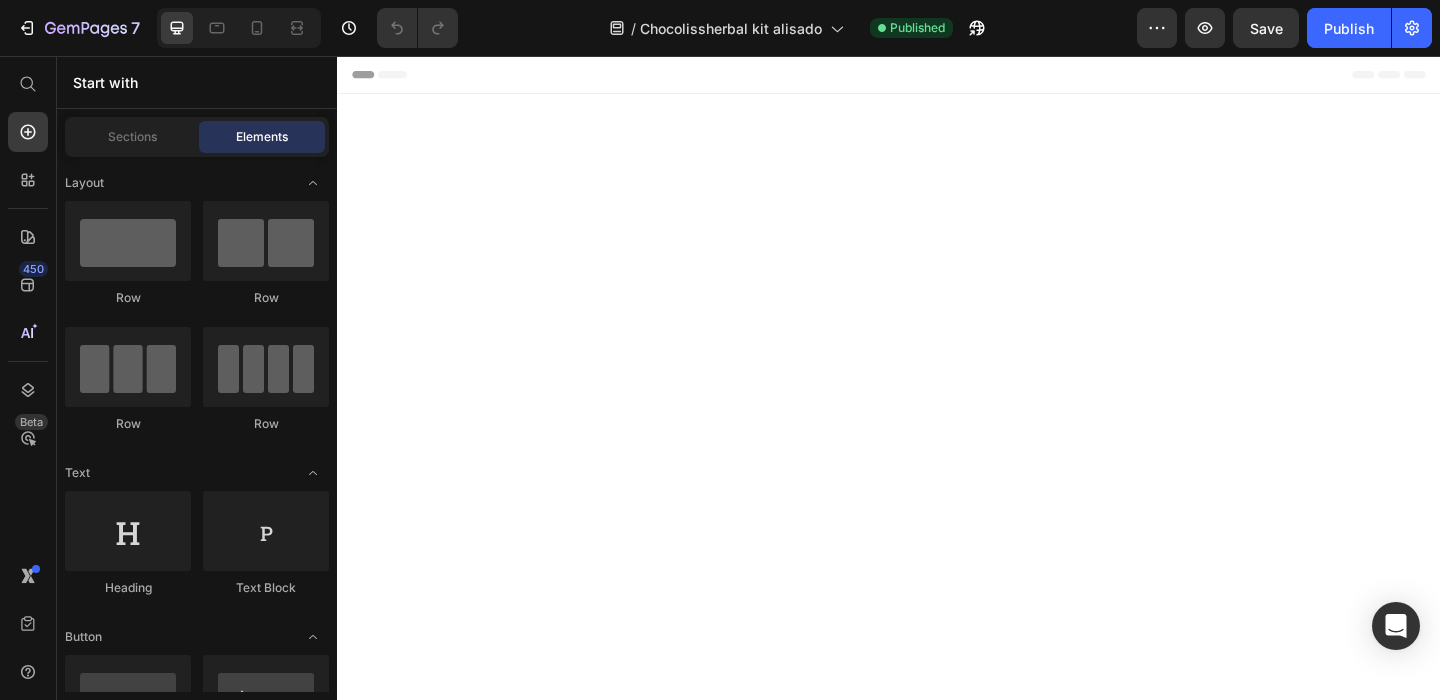 scroll, scrollTop: 5725, scrollLeft: 0, axis: vertical 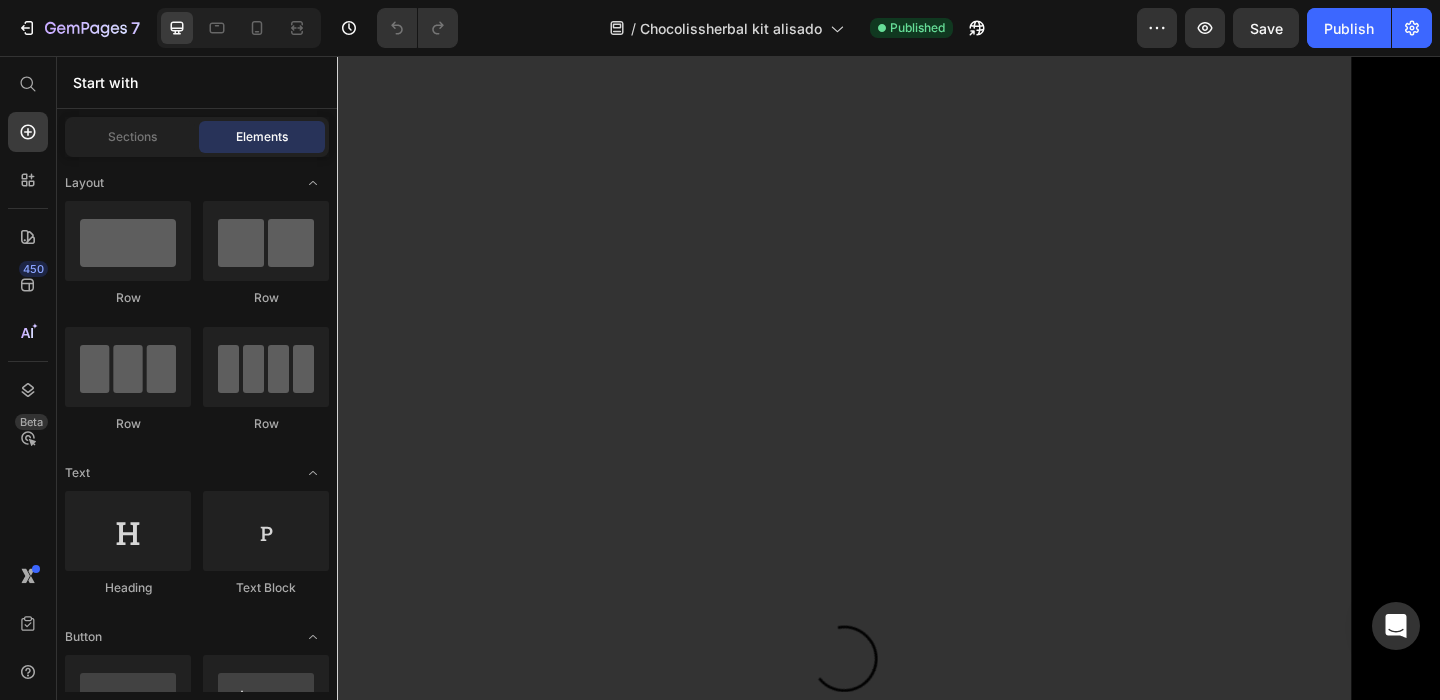drag, startPoint x: 1529, startPoint y: 613, endPoint x: 1766, endPoint y: 90, distance: 574.19336 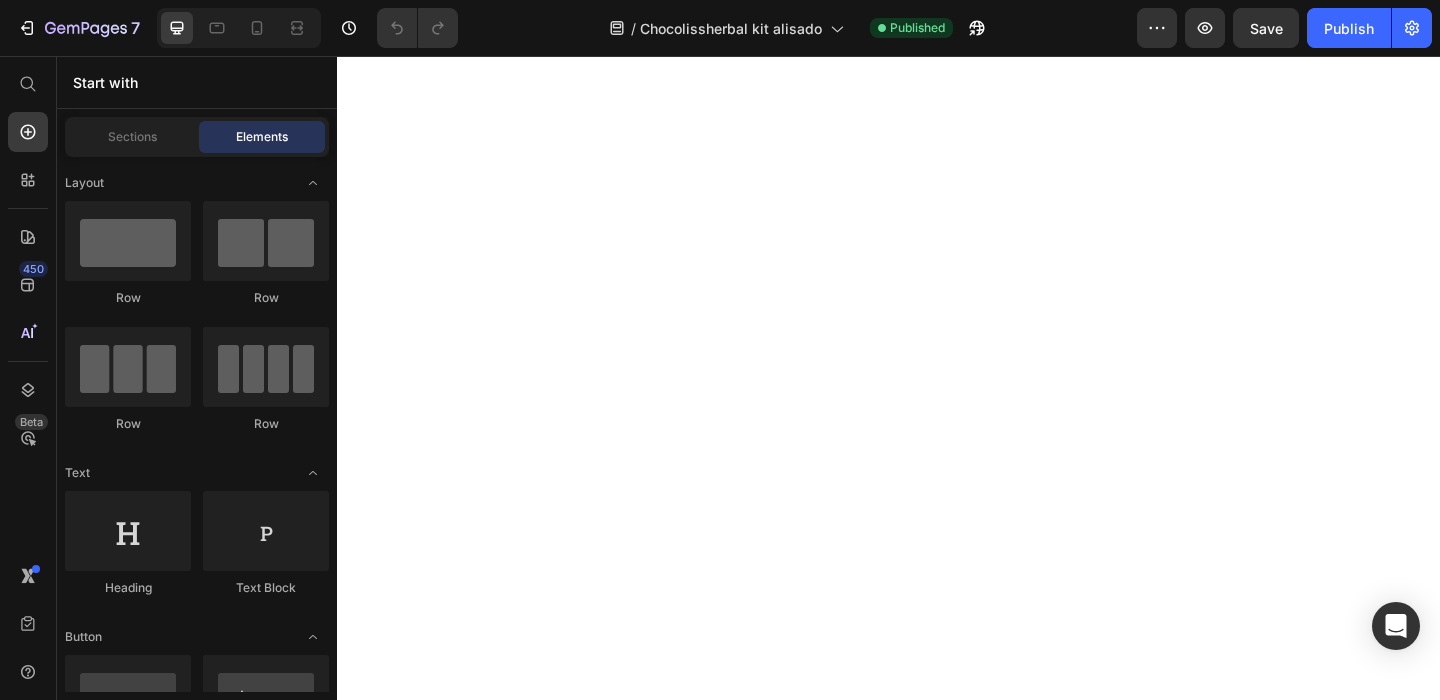 scroll, scrollTop: 3088, scrollLeft: 0, axis: vertical 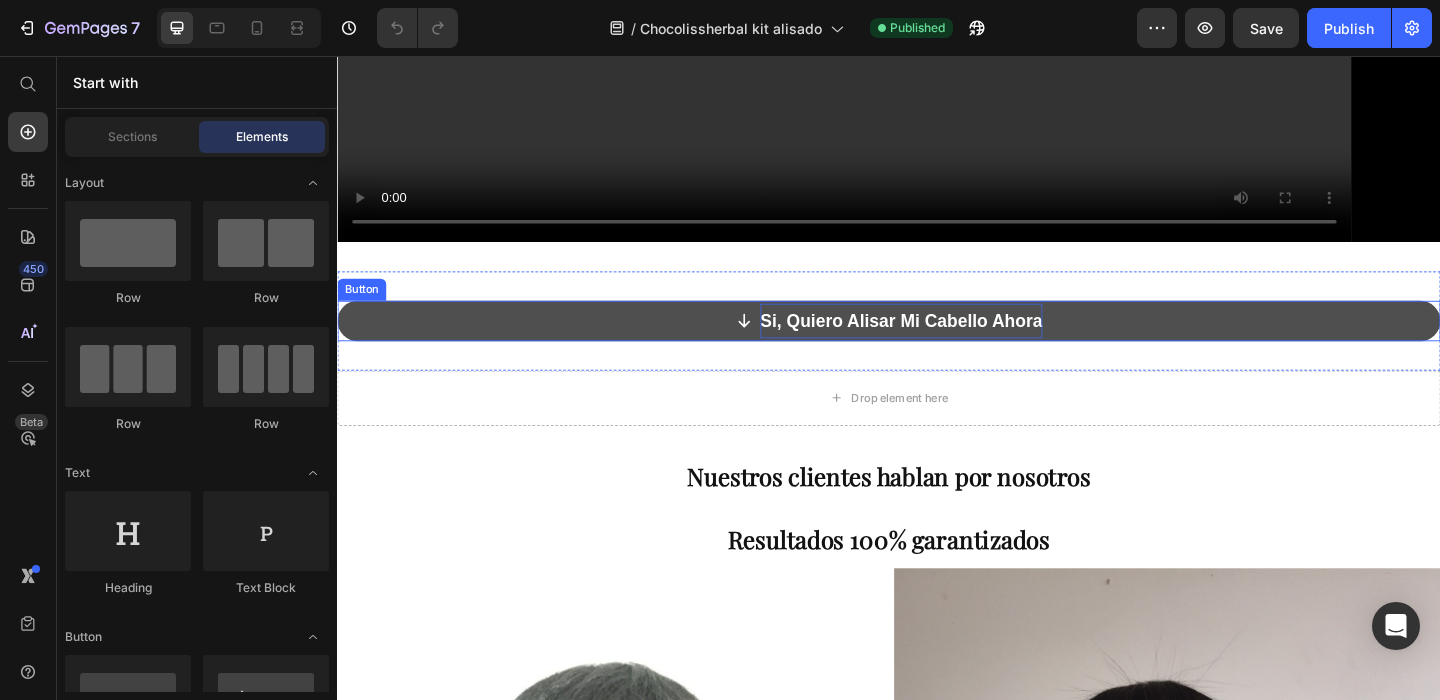 click on "si, quiero alisar mi cabello ahora" at bounding box center [950, 344] 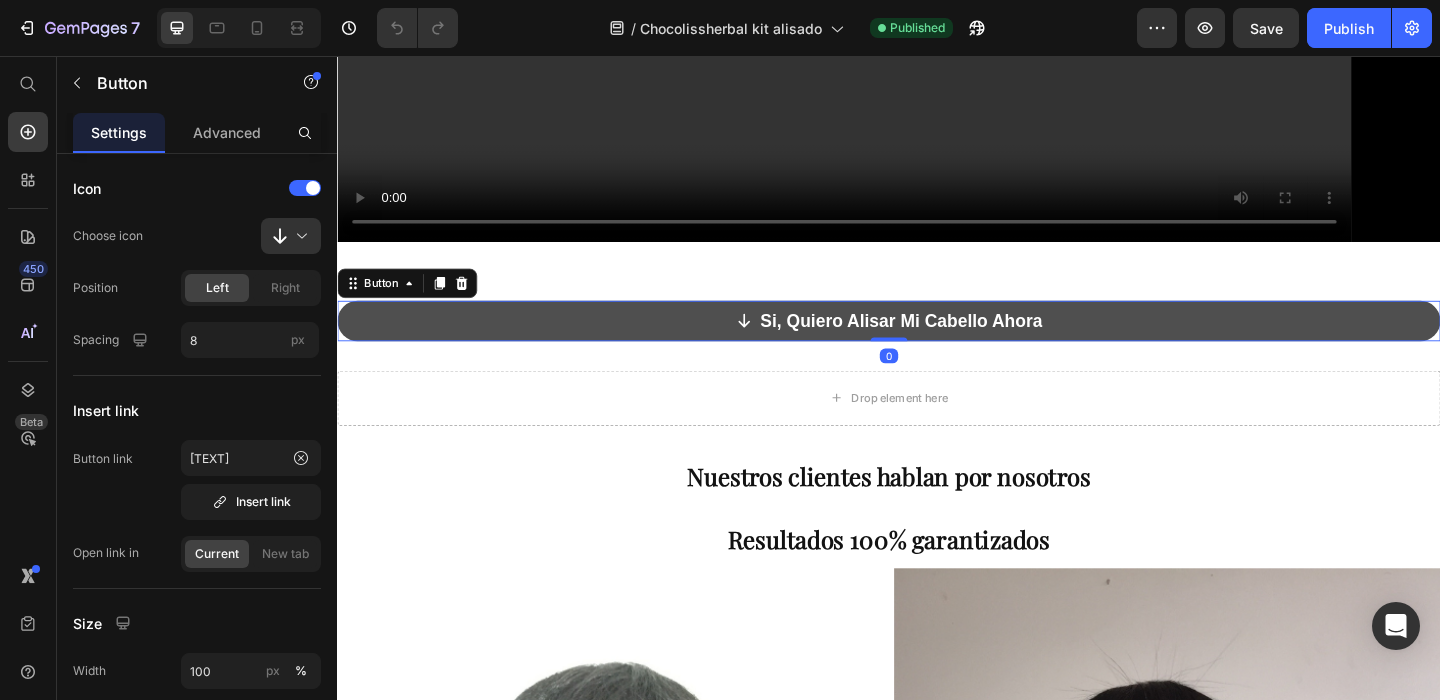 click on "si, quiero alisar mi cabello ahora" at bounding box center (937, 344) 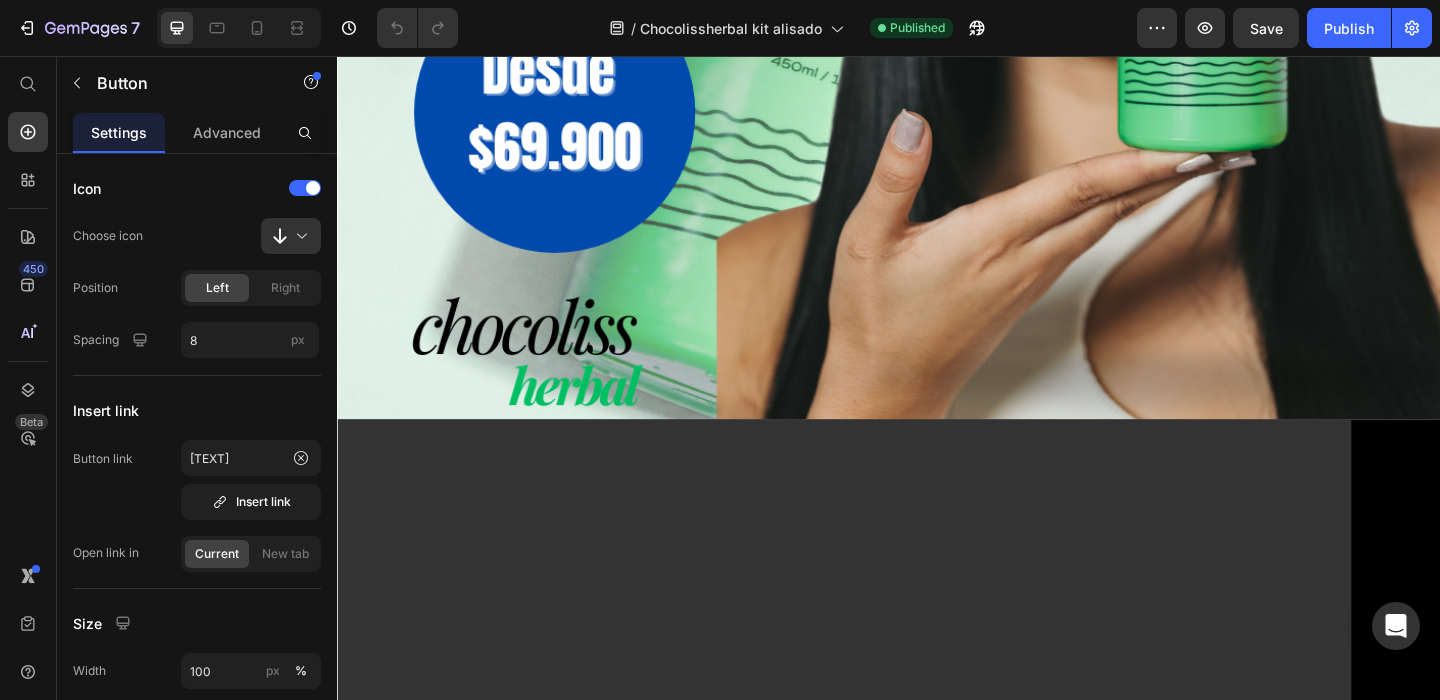 scroll, scrollTop: 0, scrollLeft: 0, axis: both 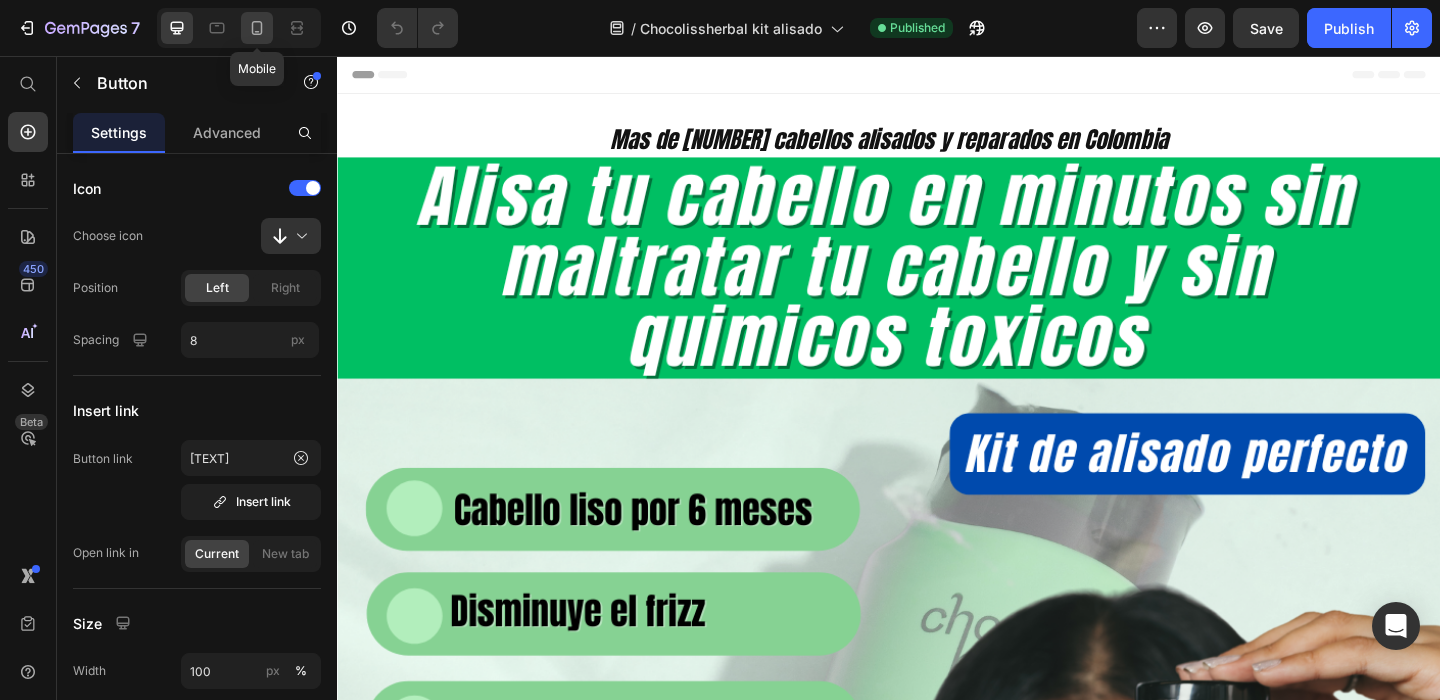 click 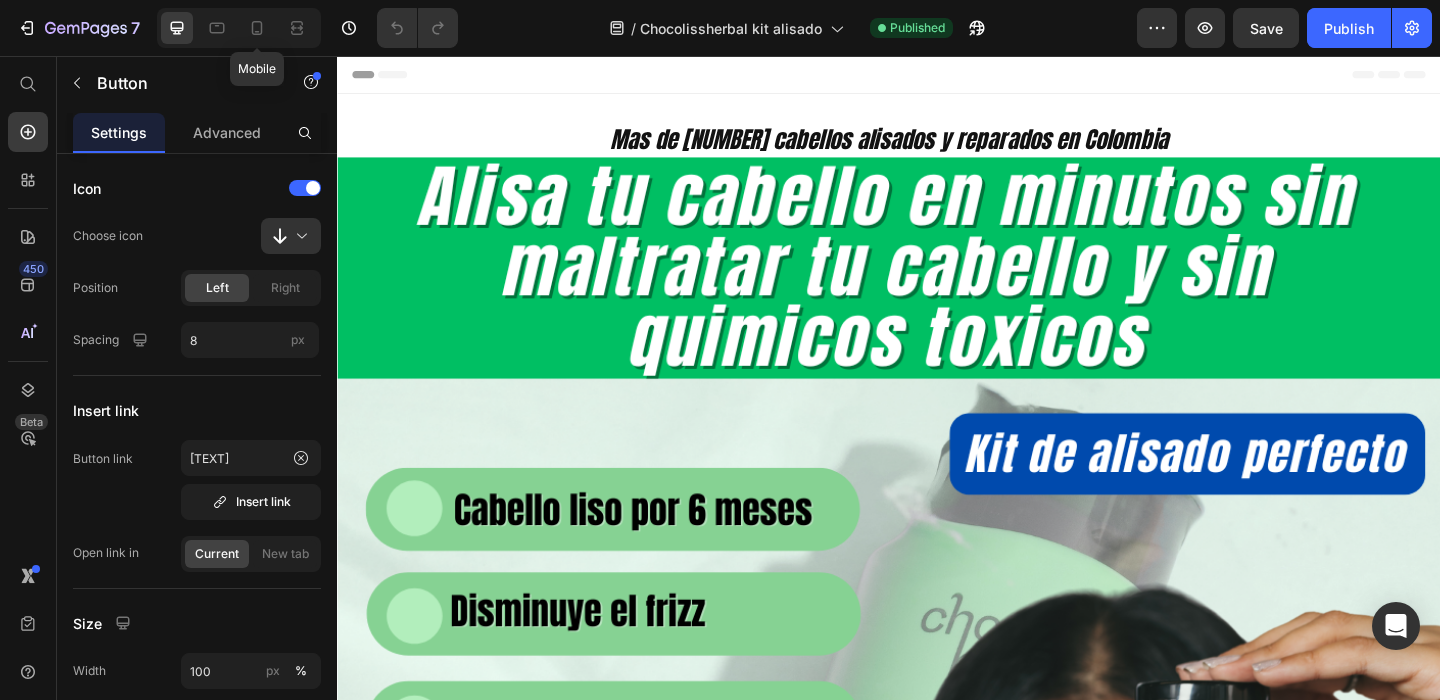 type on "17" 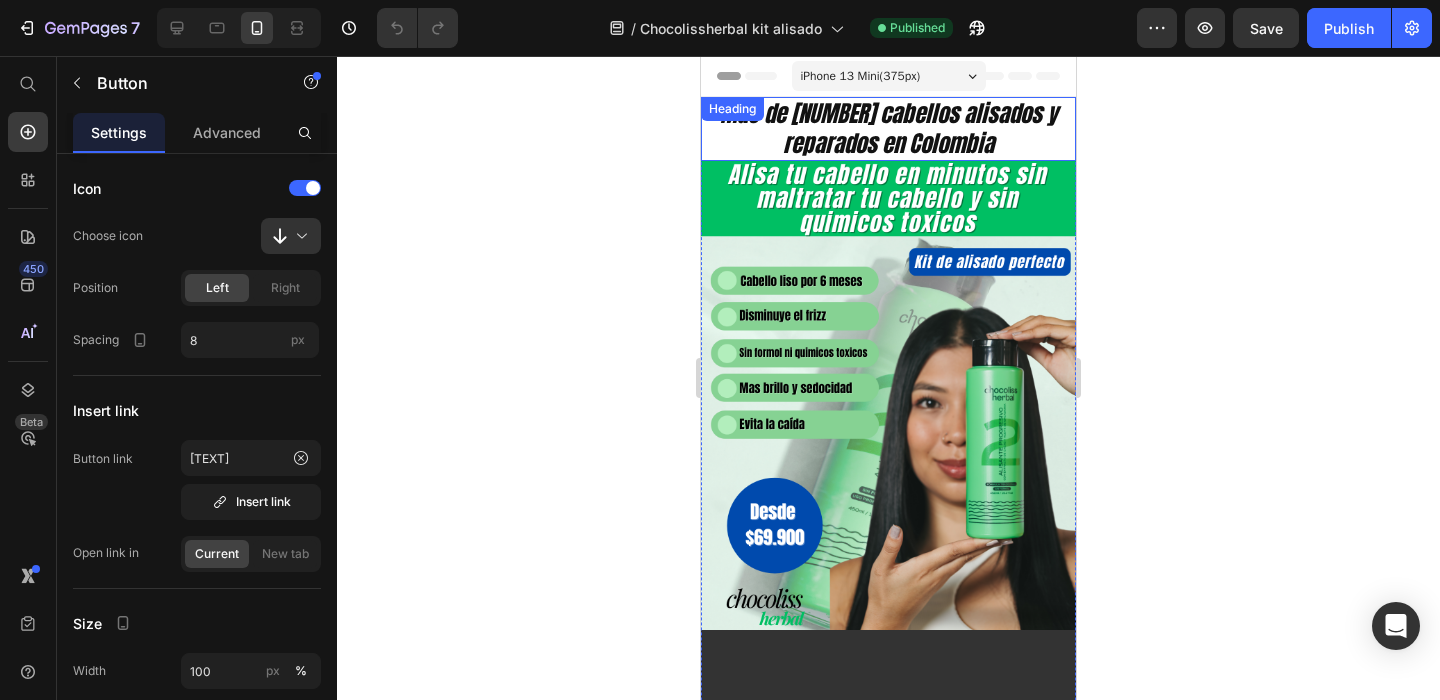 click on "Mas de [NUMBER] cabellos alisados y reparados en Colombia" at bounding box center [888, 129] 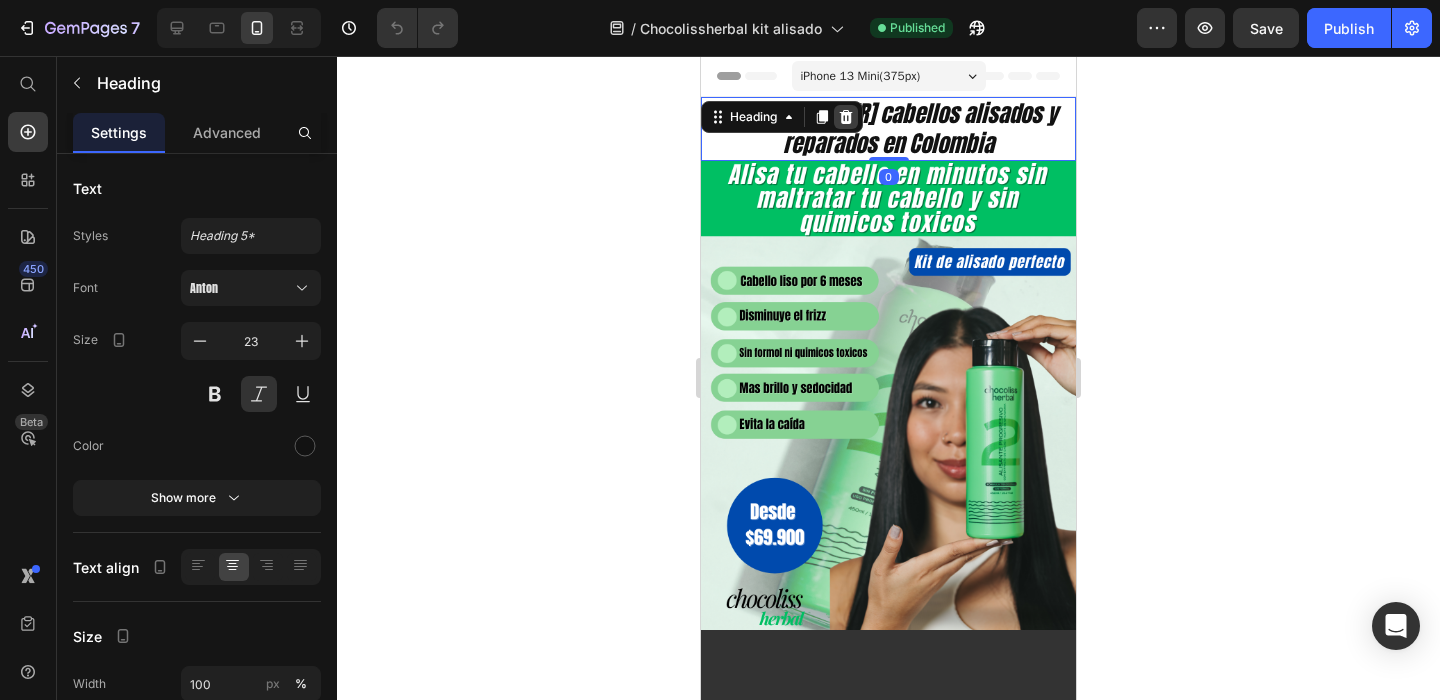 click 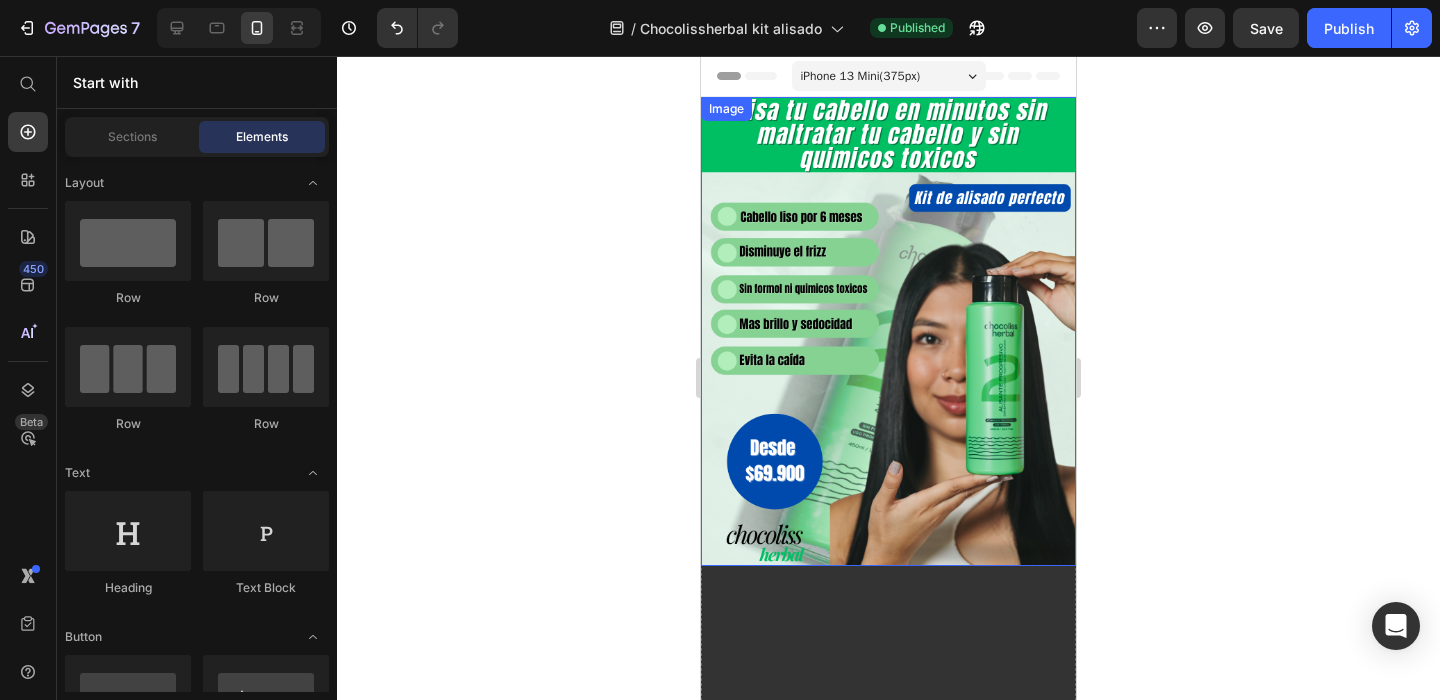click at bounding box center (888, 331) 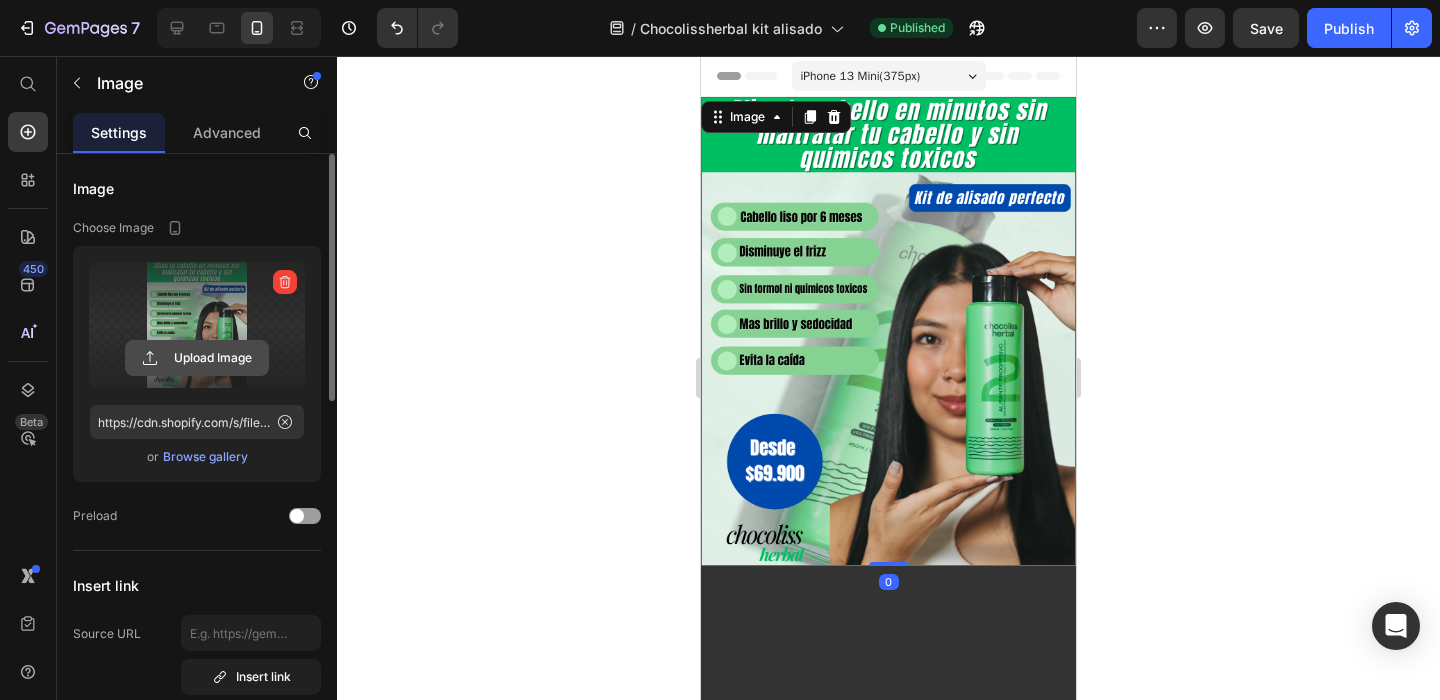 click 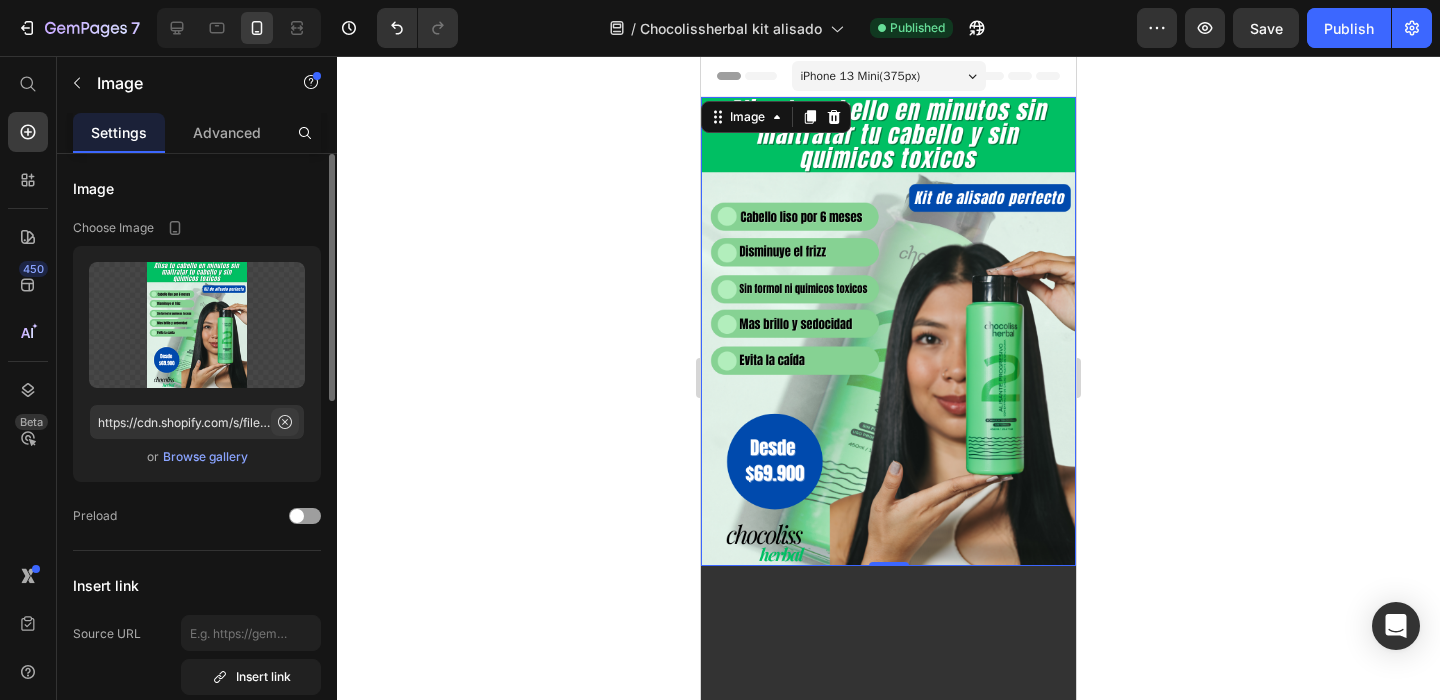 click 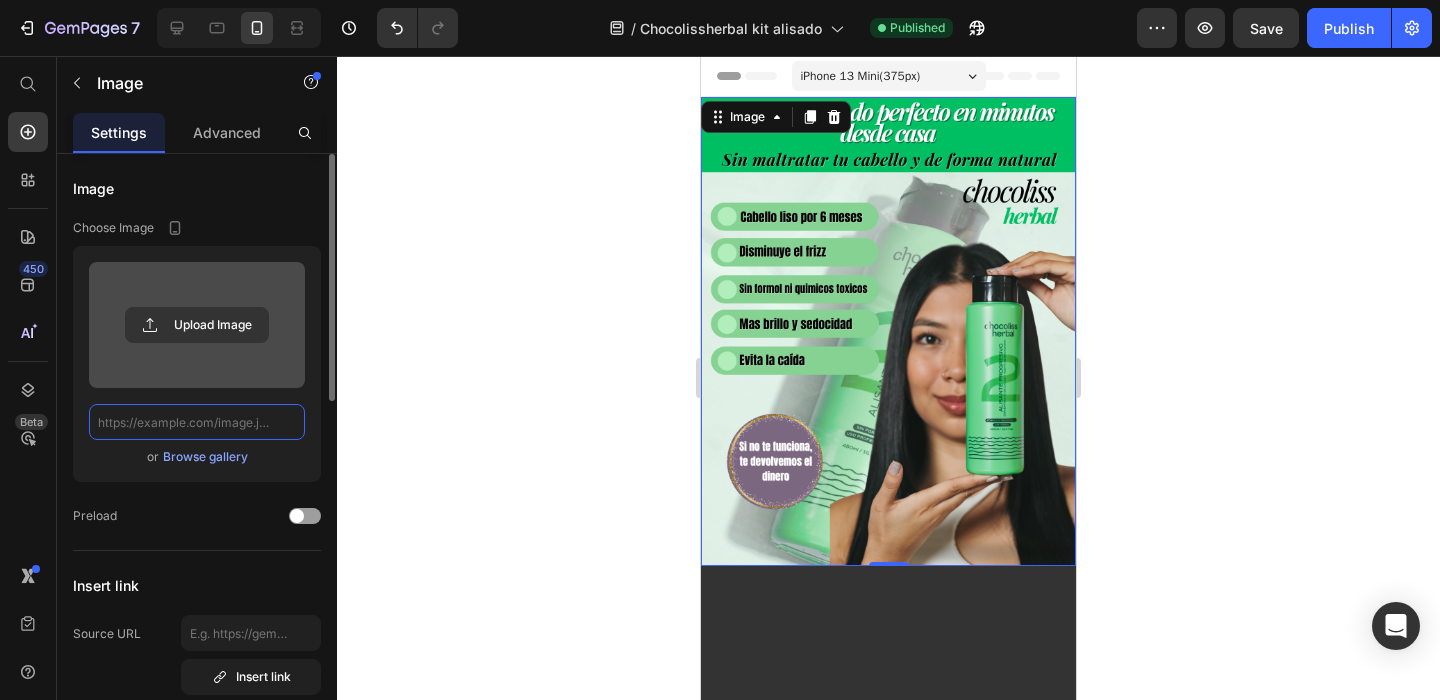 scroll, scrollTop: 0, scrollLeft: 0, axis: both 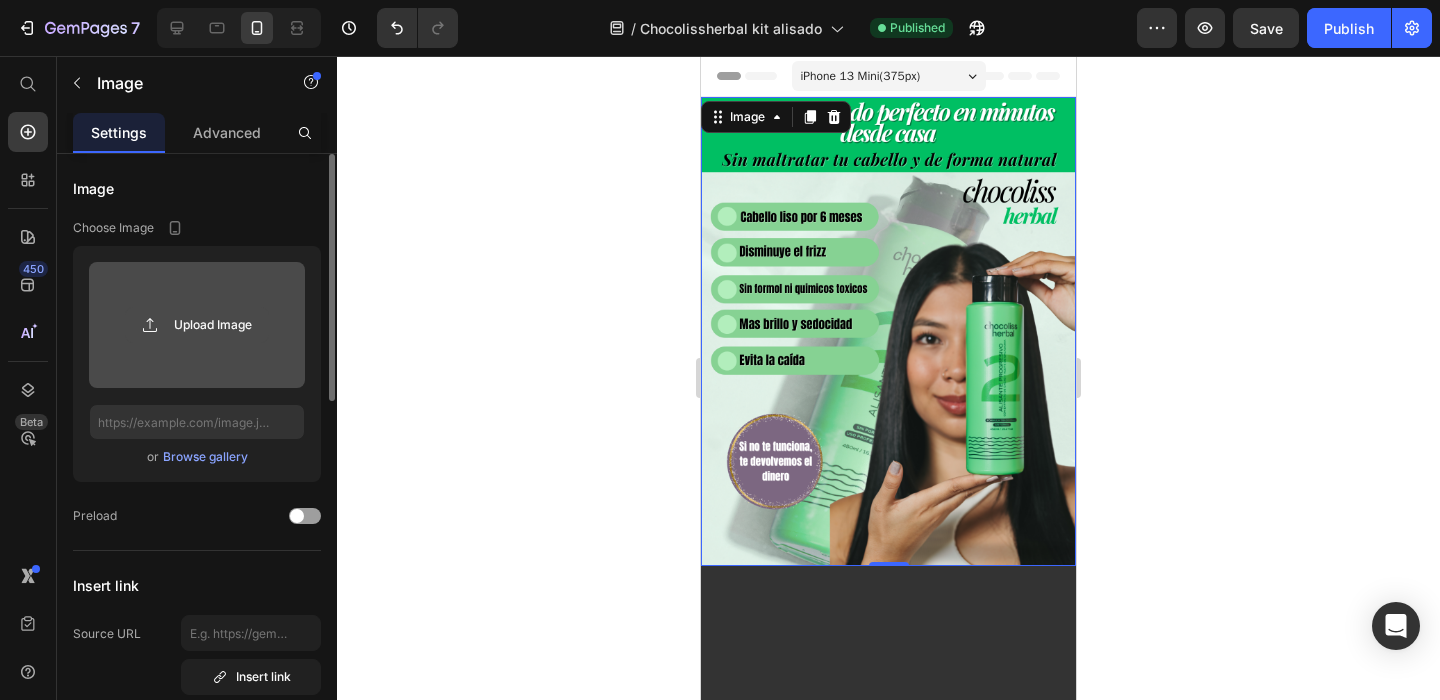 click 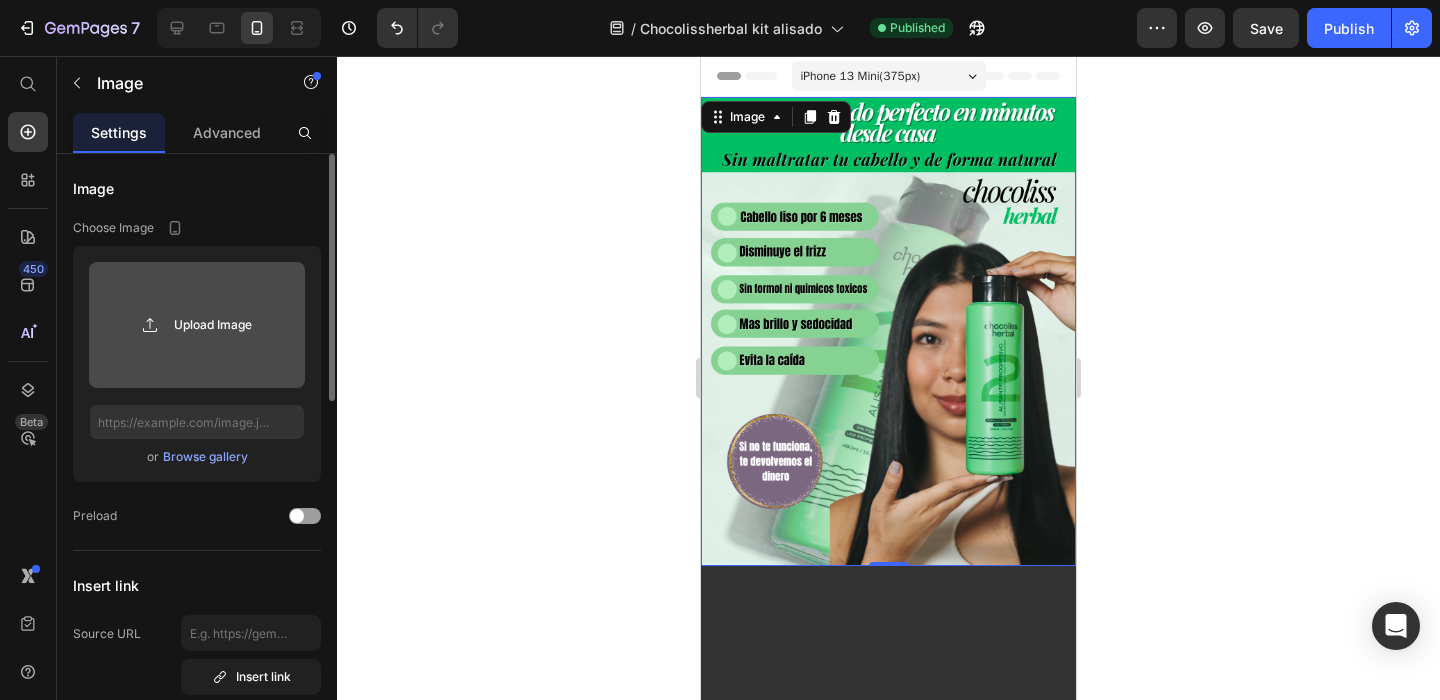 click 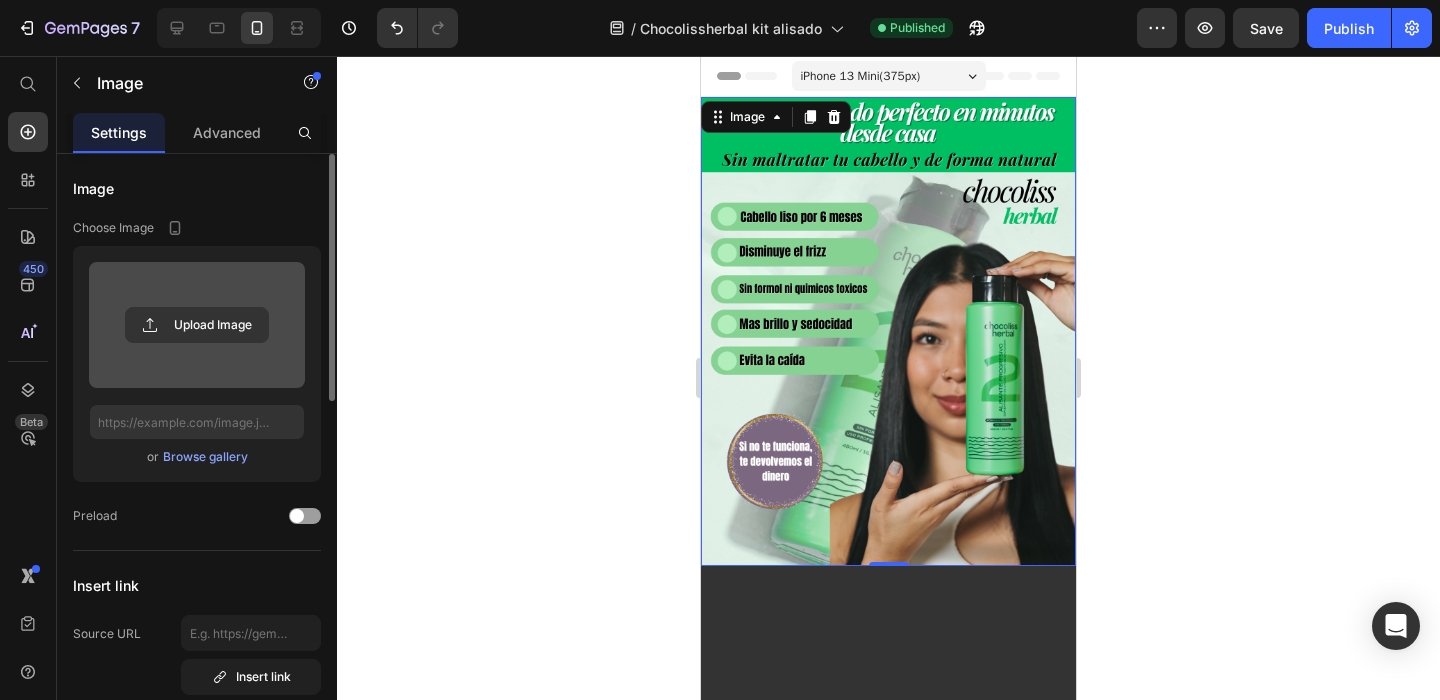 click at bounding box center [197, 325] 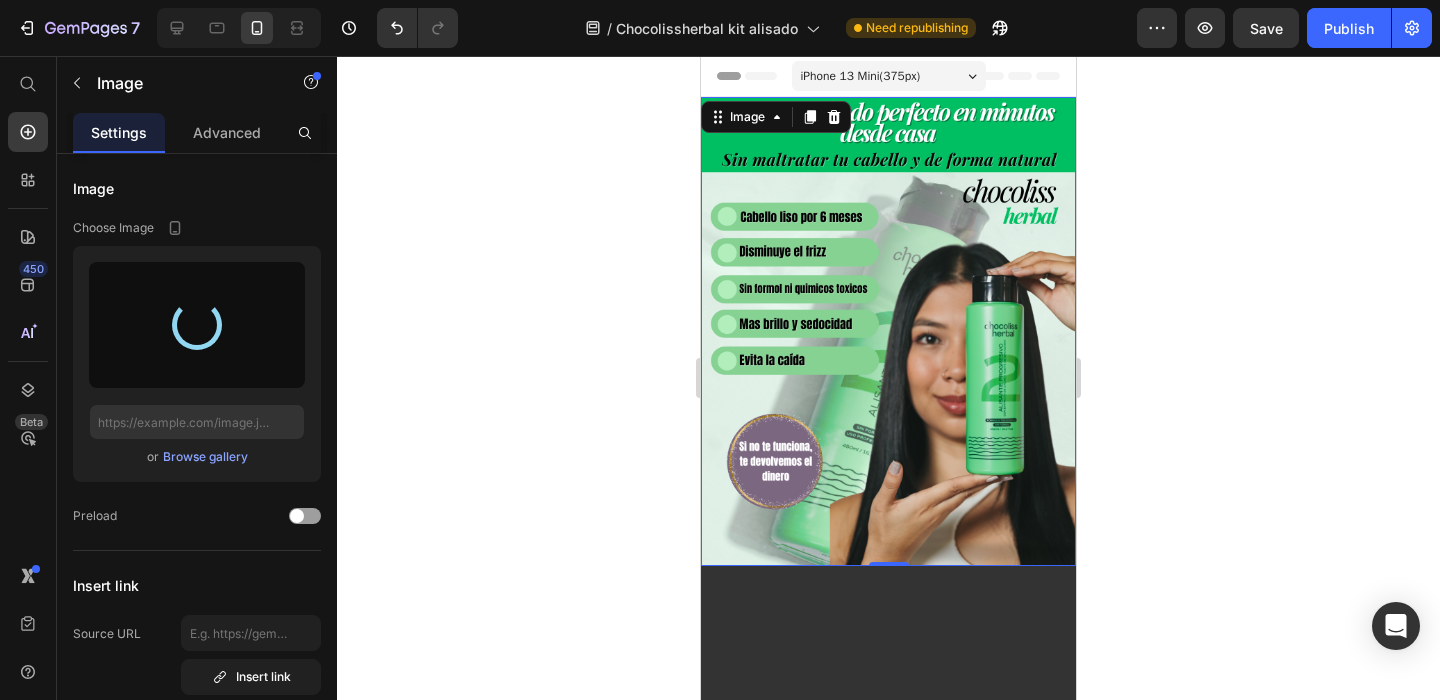 type on "https://cdn.shopify.com/s/files/1/0757/1223/3692/files/gempages_566146973950805202-8a6cb5ed-aa8f-46c4-ad04-41a3a284a8fb.png" 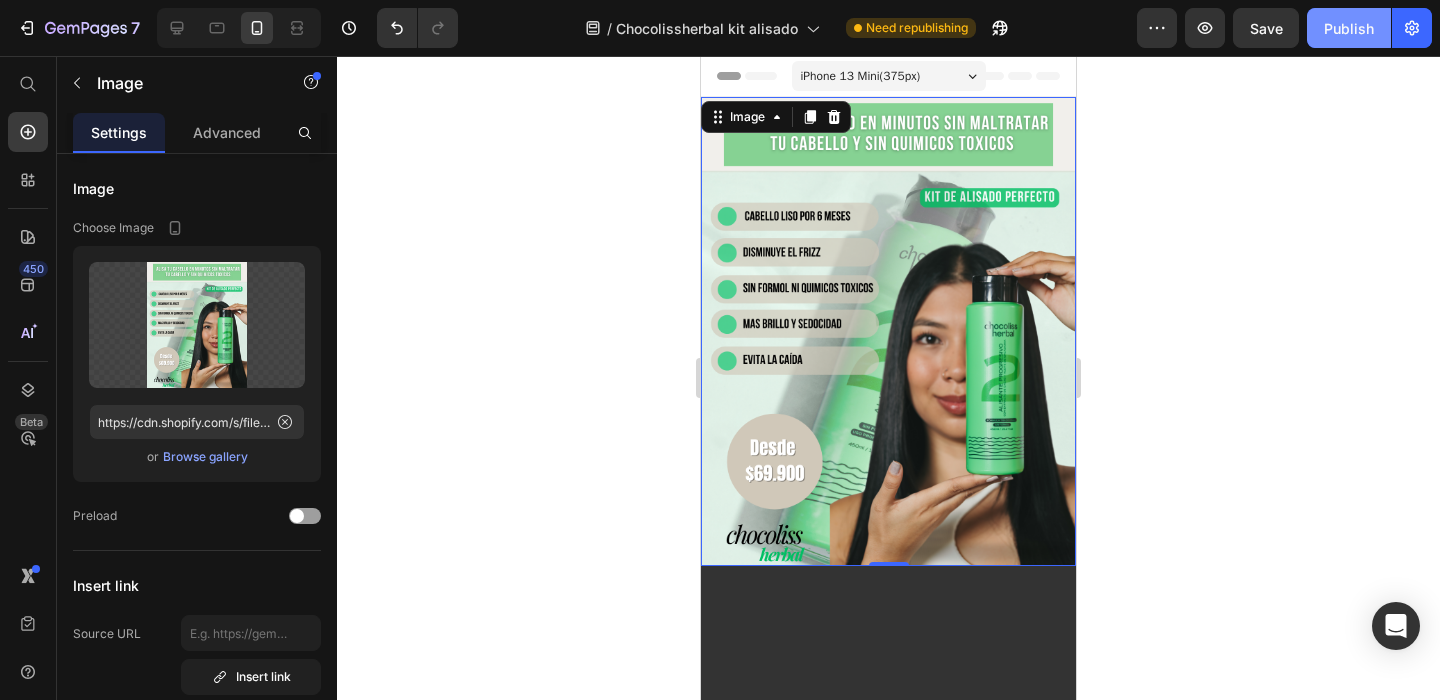 click on "Publish" 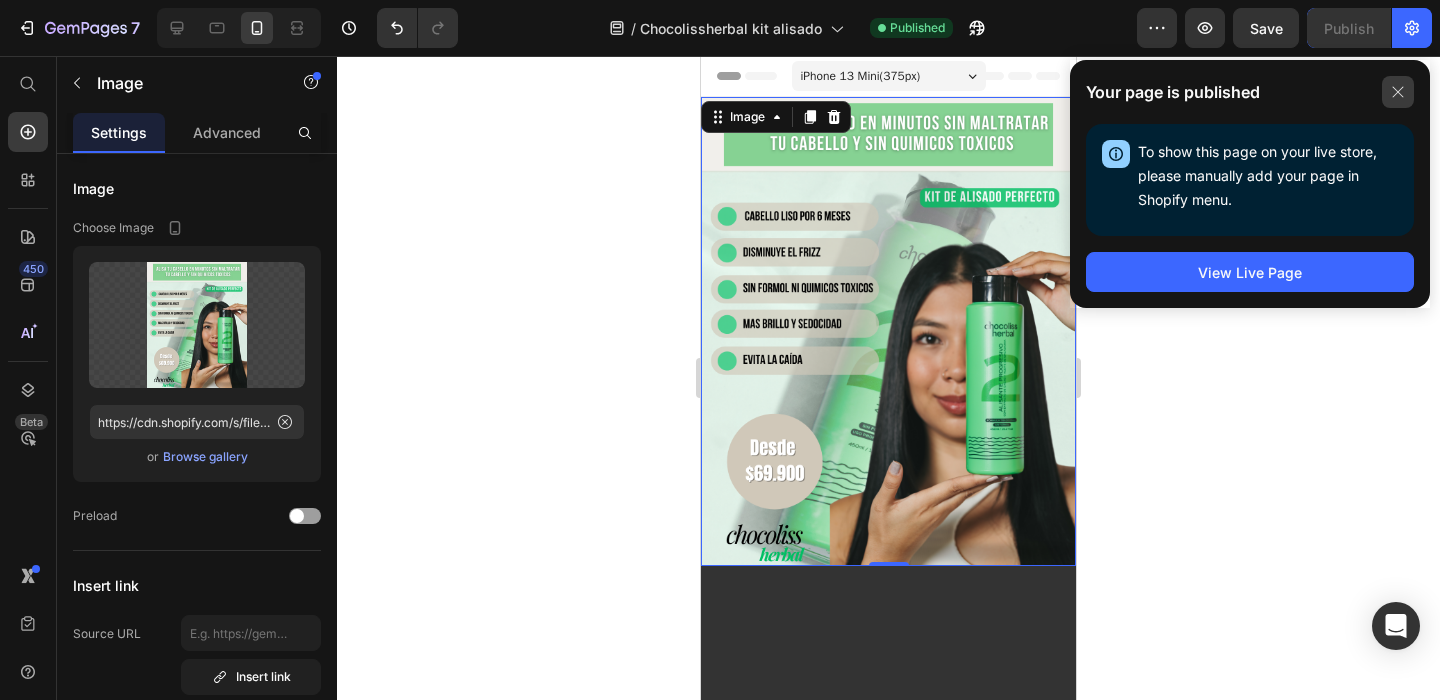 click 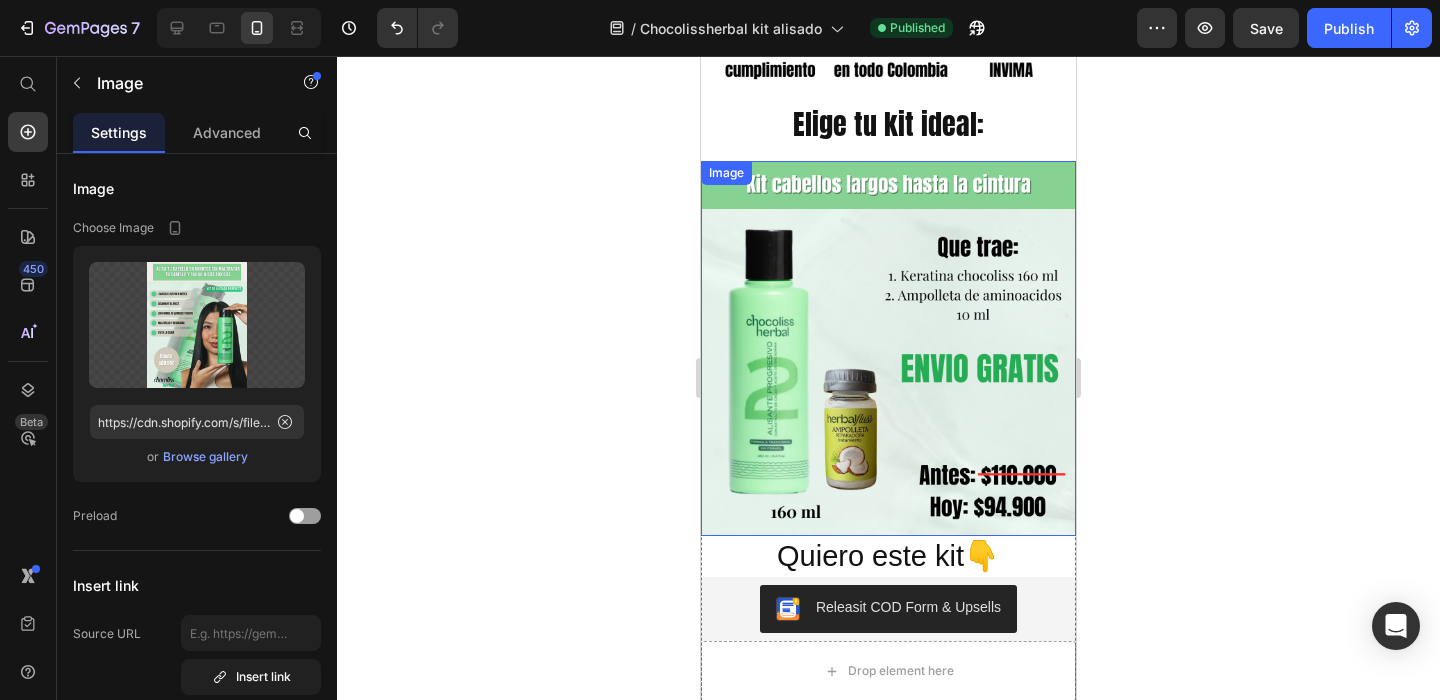 scroll, scrollTop: 5133, scrollLeft: 0, axis: vertical 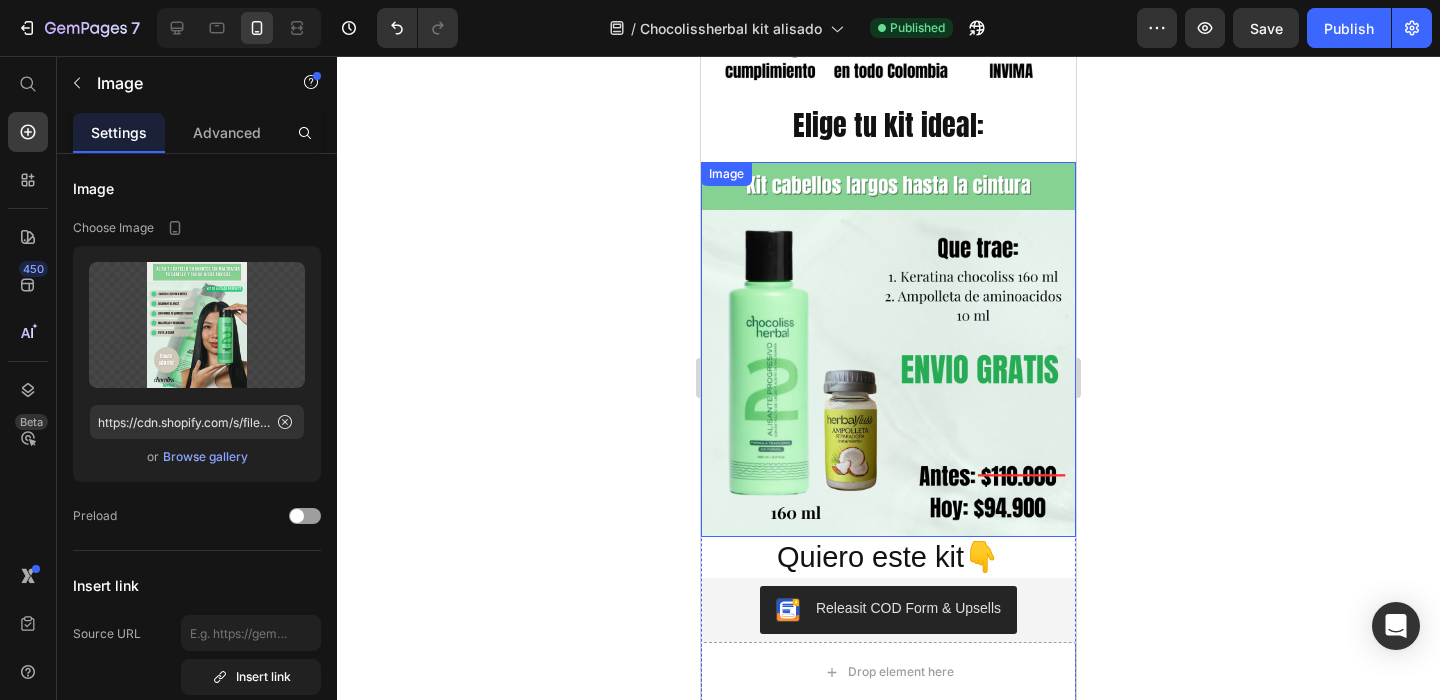 click at bounding box center [888, 349] 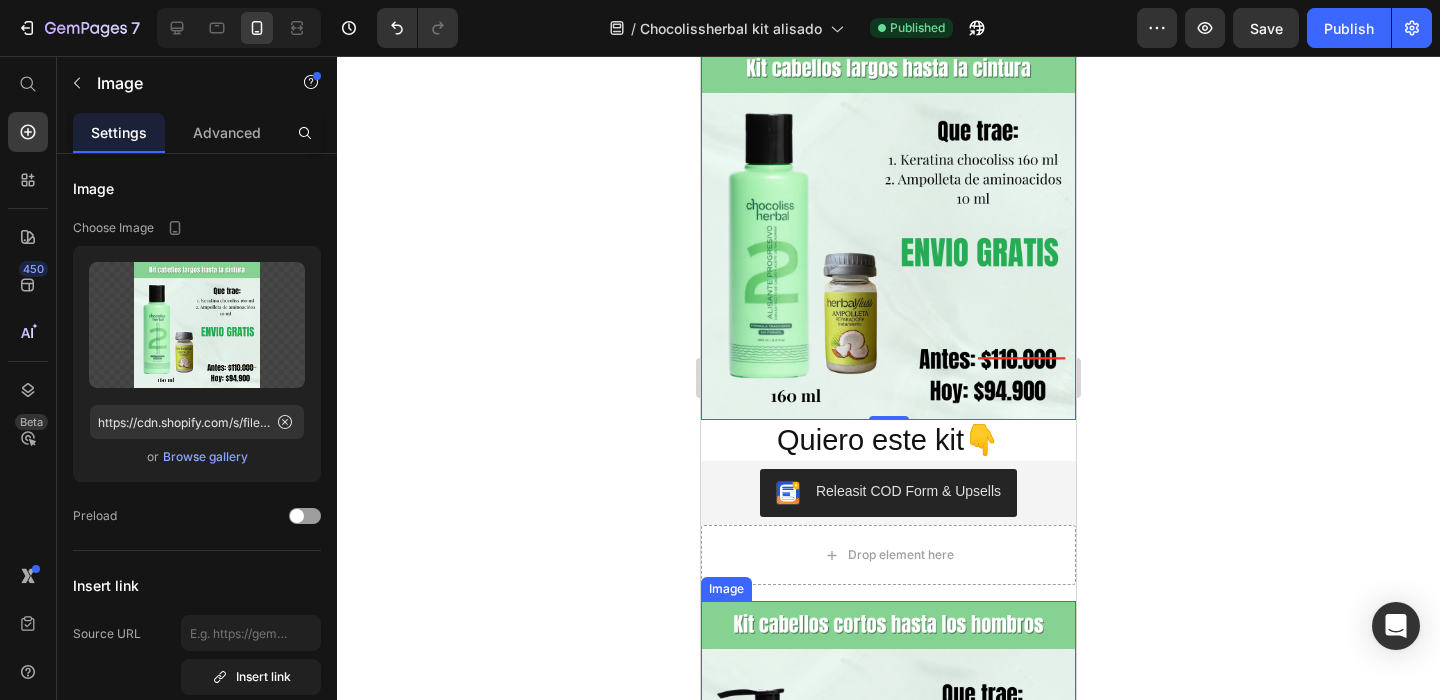 scroll, scrollTop: 5220, scrollLeft: 0, axis: vertical 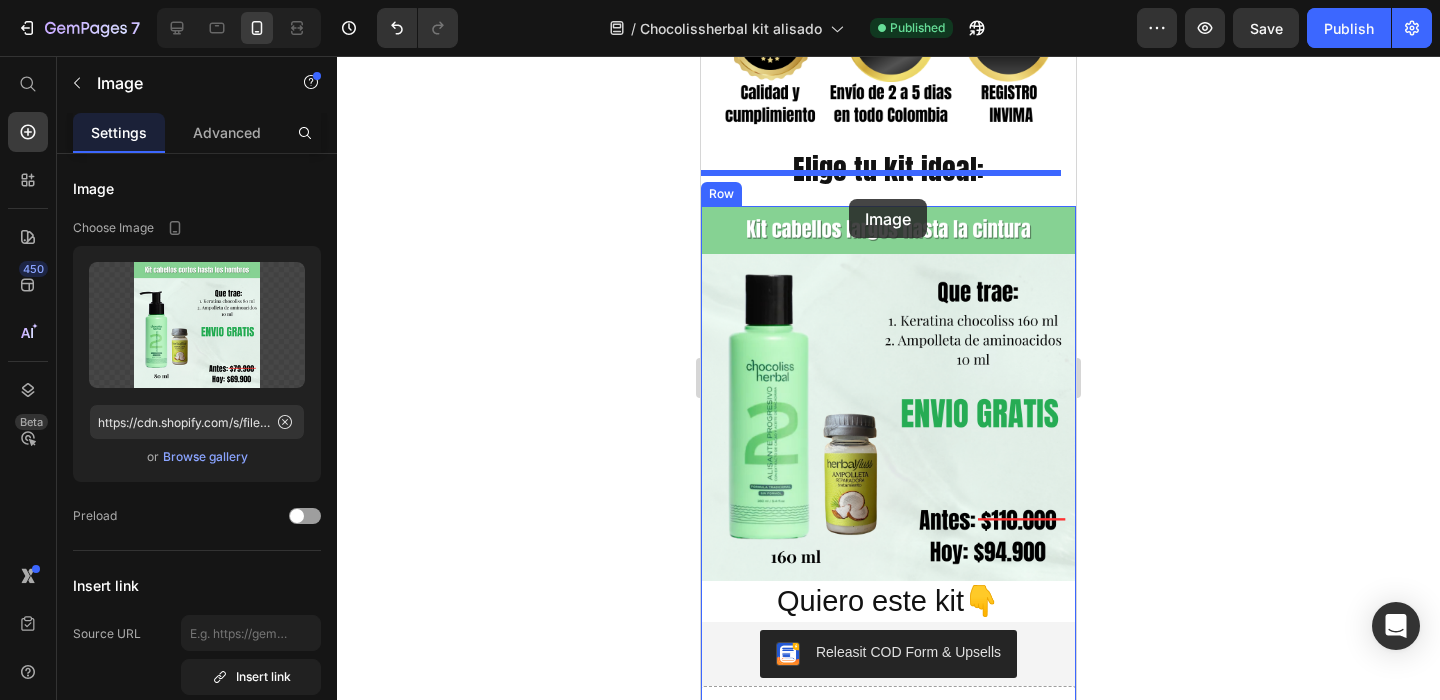 drag, startPoint x: 838, startPoint y: 627, endPoint x: 849, endPoint y: 199, distance: 428.14133 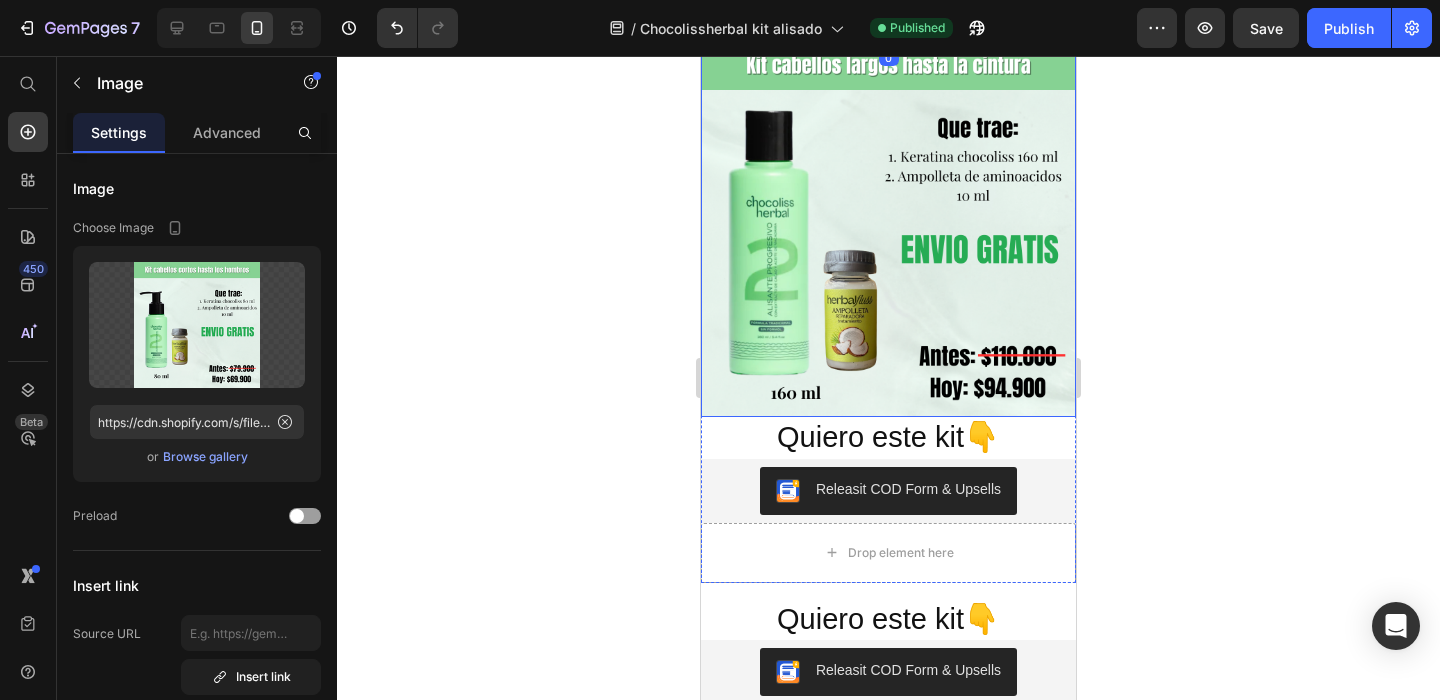 scroll, scrollTop: 5603, scrollLeft: 0, axis: vertical 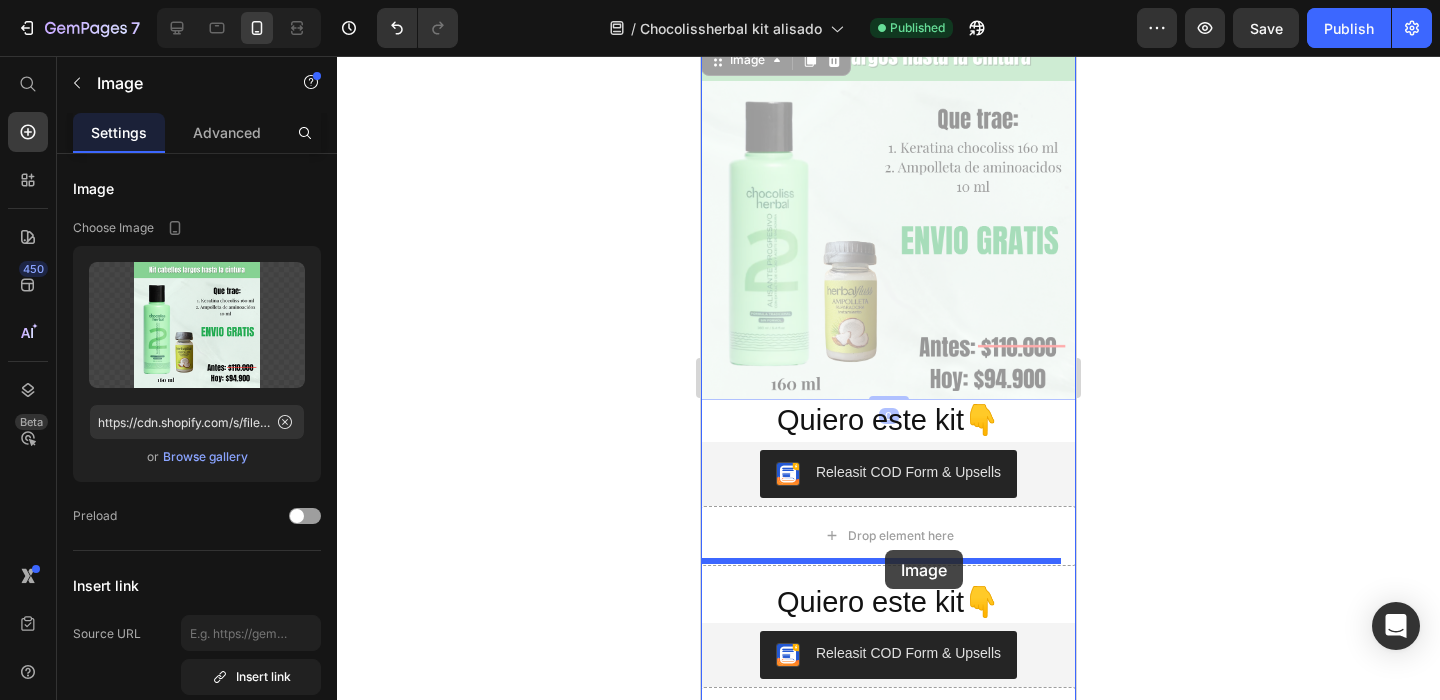drag, startPoint x: 872, startPoint y: 217, endPoint x: 885, endPoint y: 550, distance: 333.25366 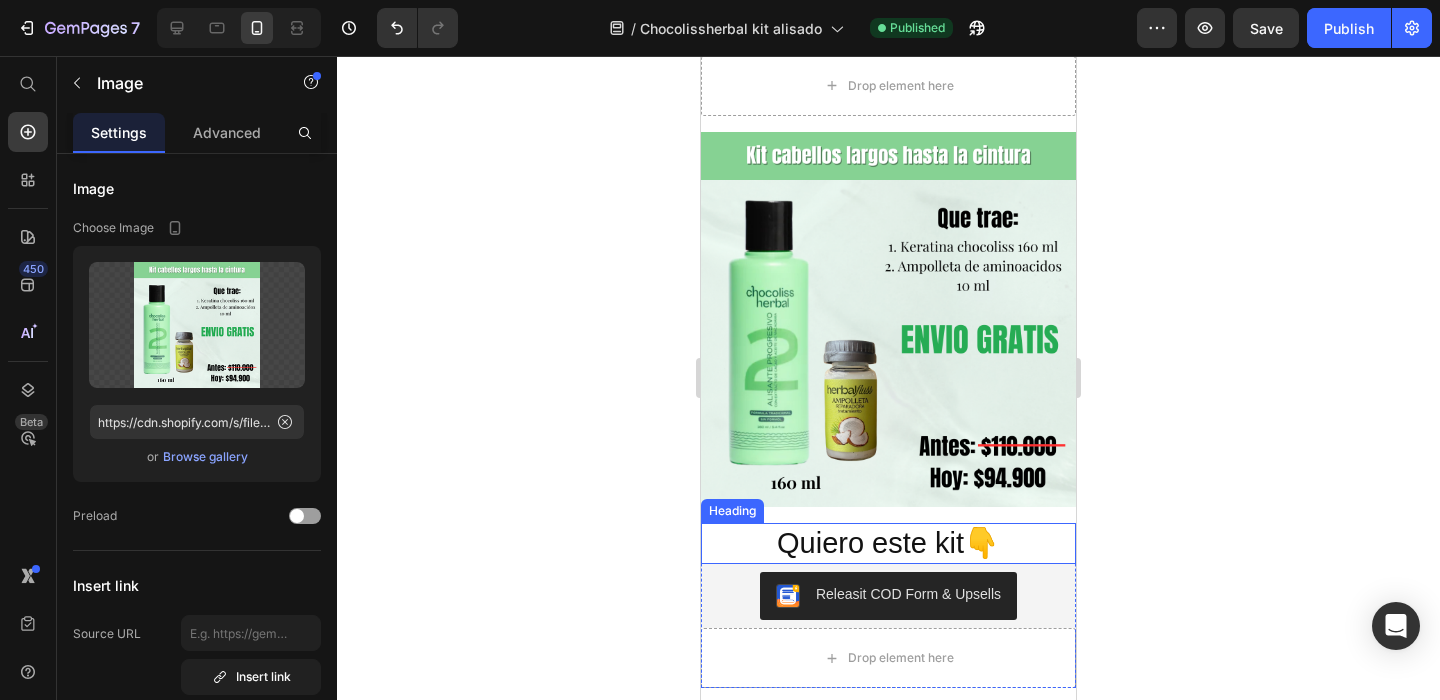 scroll, scrollTop: 5696, scrollLeft: 0, axis: vertical 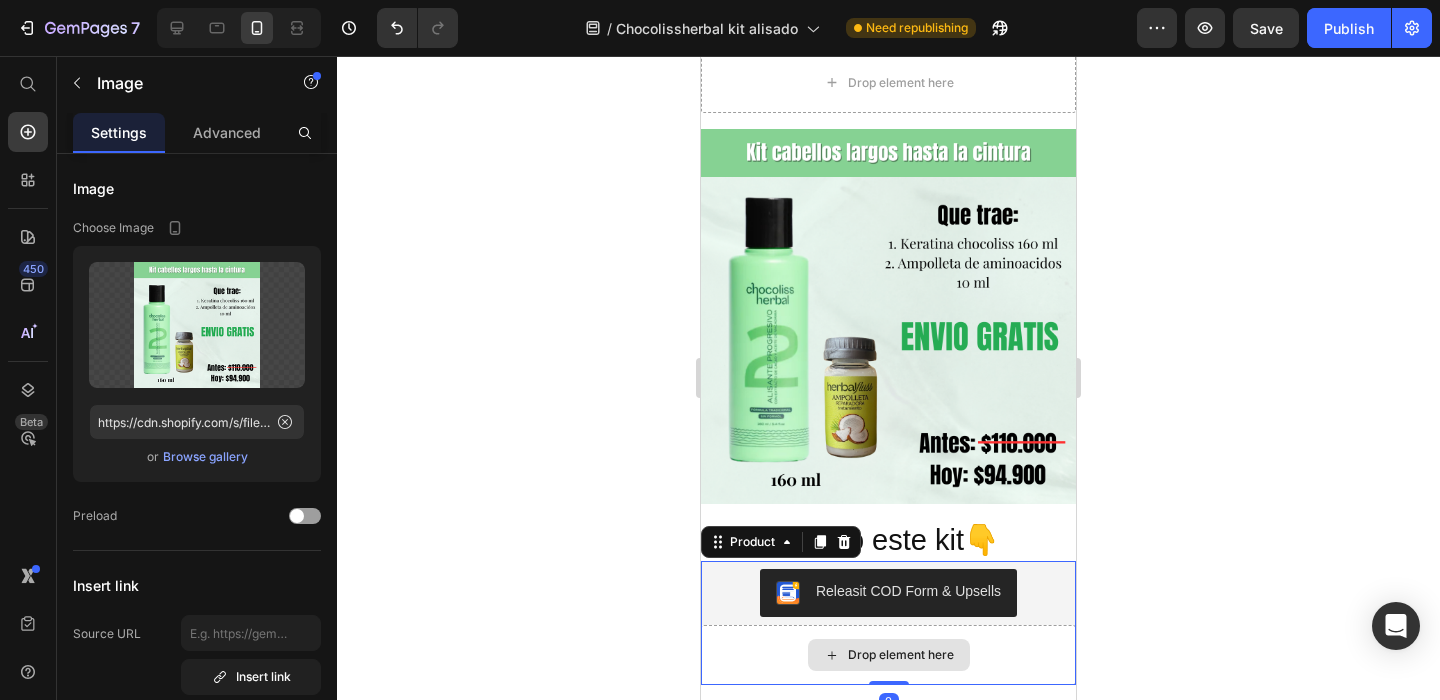 click on "Drop element here" at bounding box center (888, 655) 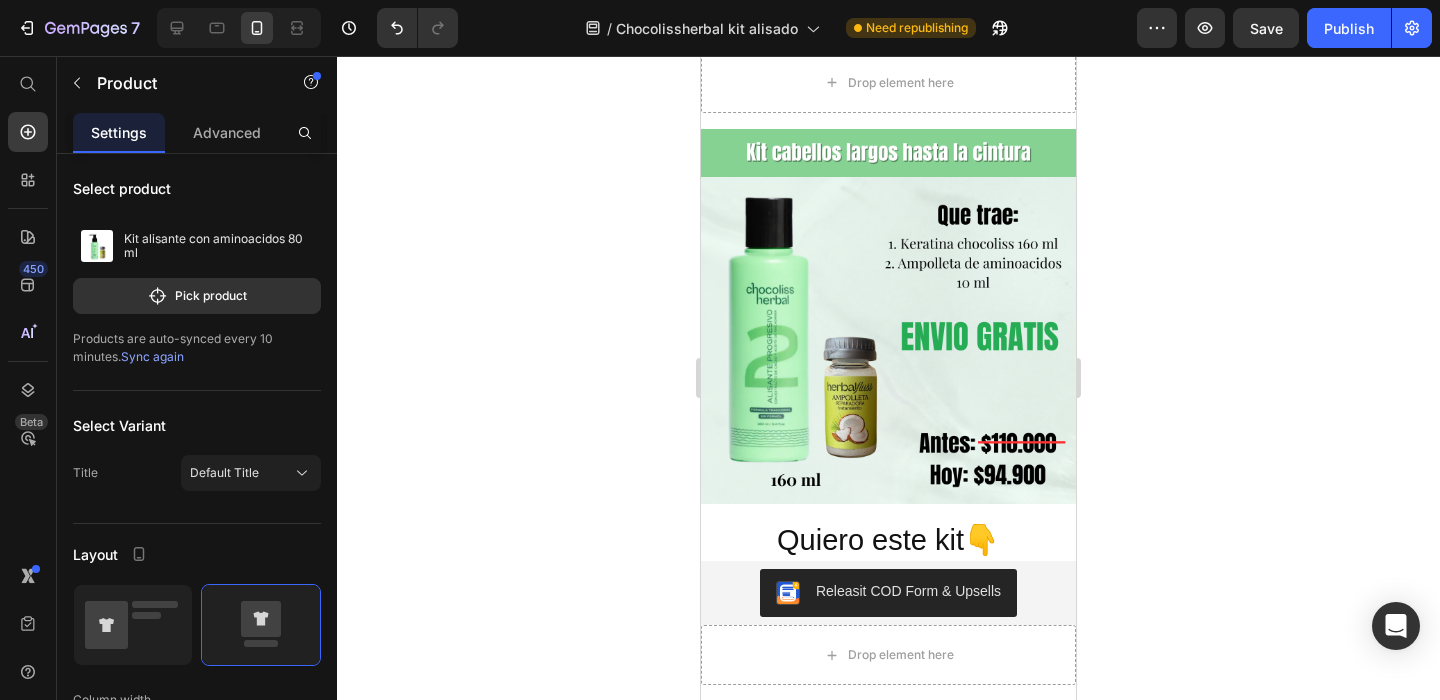click 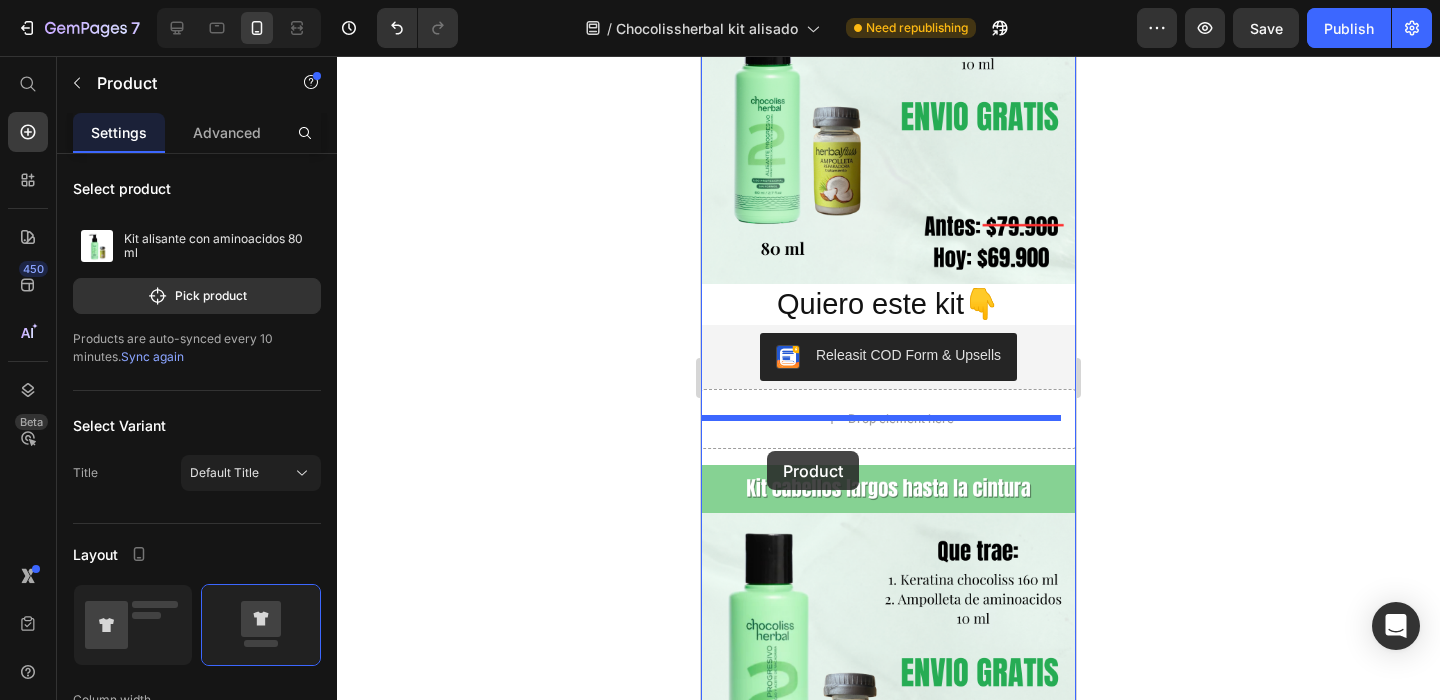 scroll, scrollTop: 5372, scrollLeft: 0, axis: vertical 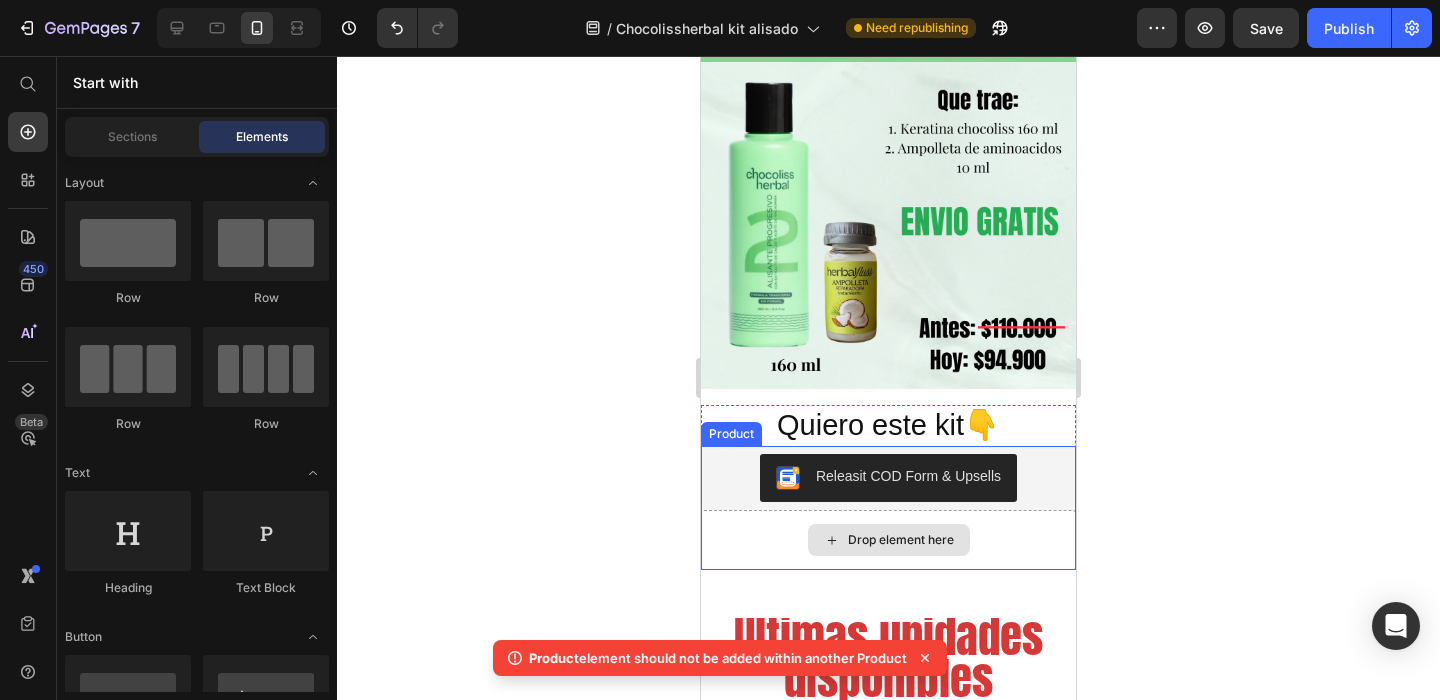 click on "Drop element here" at bounding box center [888, 540] 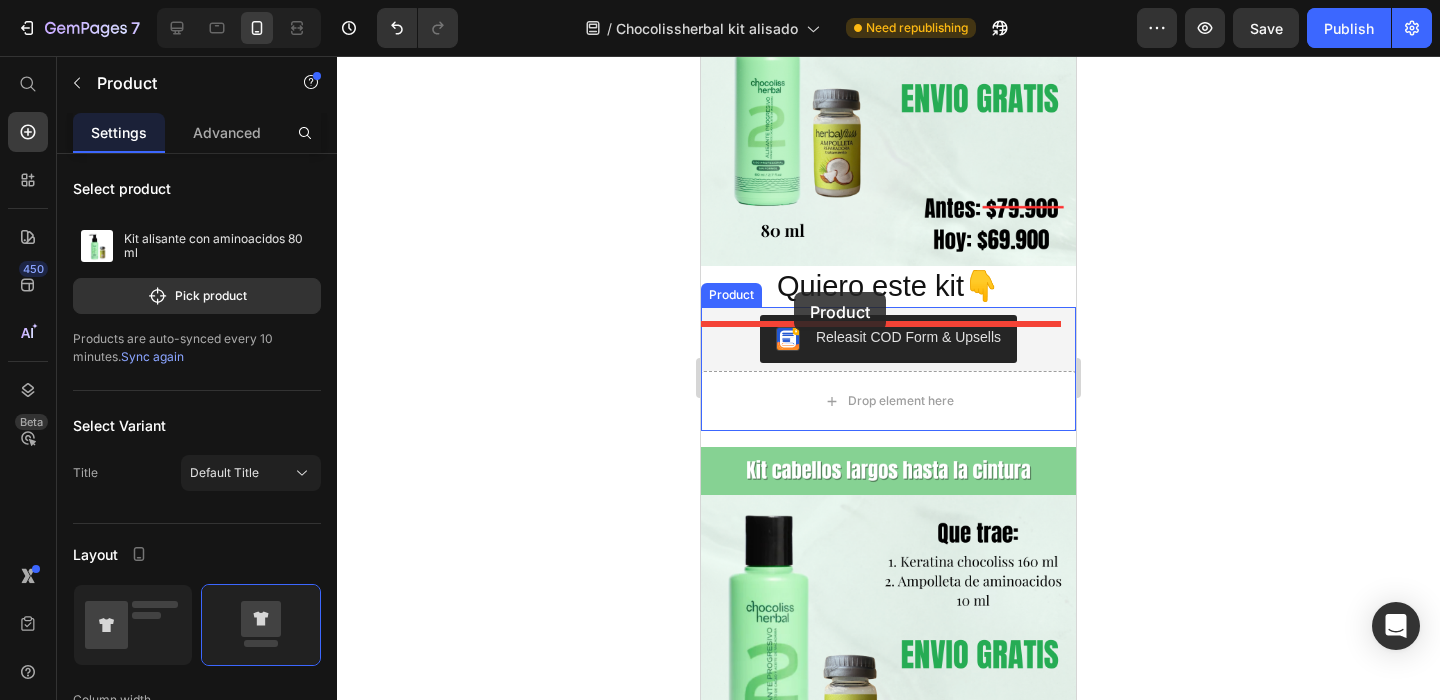 scroll, scrollTop: 5315, scrollLeft: 0, axis: vertical 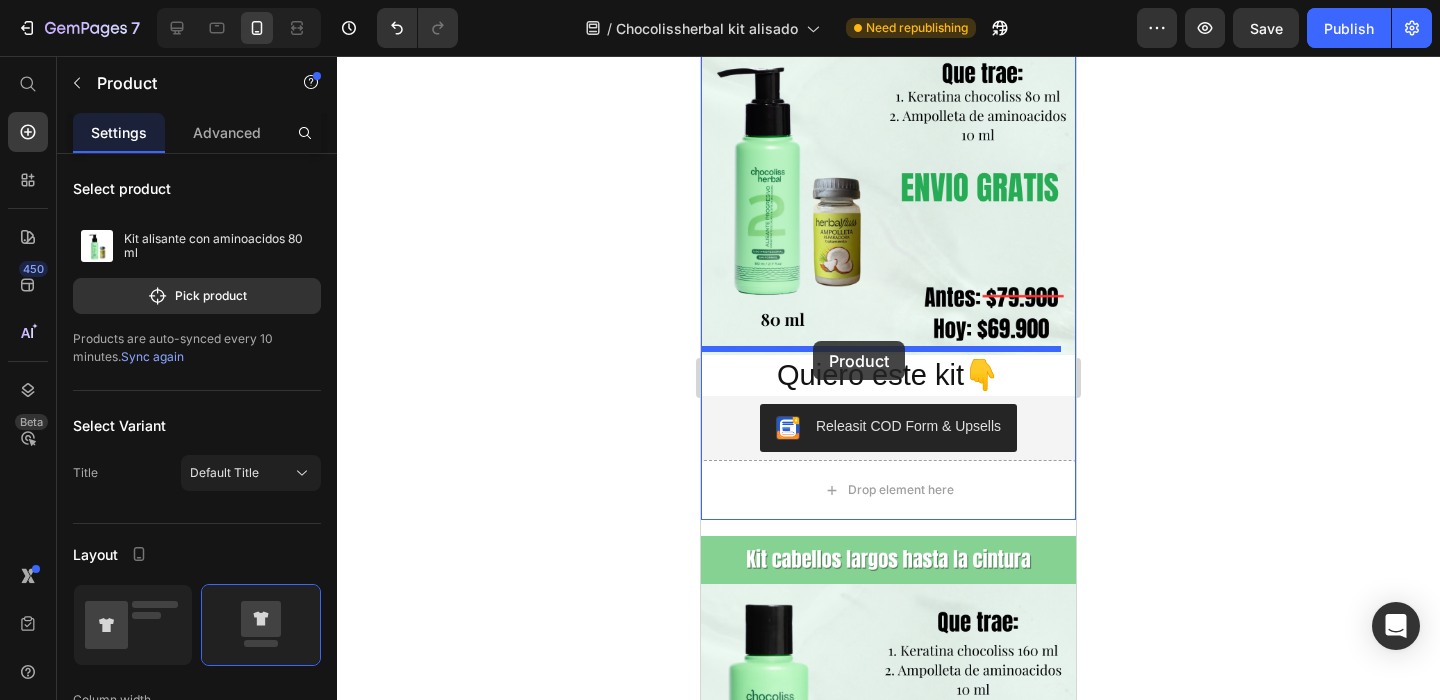drag, startPoint x: 764, startPoint y: 507, endPoint x: 813, endPoint y: 341, distance: 173.0809 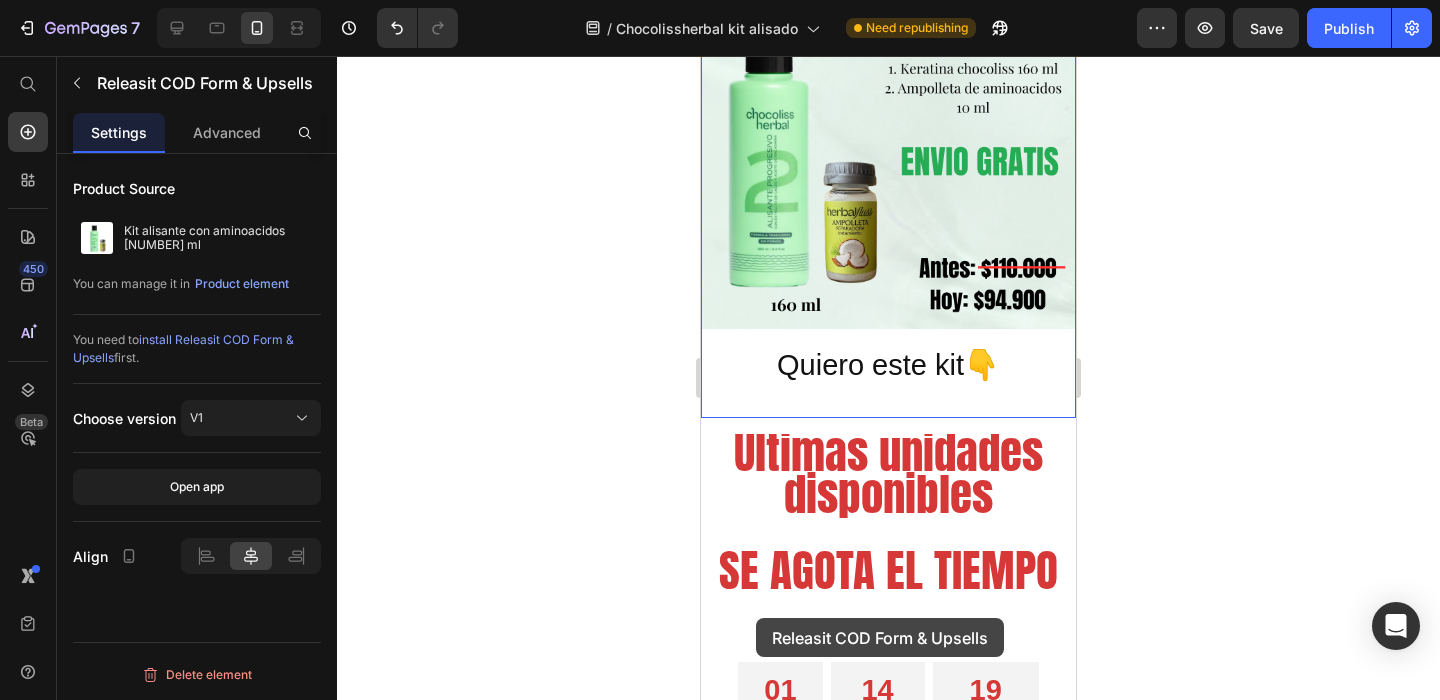 scroll, scrollTop: 6026, scrollLeft: 0, axis: vertical 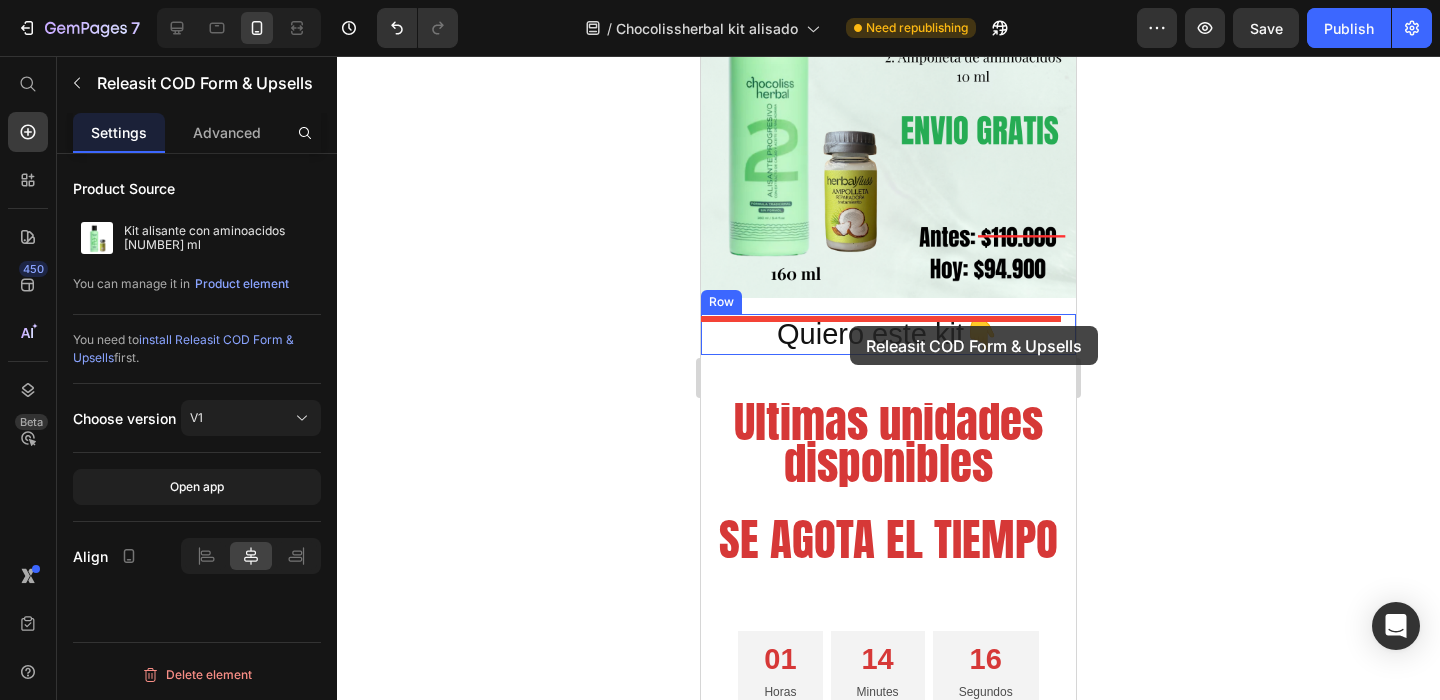drag, startPoint x: 732, startPoint y: 496, endPoint x: 850, endPoint y: 326, distance: 206.9396 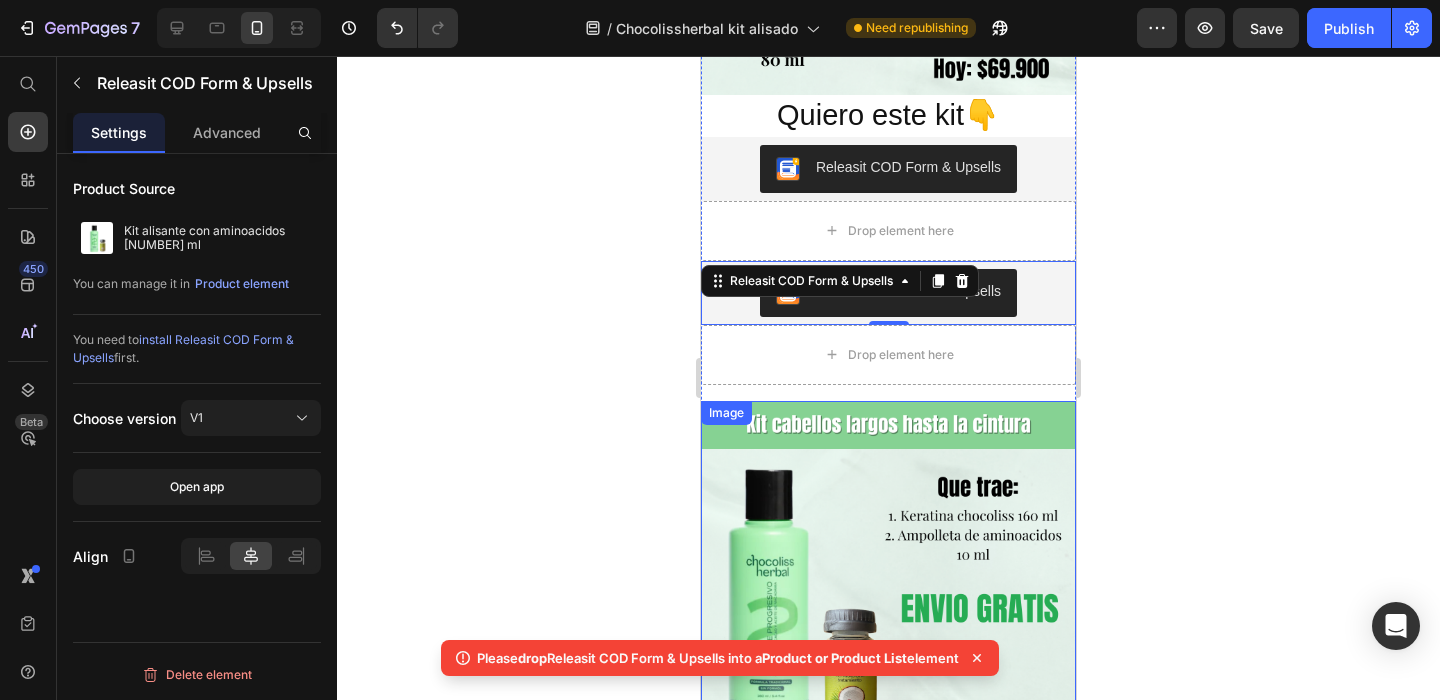 scroll, scrollTop: 5544, scrollLeft: 0, axis: vertical 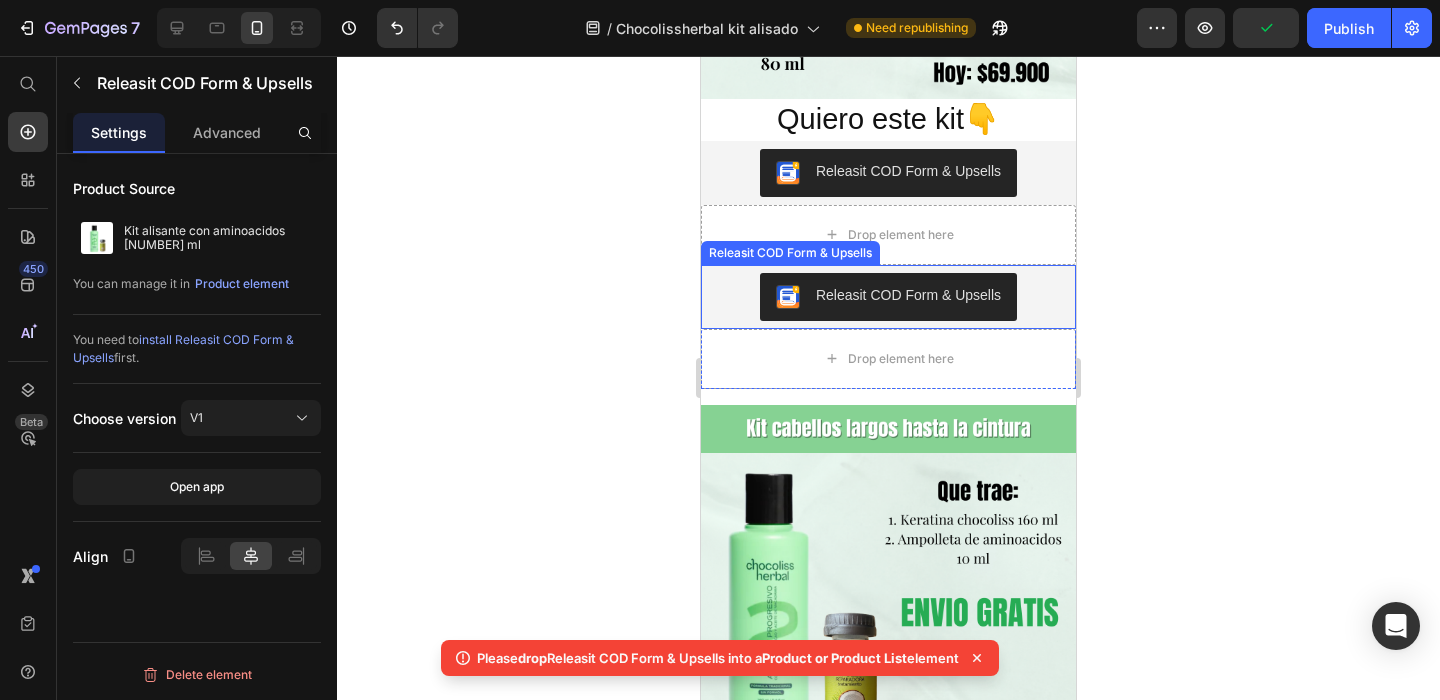 click on "Releasit COD Form & Upsells" at bounding box center [888, 297] 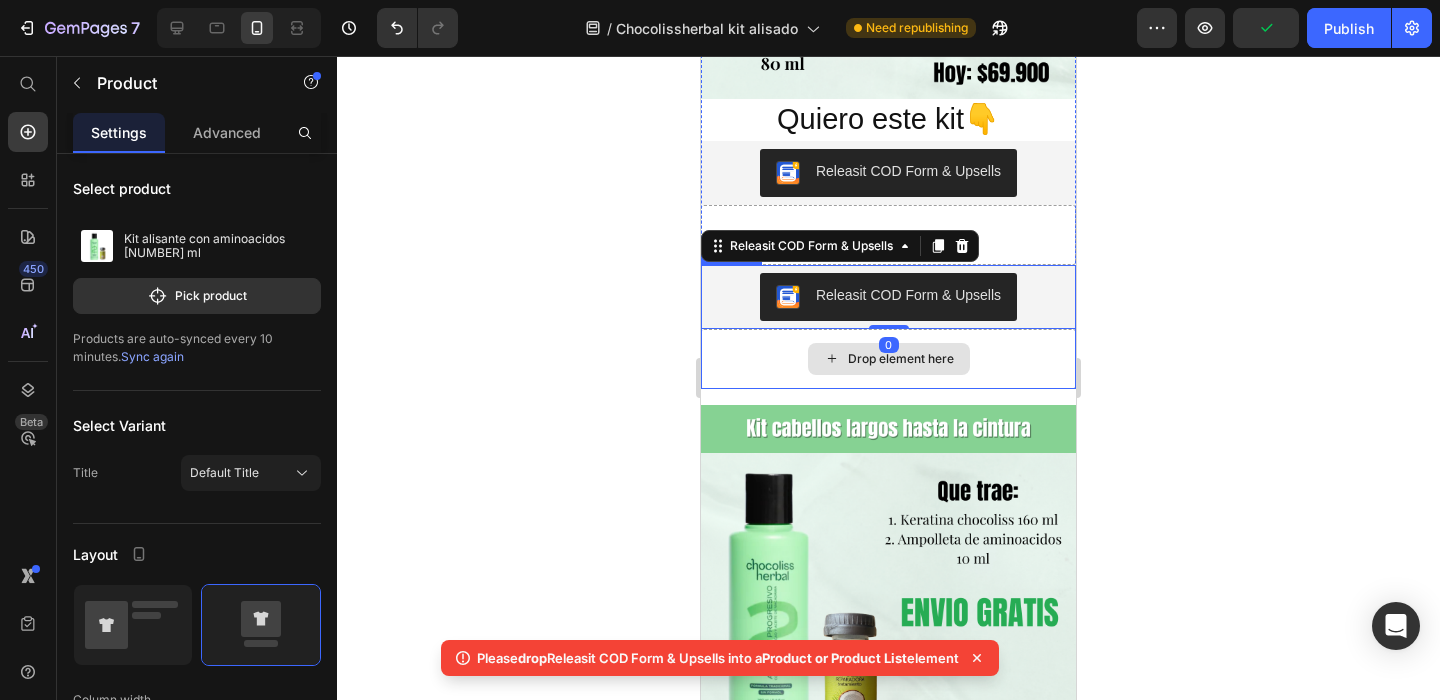 click on "Drop element here" at bounding box center (888, 359) 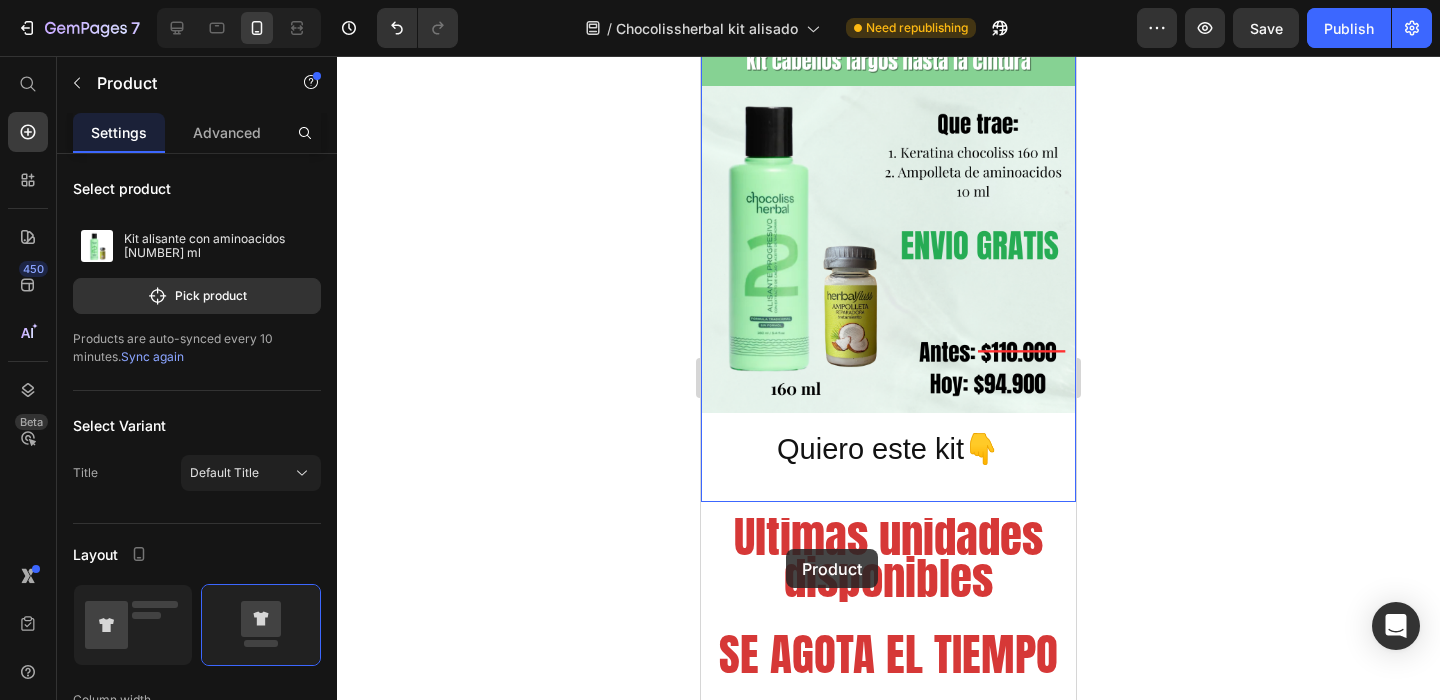 scroll, scrollTop: 5971, scrollLeft: 0, axis: vertical 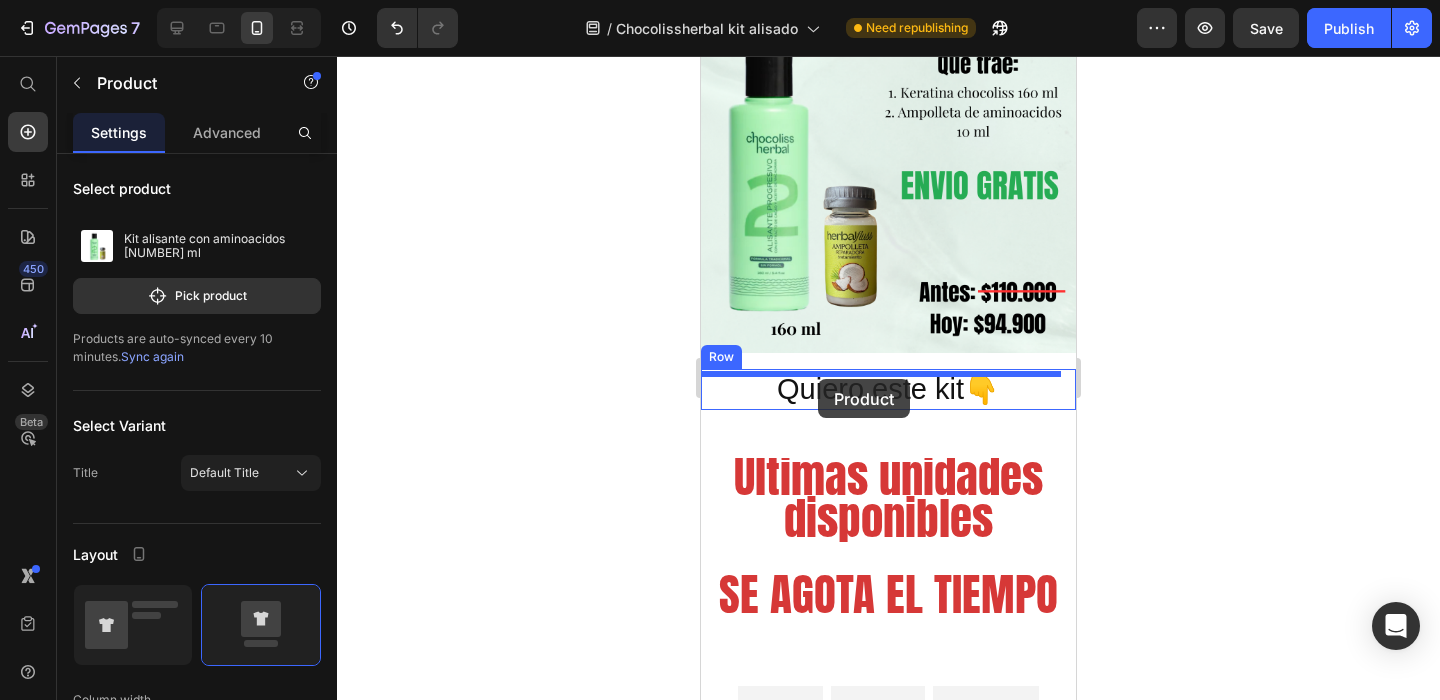drag, startPoint x: 721, startPoint y: 226, endPoint x: 818, endPoint y: 379, distance: 181.1574 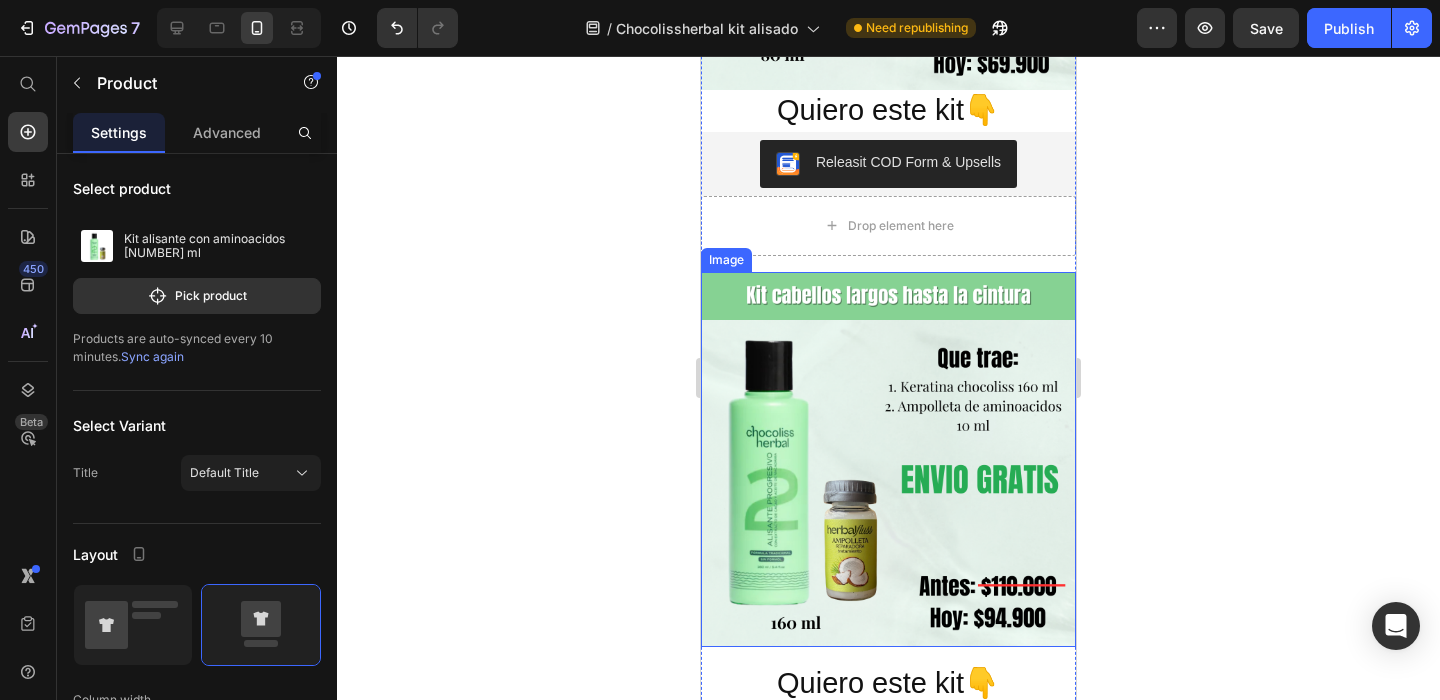 scroll, scrollTop: 5706, scrollLeft: 0, axis: vertical 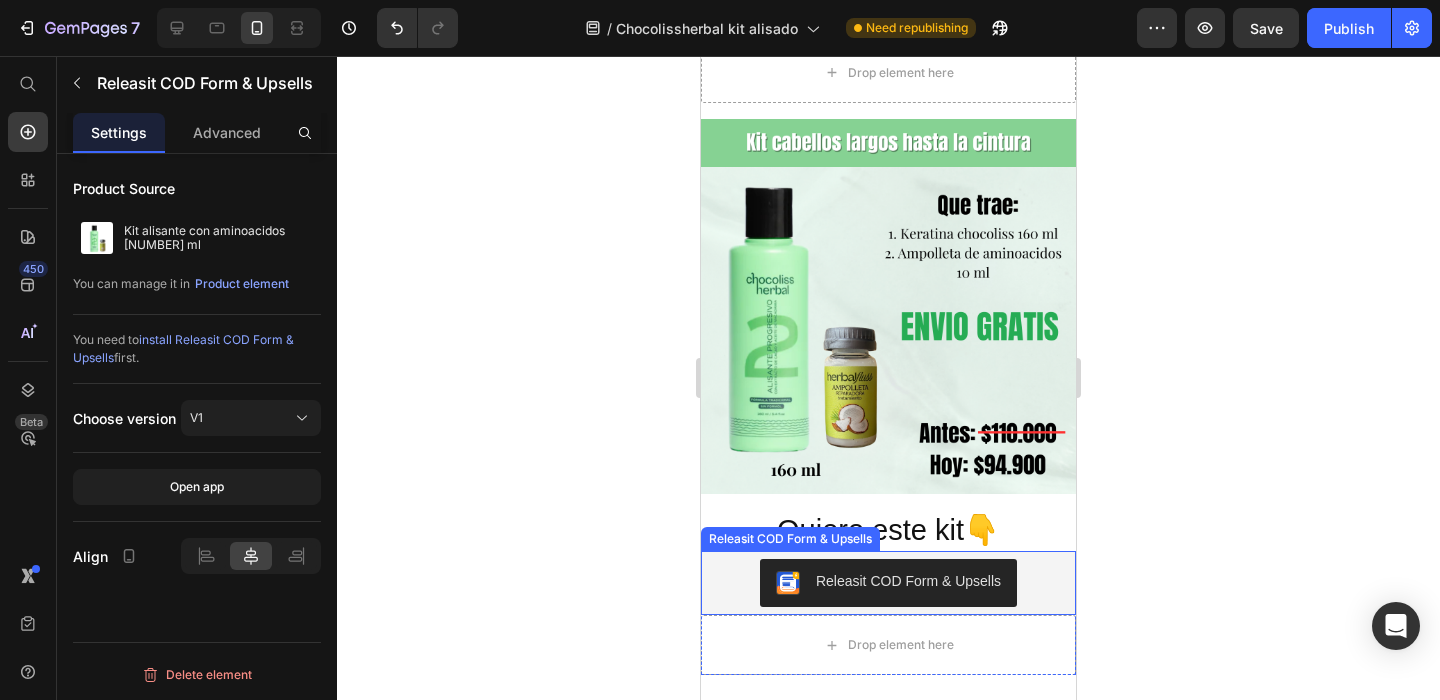 click on "Releasit COD Form & Upsells" at bounding box center [888, 583] 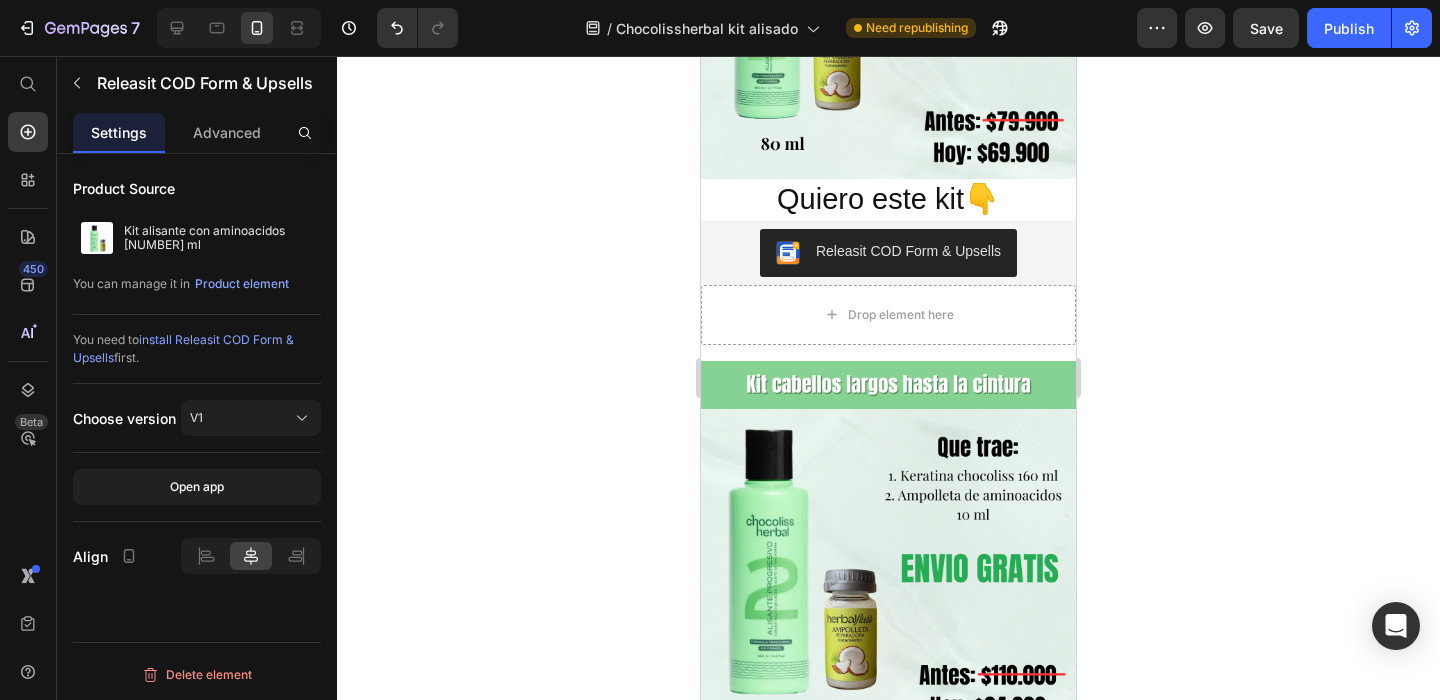 scroll, scrollTop: 5463, scrollLeft: 0, axis: vertical 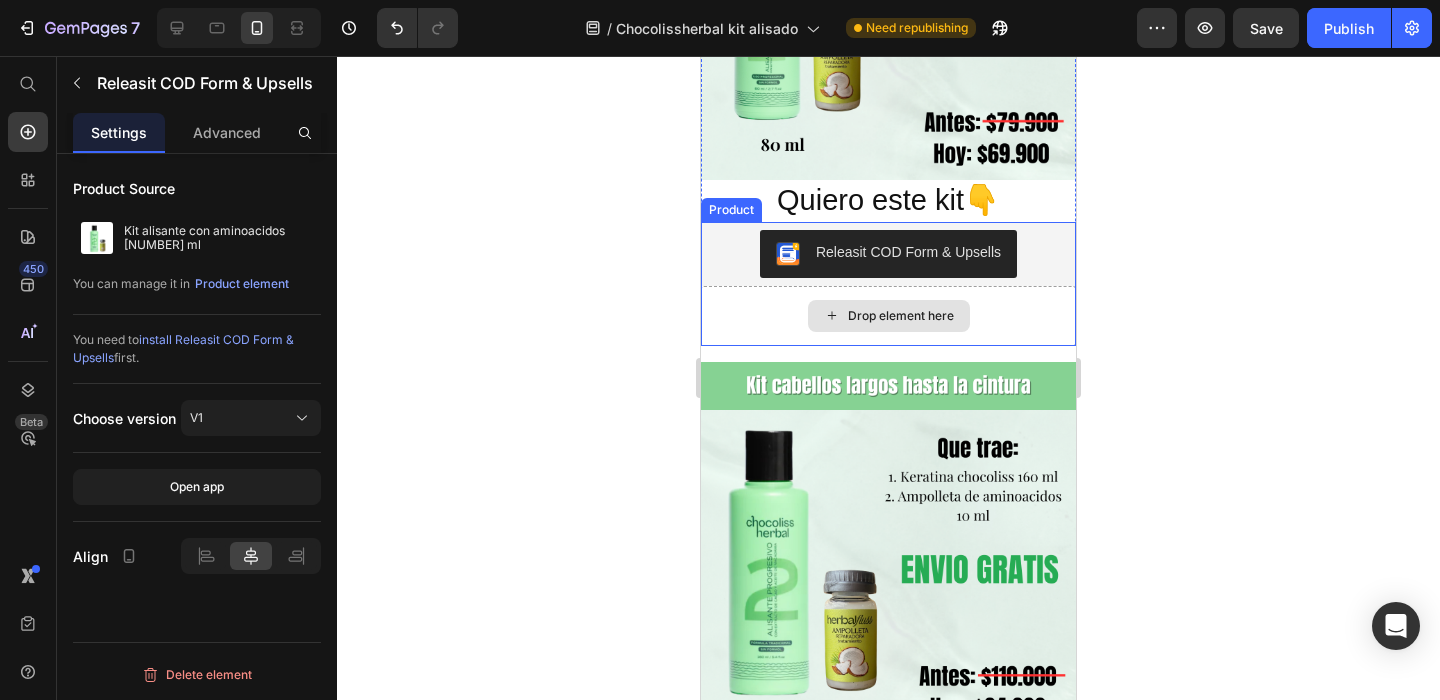 click on "Drop element here" at bounding box center (888, 316) 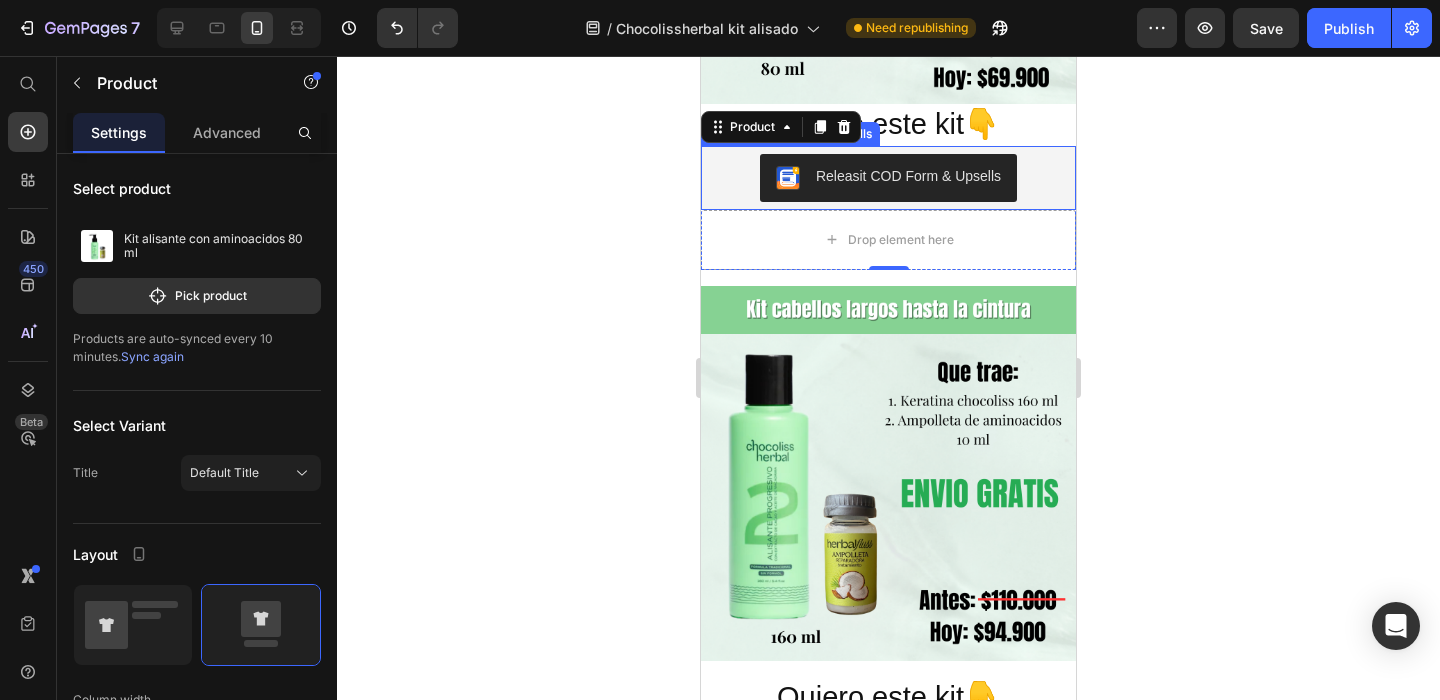 scroll, scrollTop: 5578, scrollLeft: 0, axis: vertical 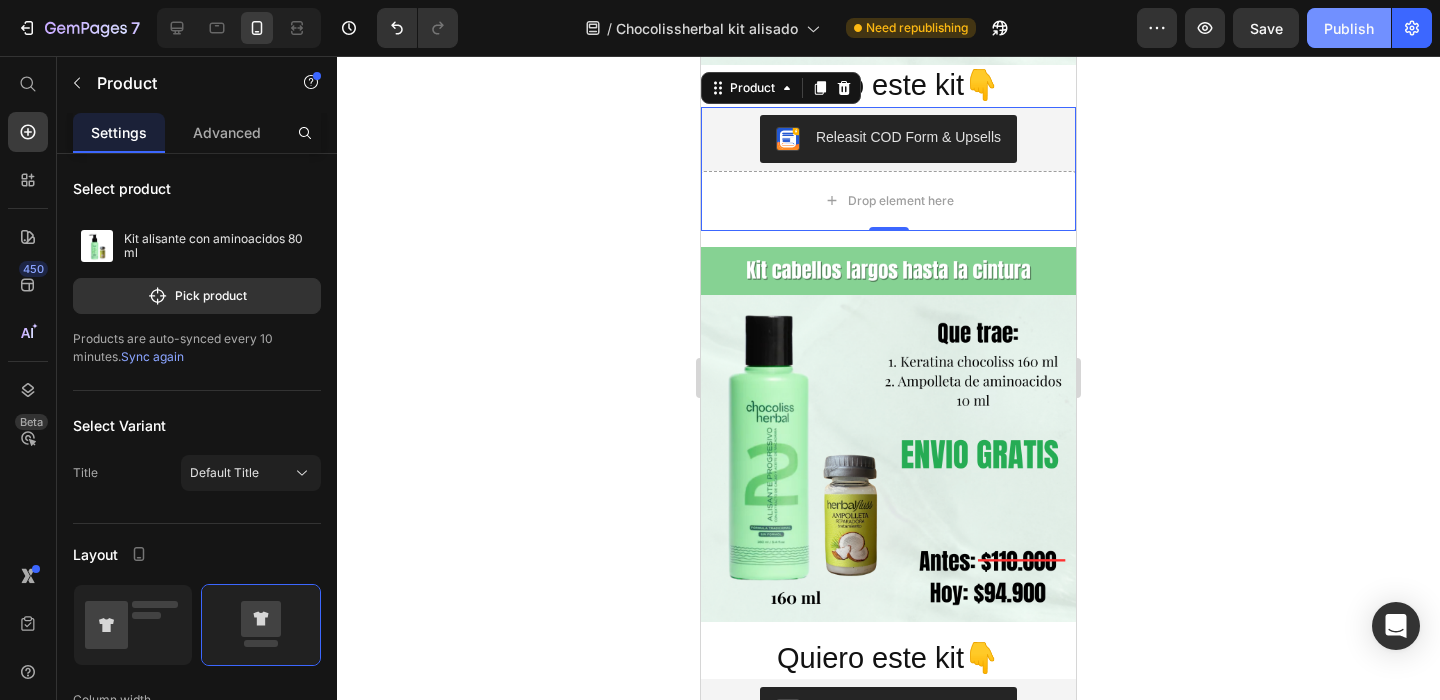 click on "Publish" at bounding box center [1349, 28] 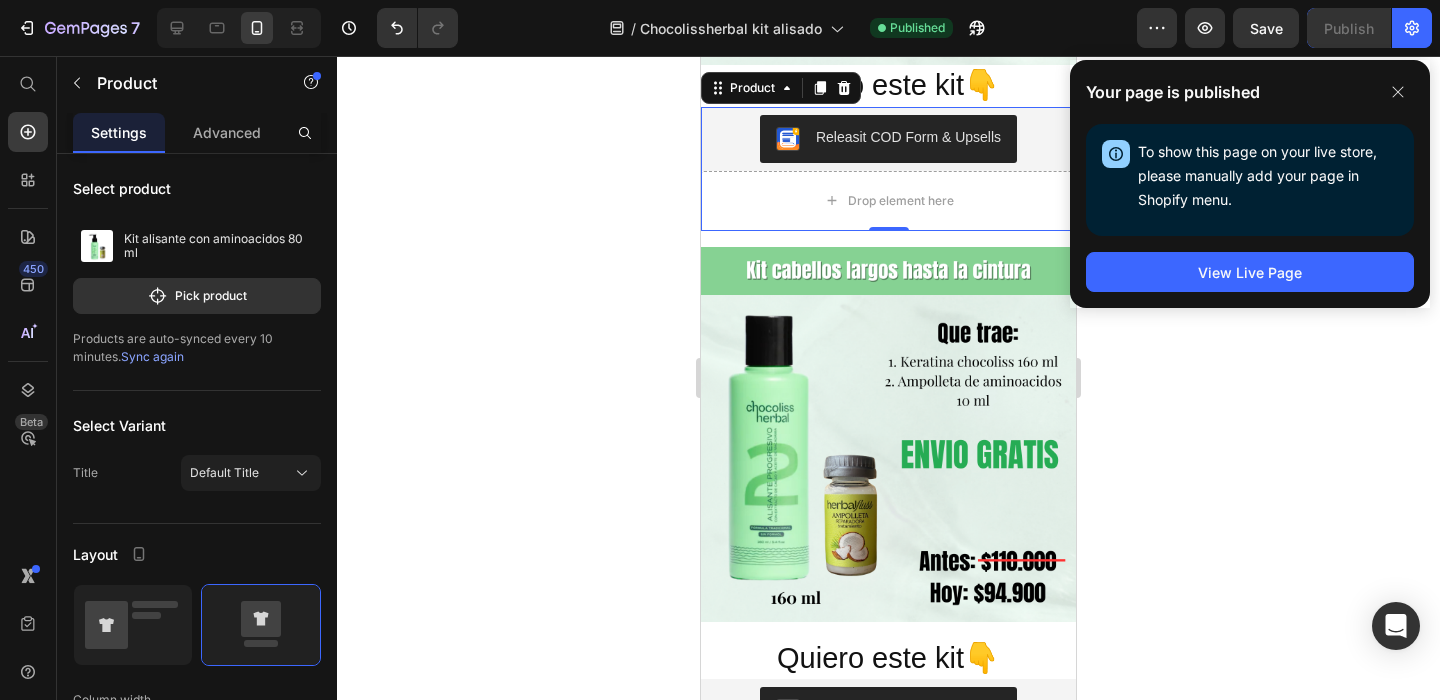click 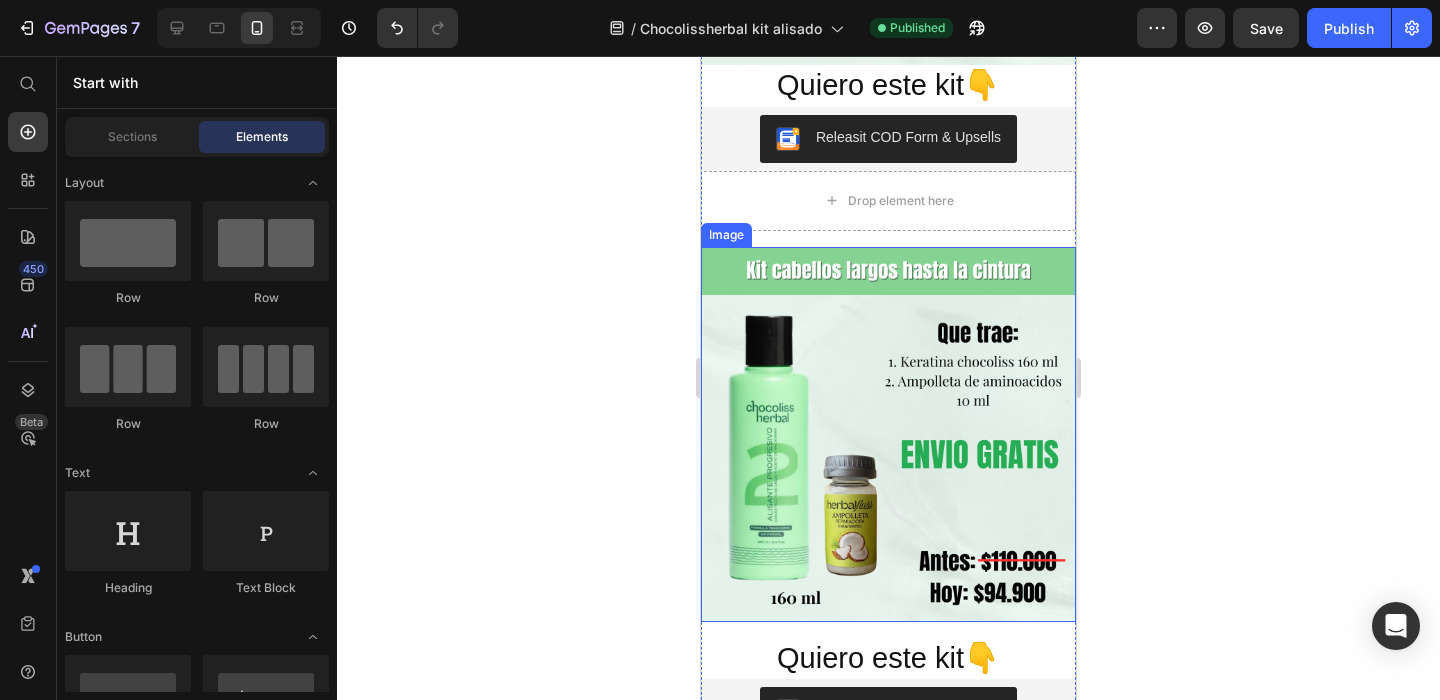 scroll, scrollTop: 5841, scrollLeft: 0, axis: vertical 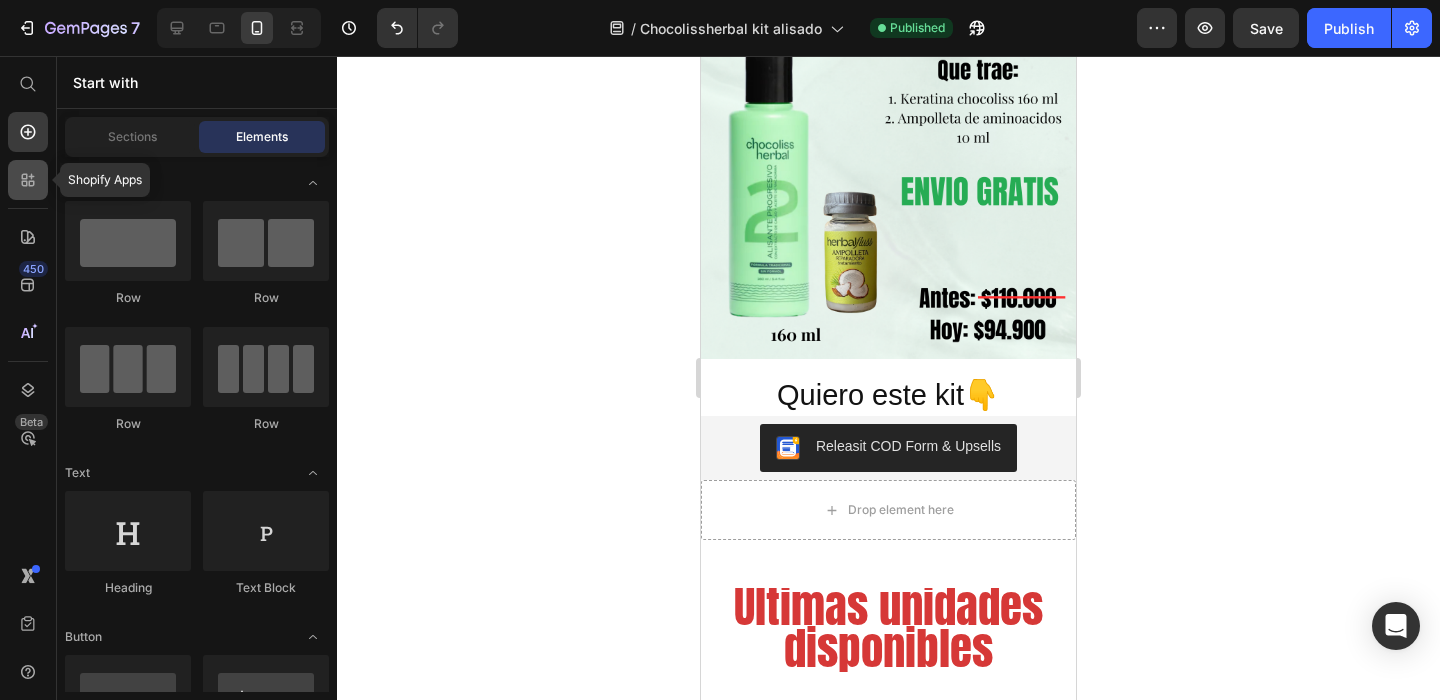 click 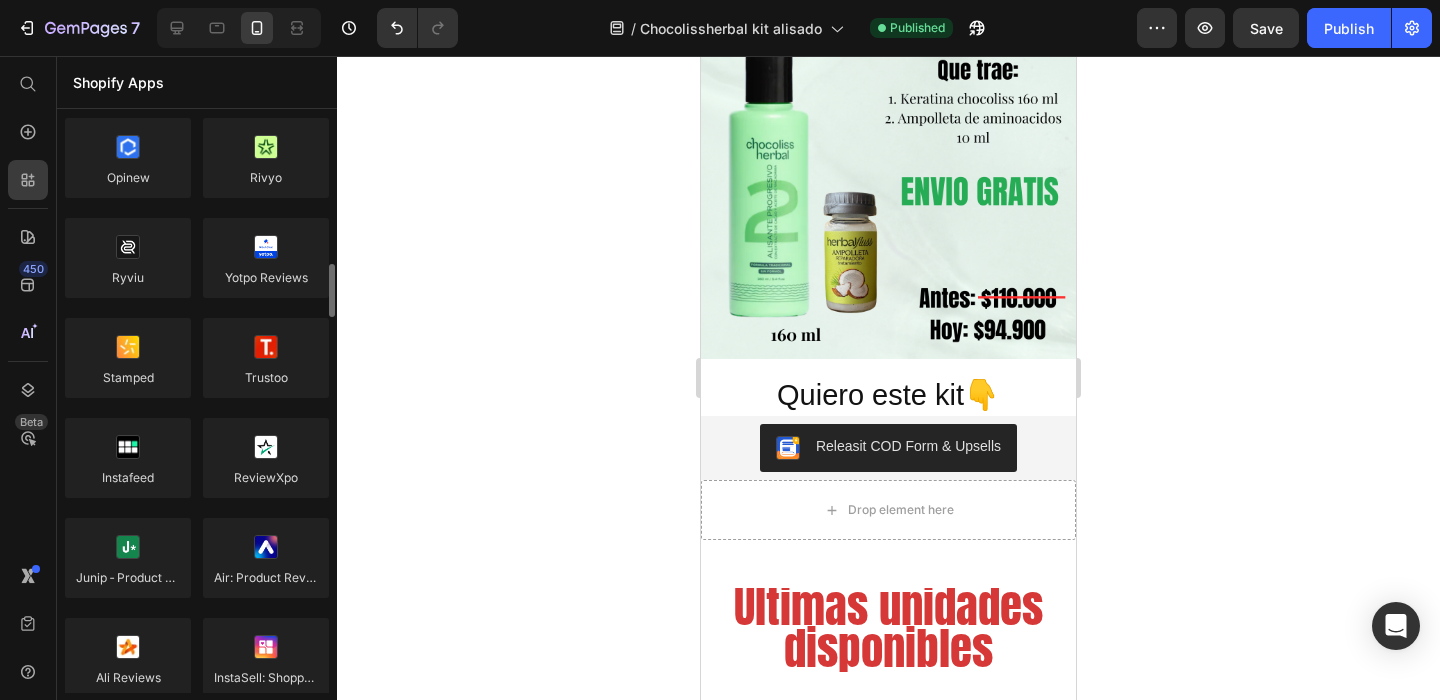 scroll, scrollTop: 0, scrollLeft: 0, axis: both 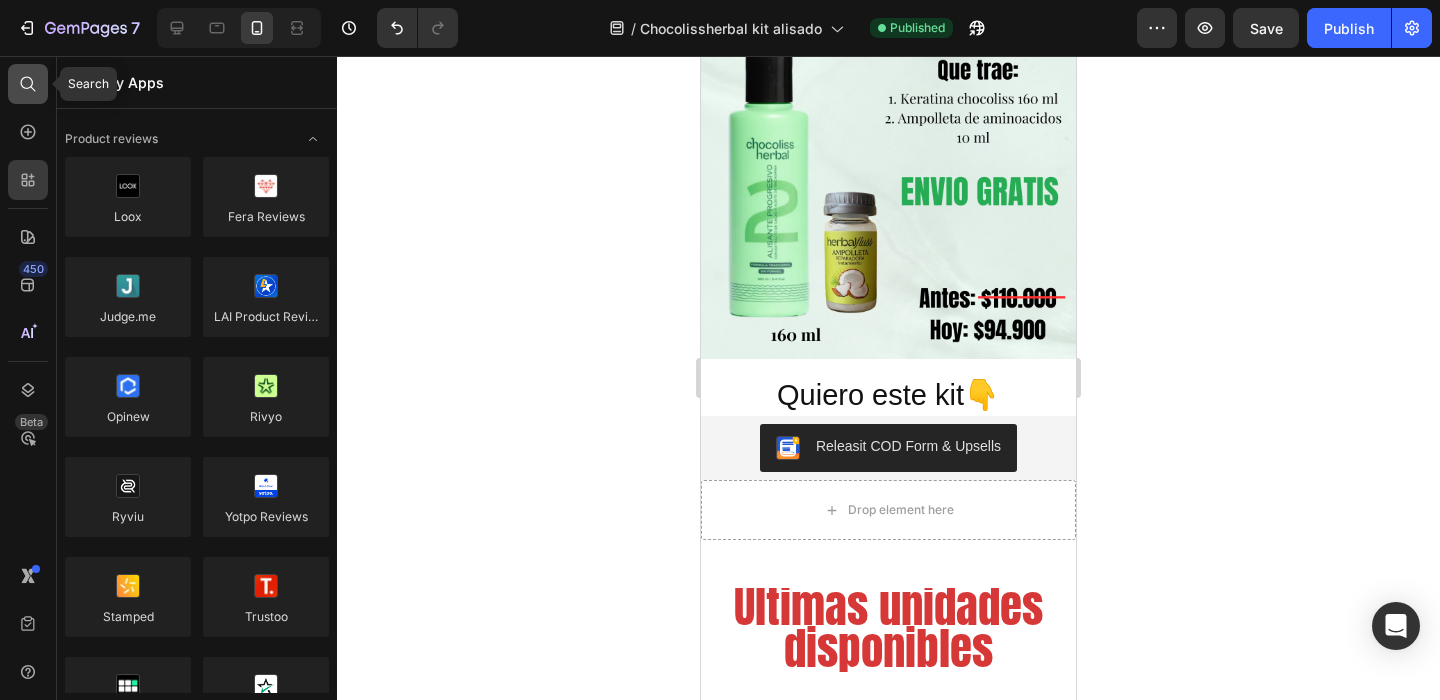 click 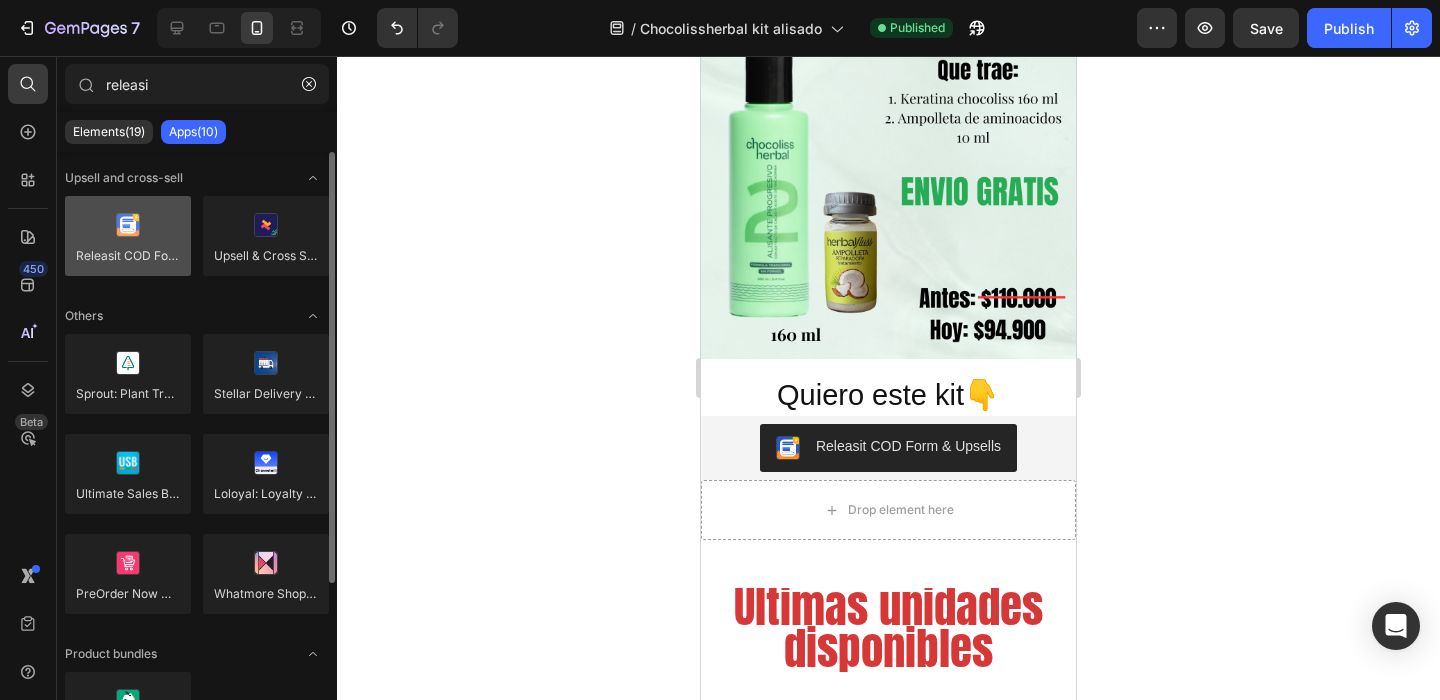 type on "releasi" 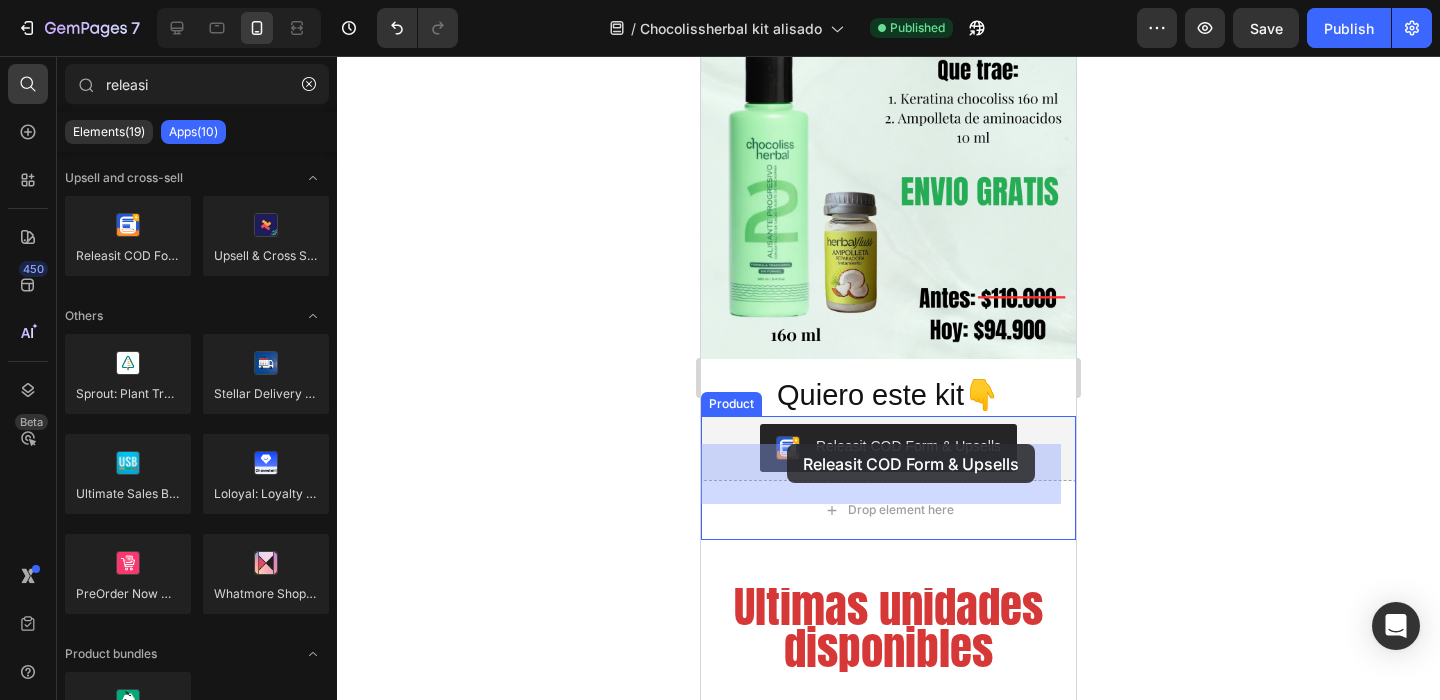 drag, startPoint x: 806, startPoint y: 294, endPoint x: 787, endPoint y: 444, distance: 151.19855 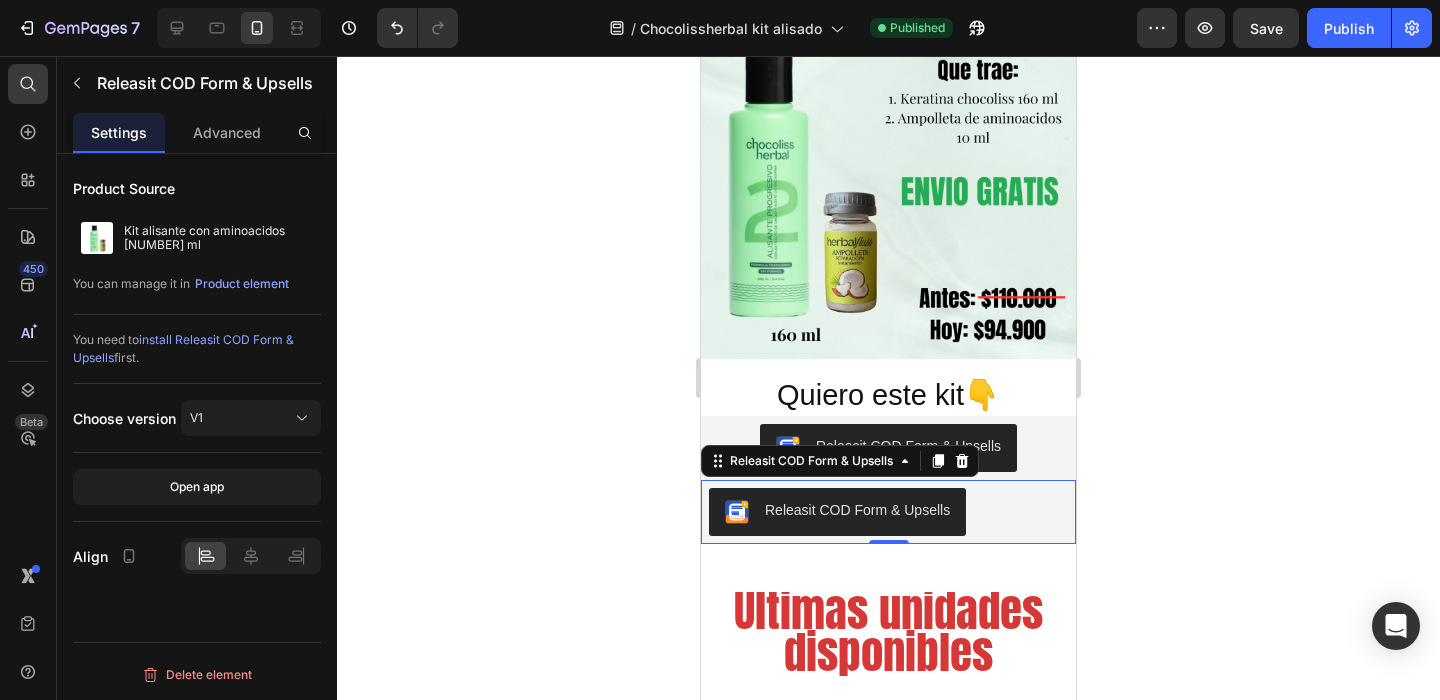 click 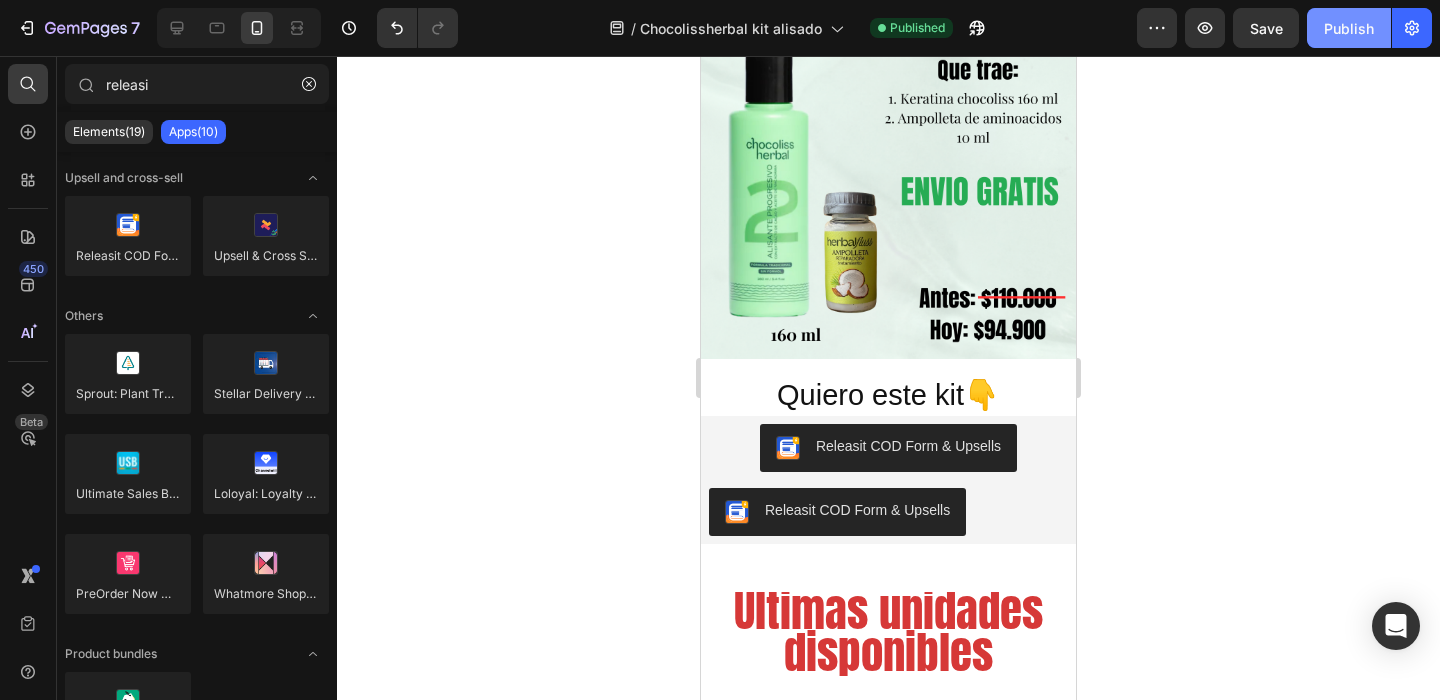 click on "Publish" at bounding box center (1349, 28) 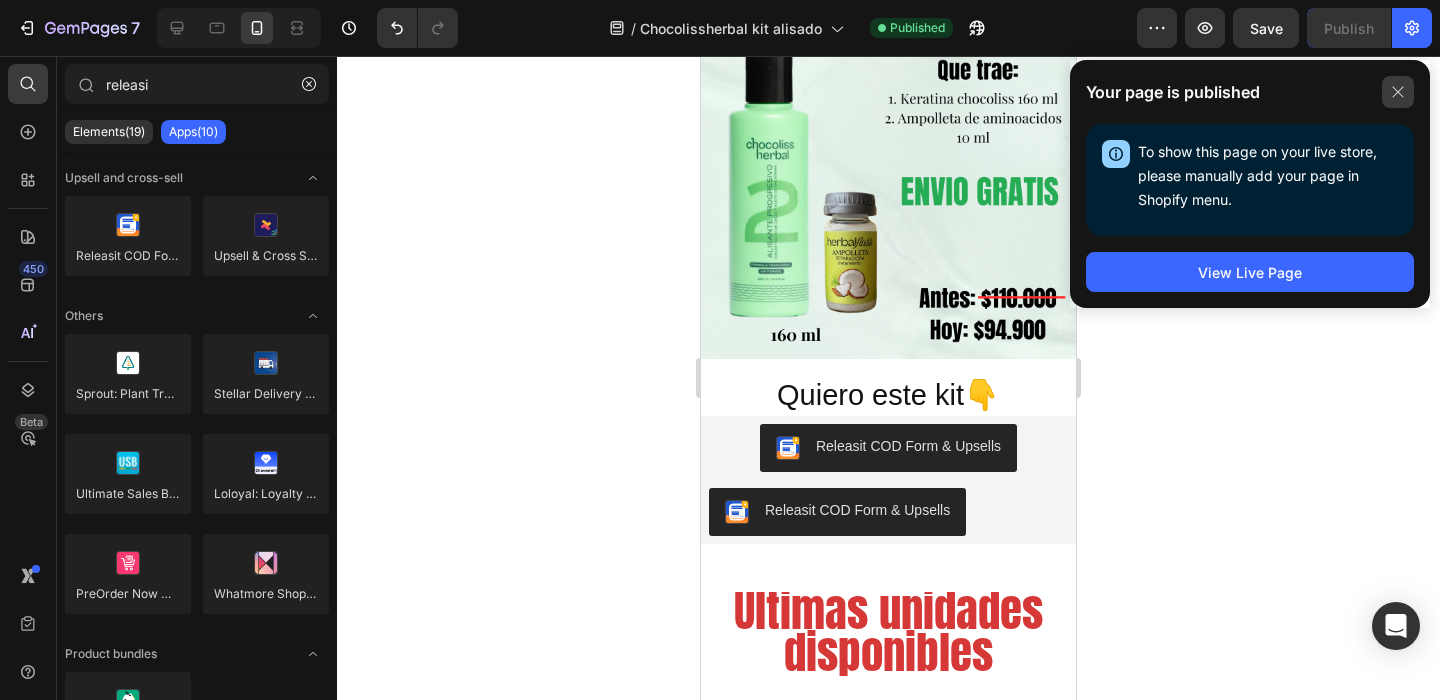 click 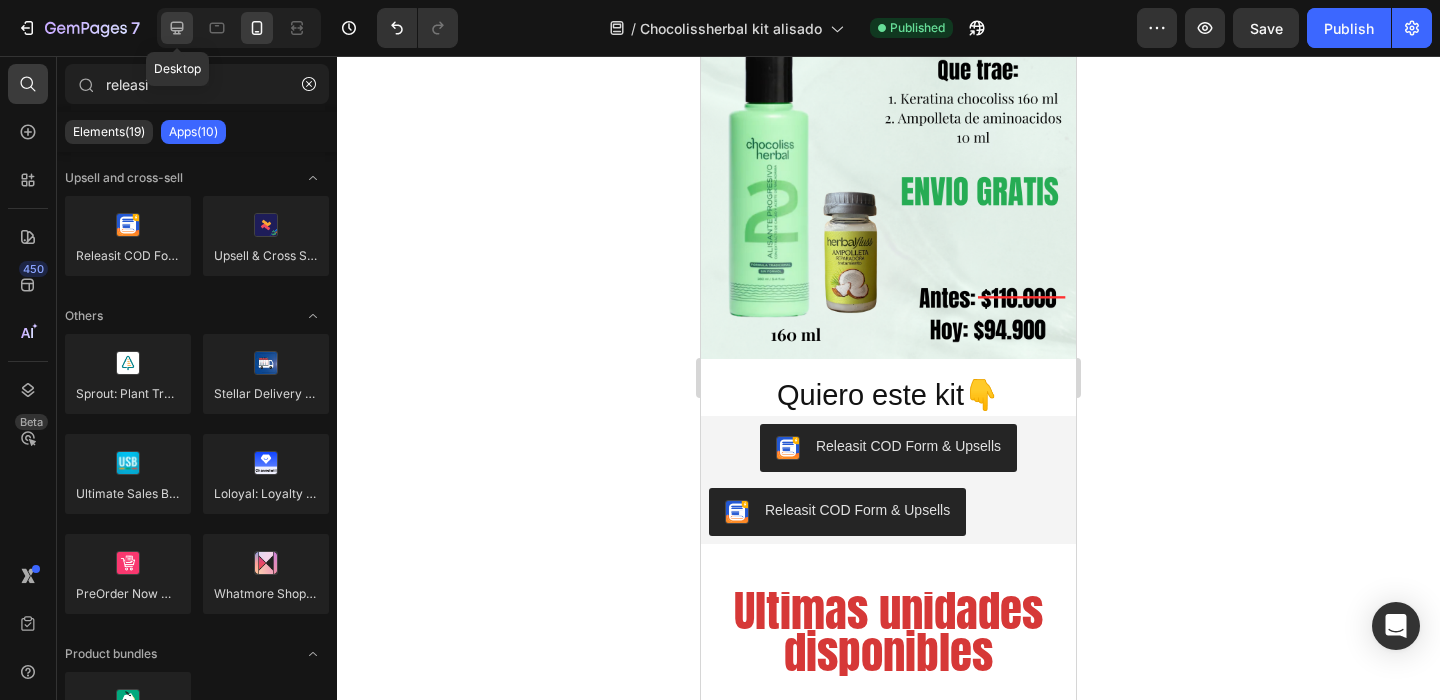 click 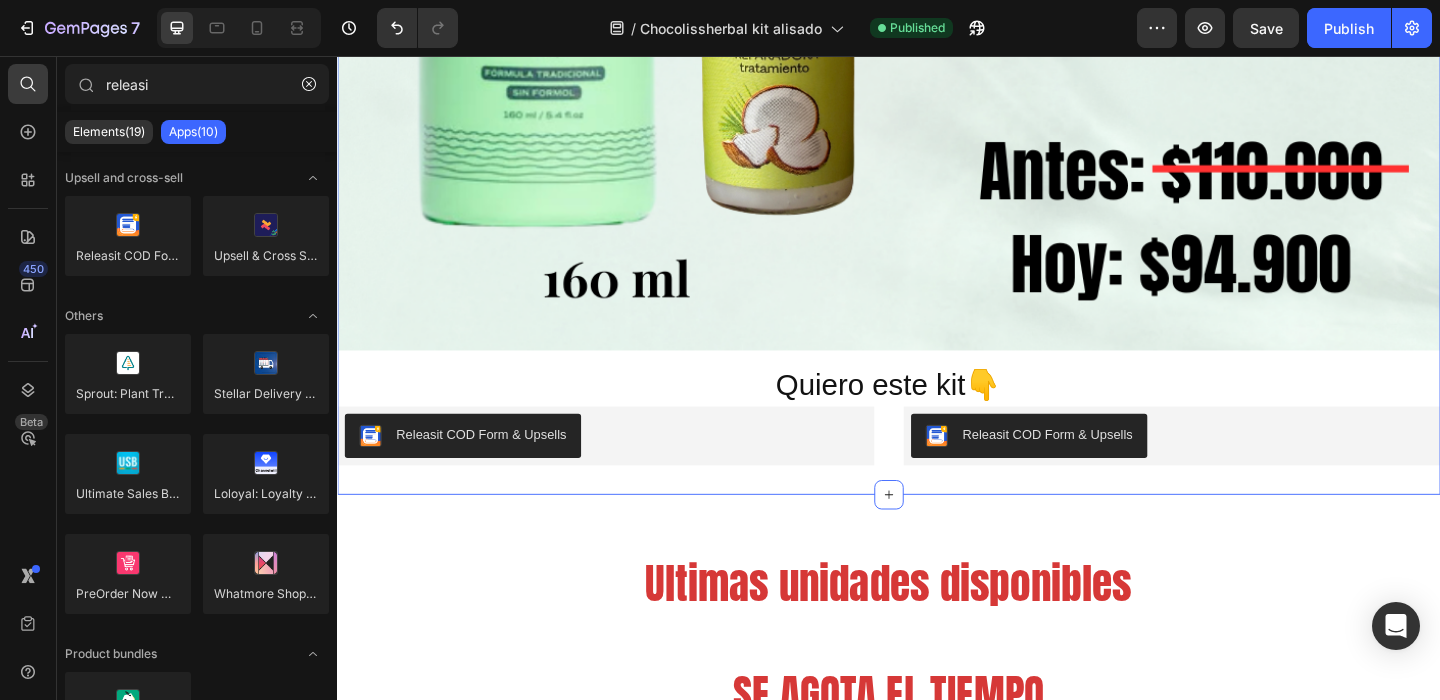 scroll, scrollTop: 7973, scrollLeft: 0, axis: vertical 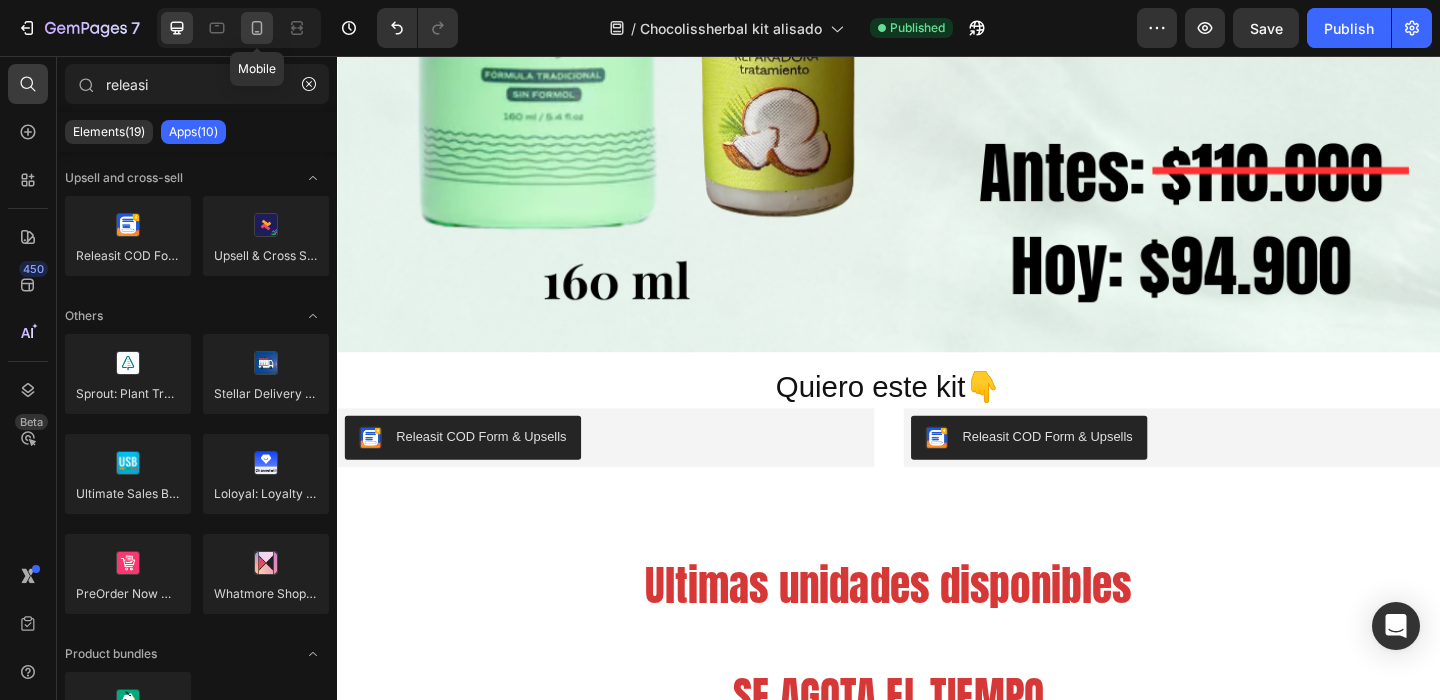 click 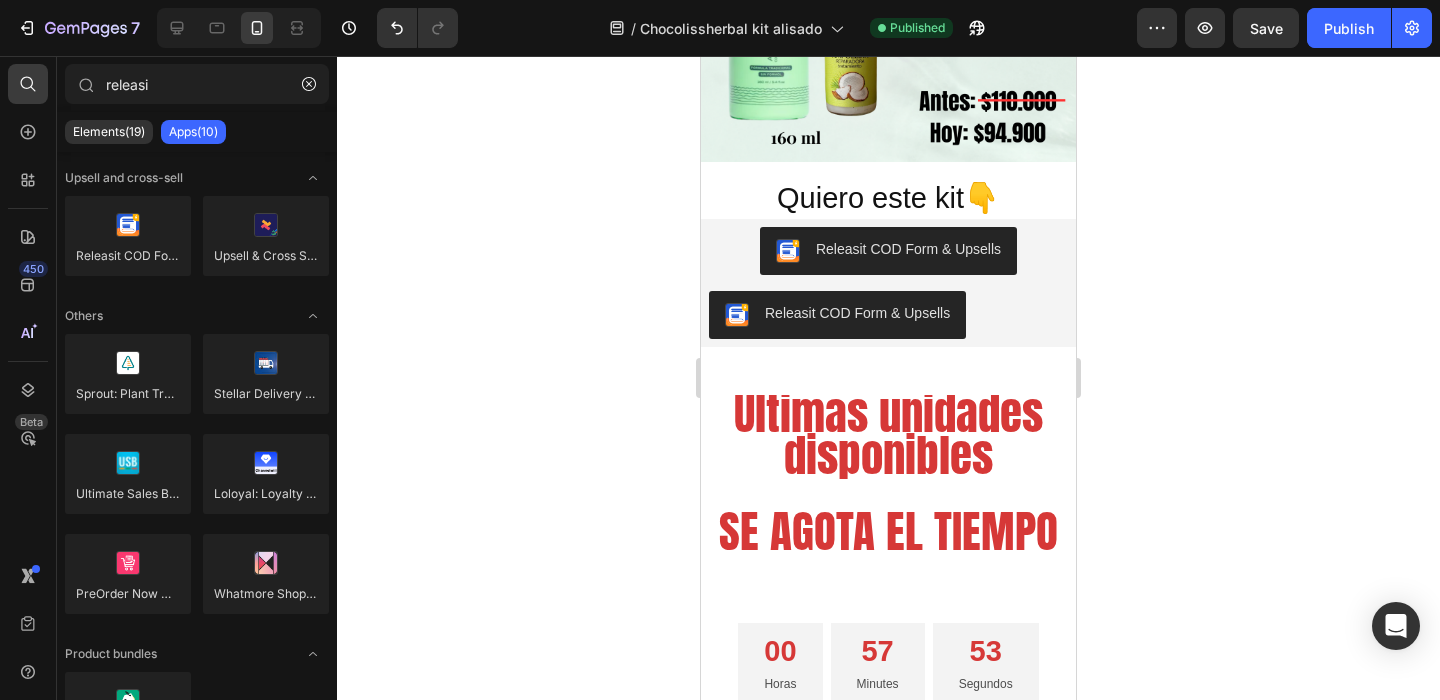 scroll, scrollTop: 5960, scrollLeft: 0, axis: vertical 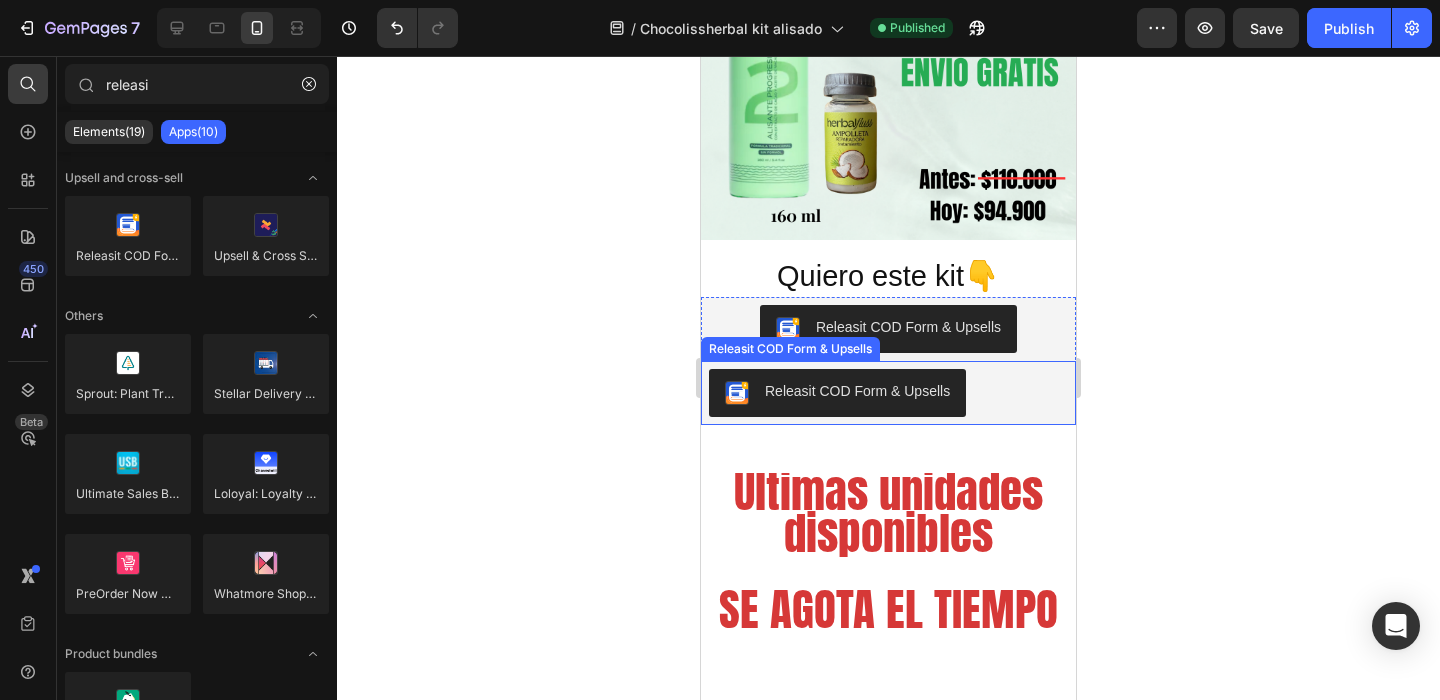 click on "Releasit COD Form & Upsells" at bounding box center (888, 393) 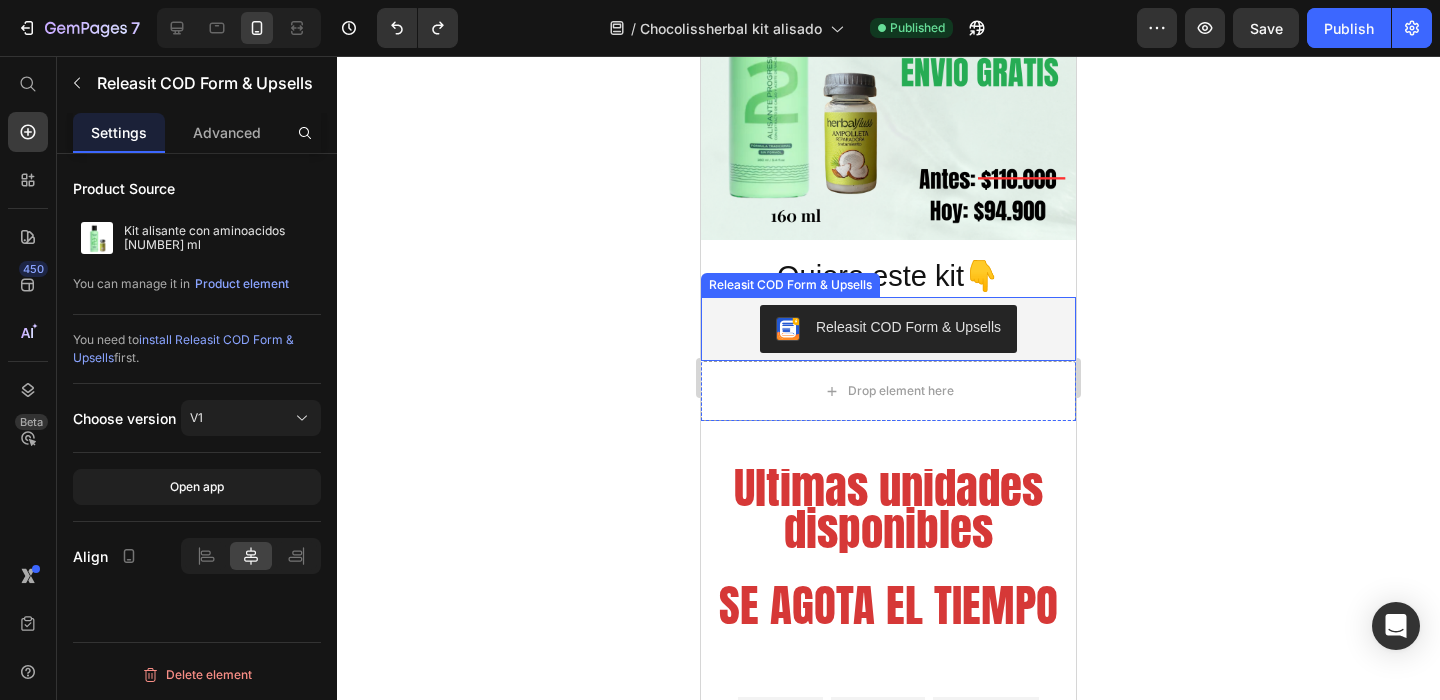 click on "Releasit COD Form & Upsells" at bounding box center [888, 329] 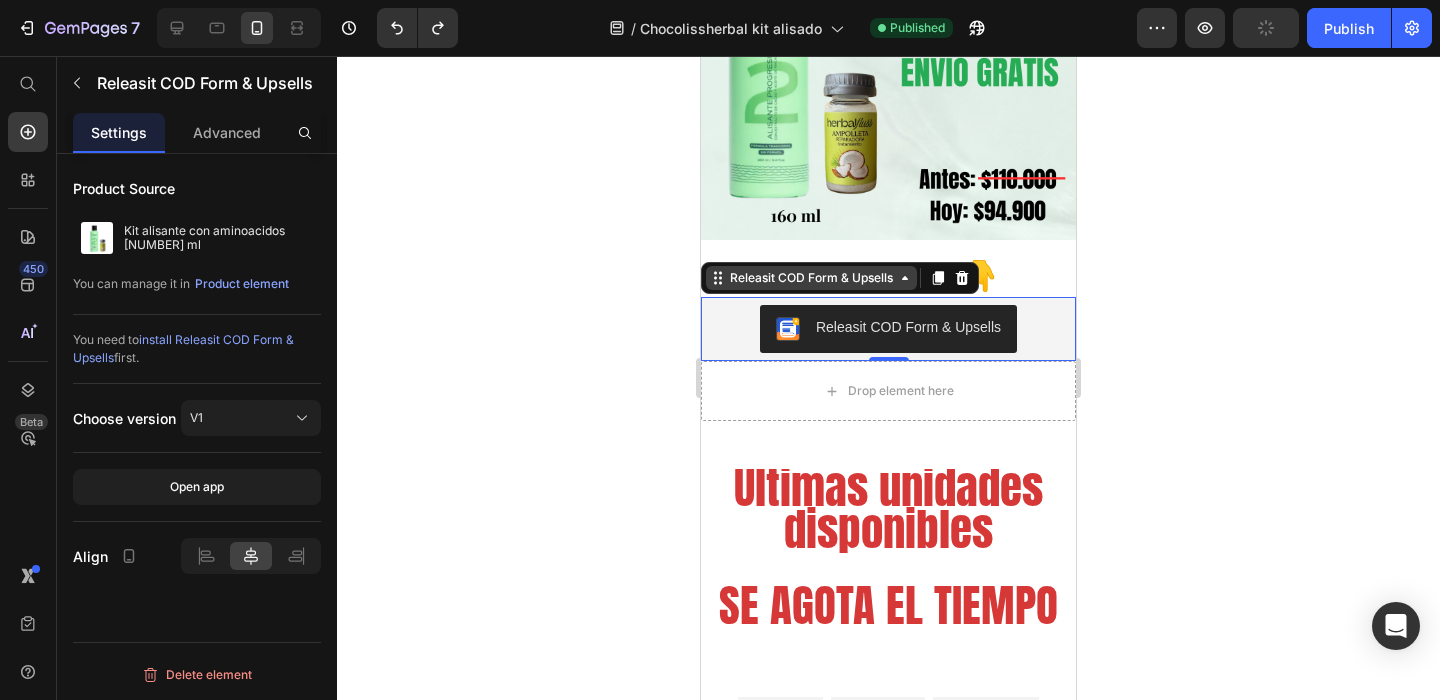 click on "Releasit COD Form & Upsells" at bounding box center [811, 278] 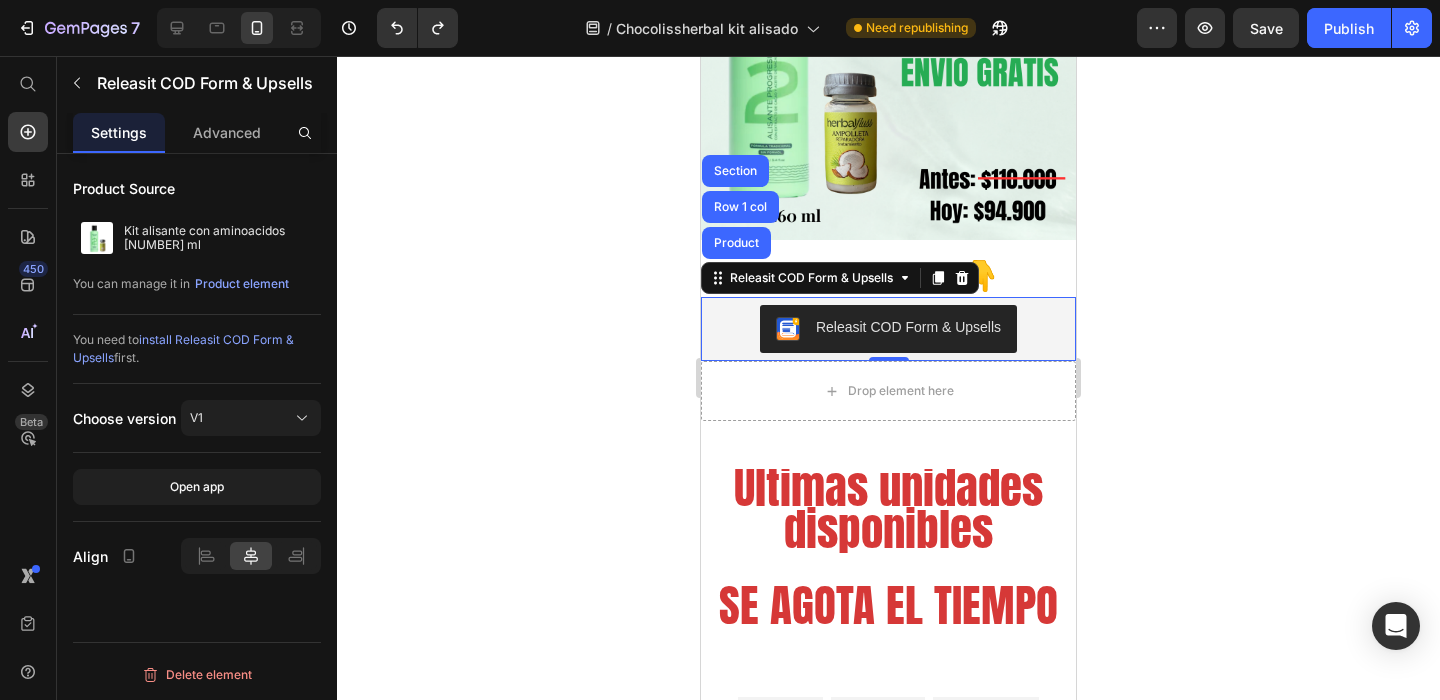 click 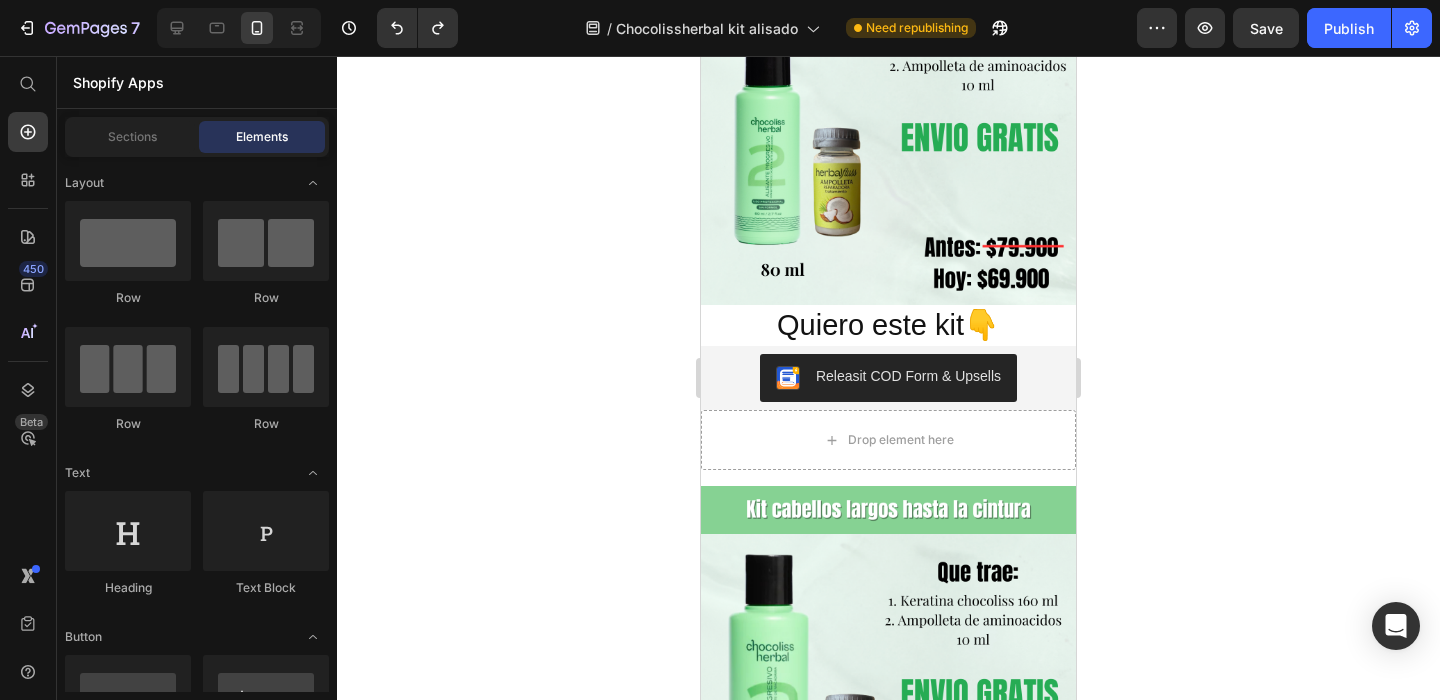 scroll, scrollTop: 5364, scrollLeft: 0, axis: vertical 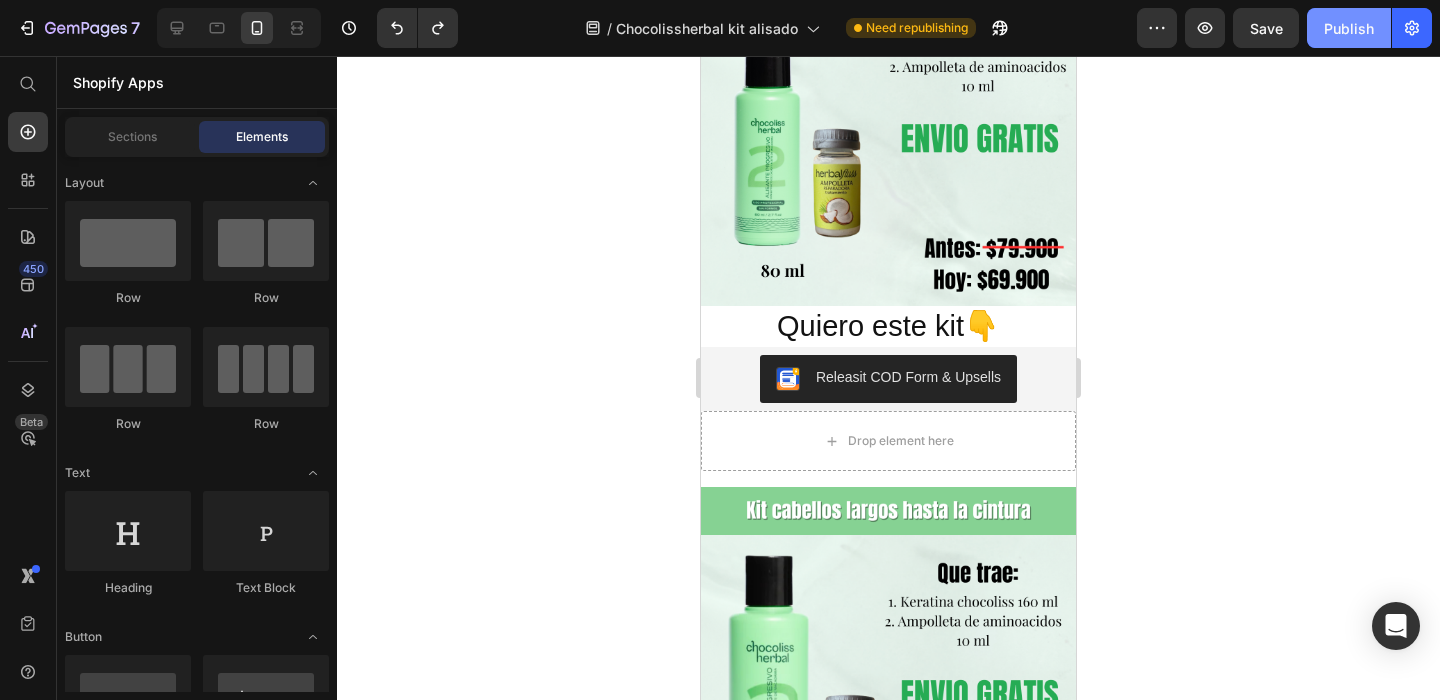 click on "Publish" at bounding box center [1349, 28] 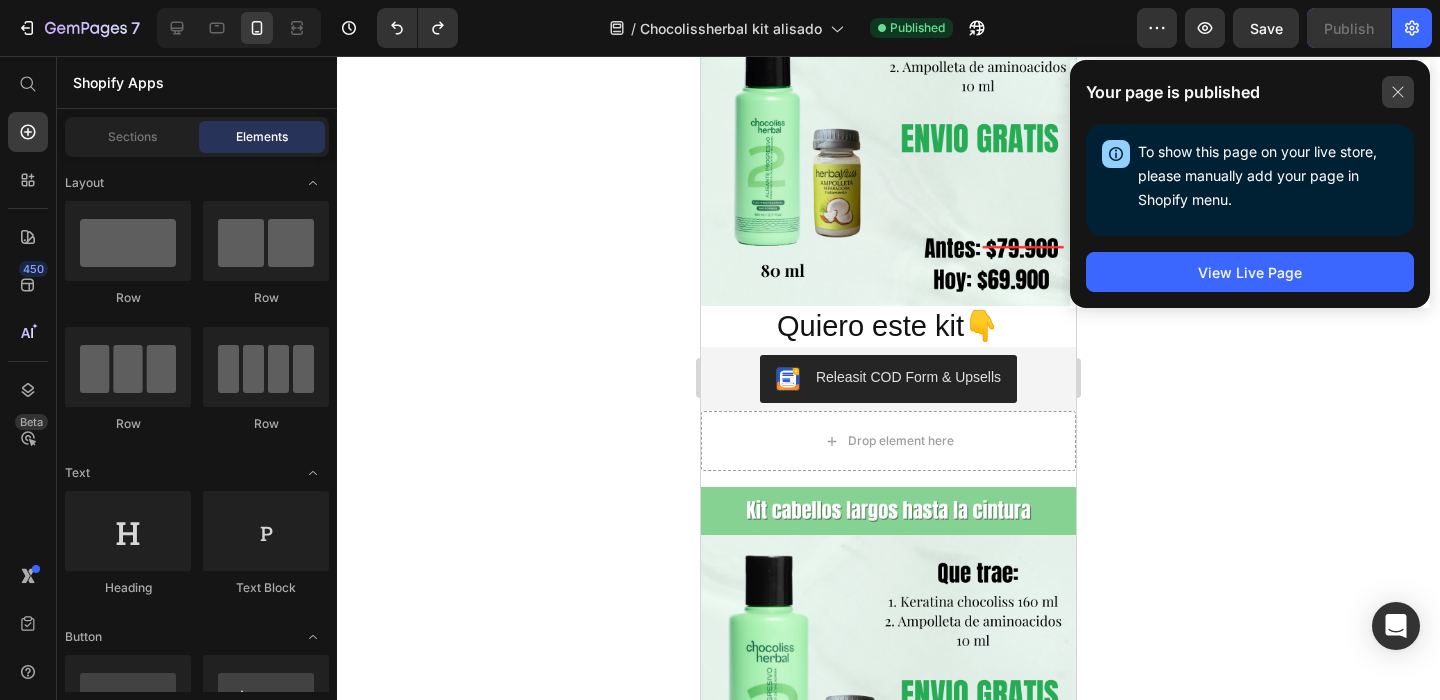 click 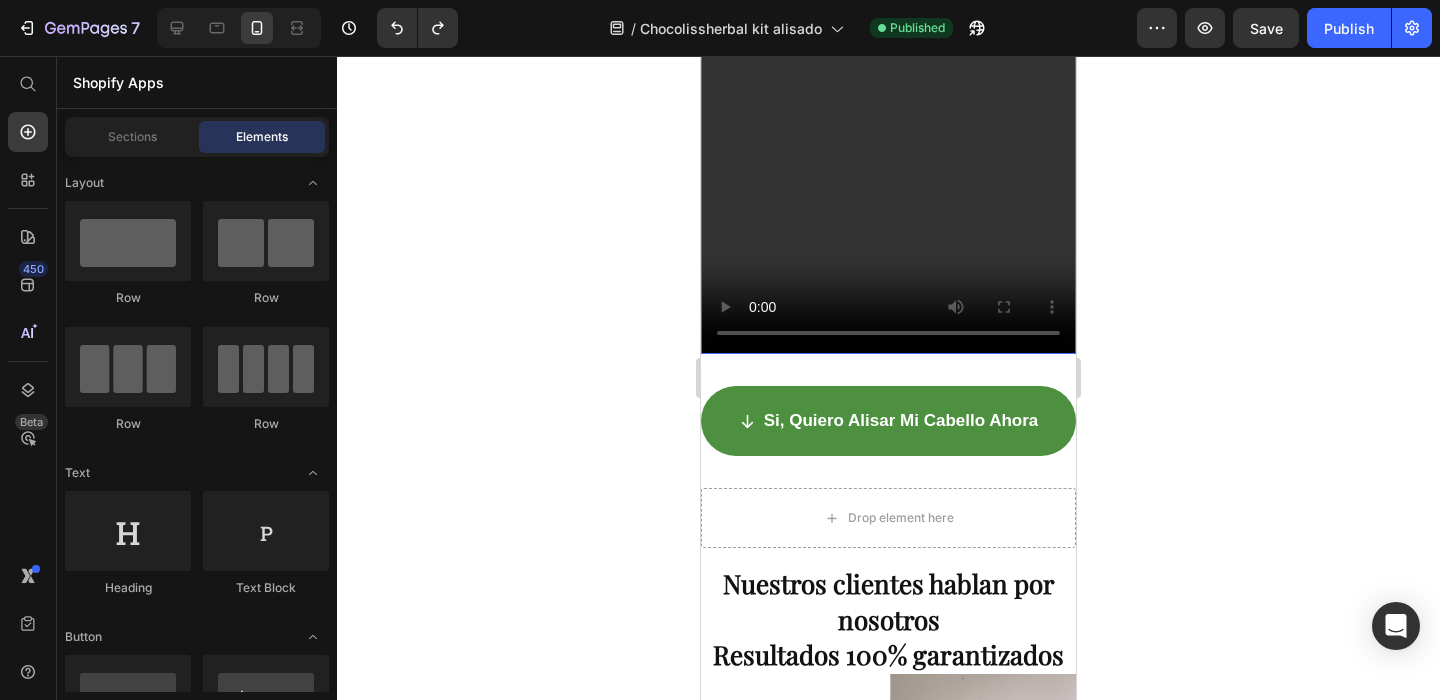 scroll, scrollTop: 873, scrollLeft: 0, axis: vertical 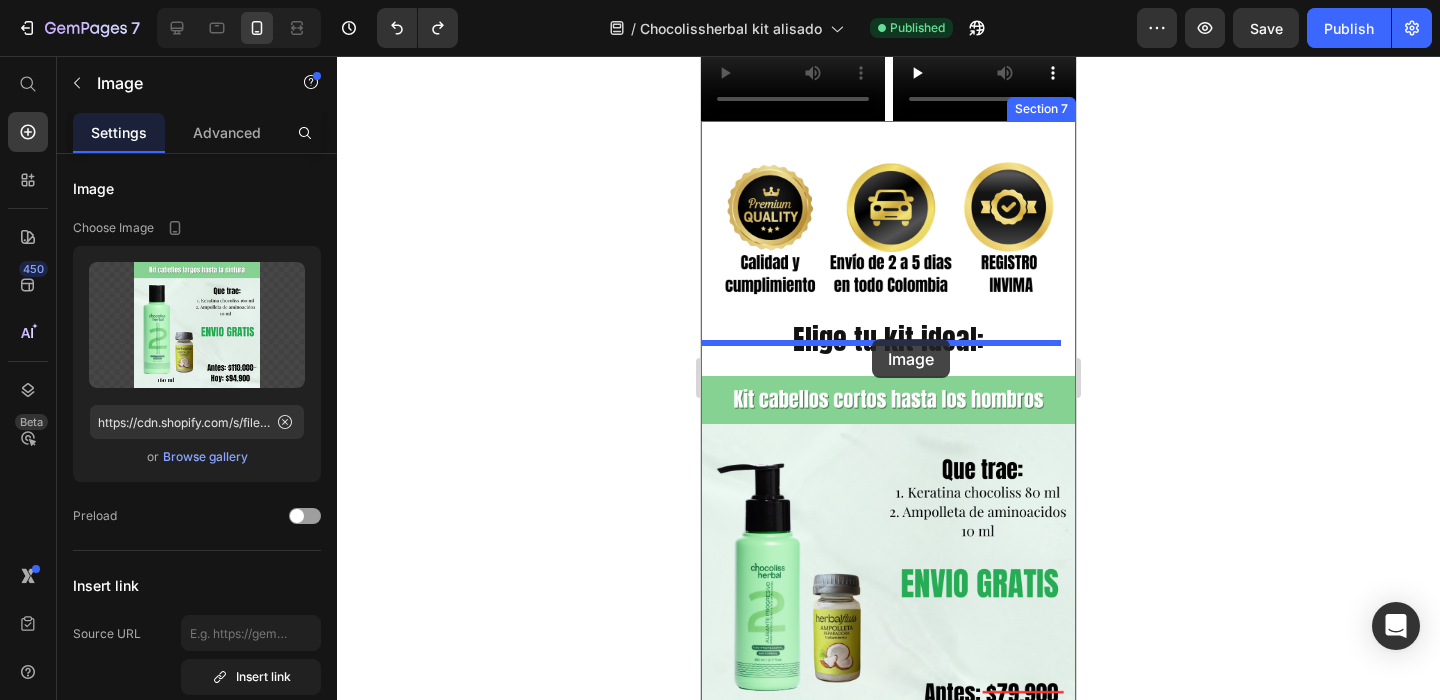 drag, startPoint x: 891, startPoint y: 610, endPoint x: 872, endPoint y: 339, distance: 271.66522 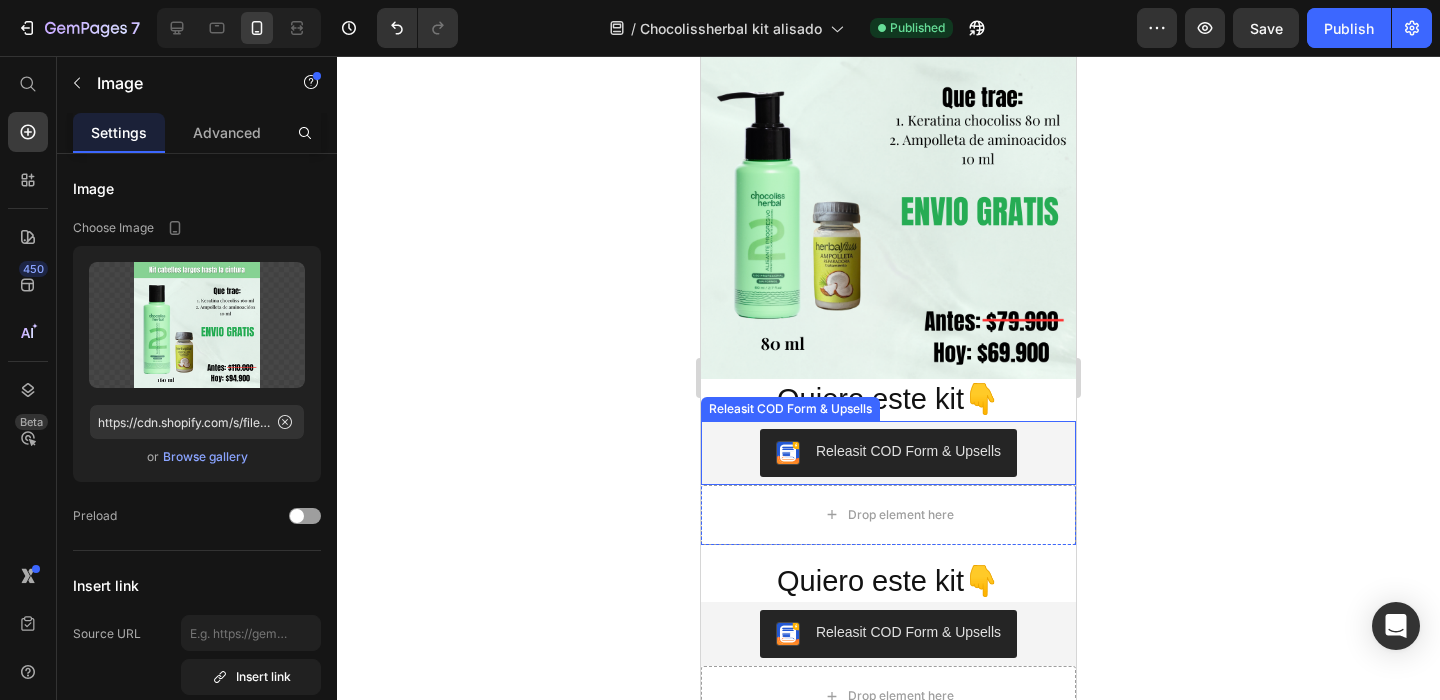 scroll, scrollTop: 5658, scrollLeft: 0, axis: vertical 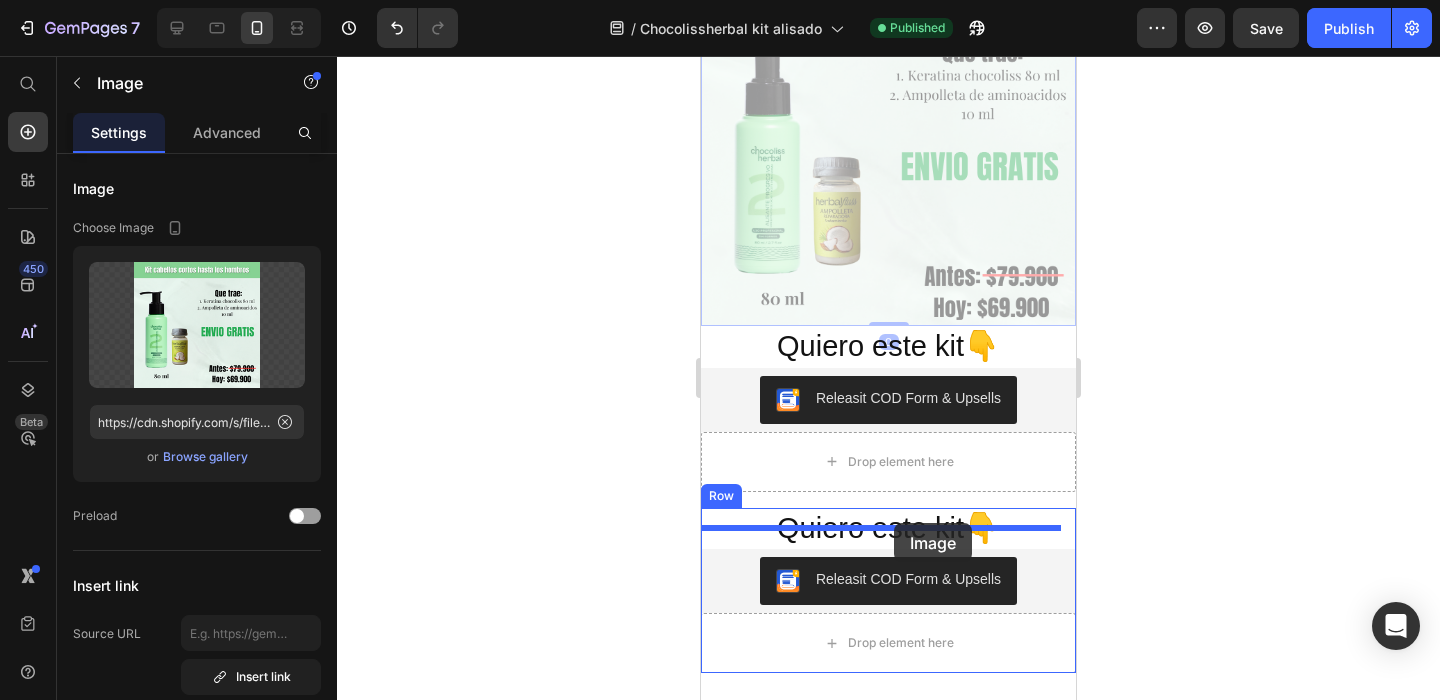 drag, startPoint x: 888, startPoint y: 163, endPoint x: 894, endPoint y: 523, distance: 360.05 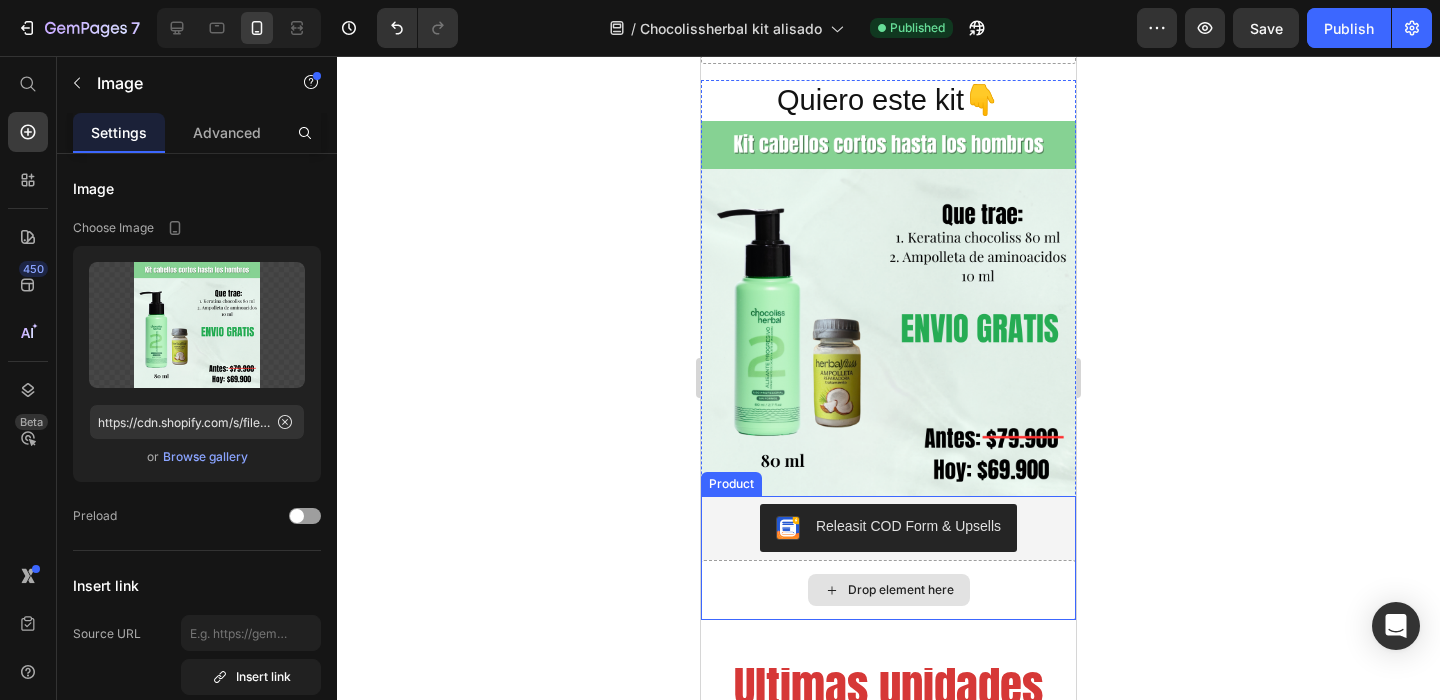 scroll, scrollTop: 5756, scrollLeft: 0, axis: vertical 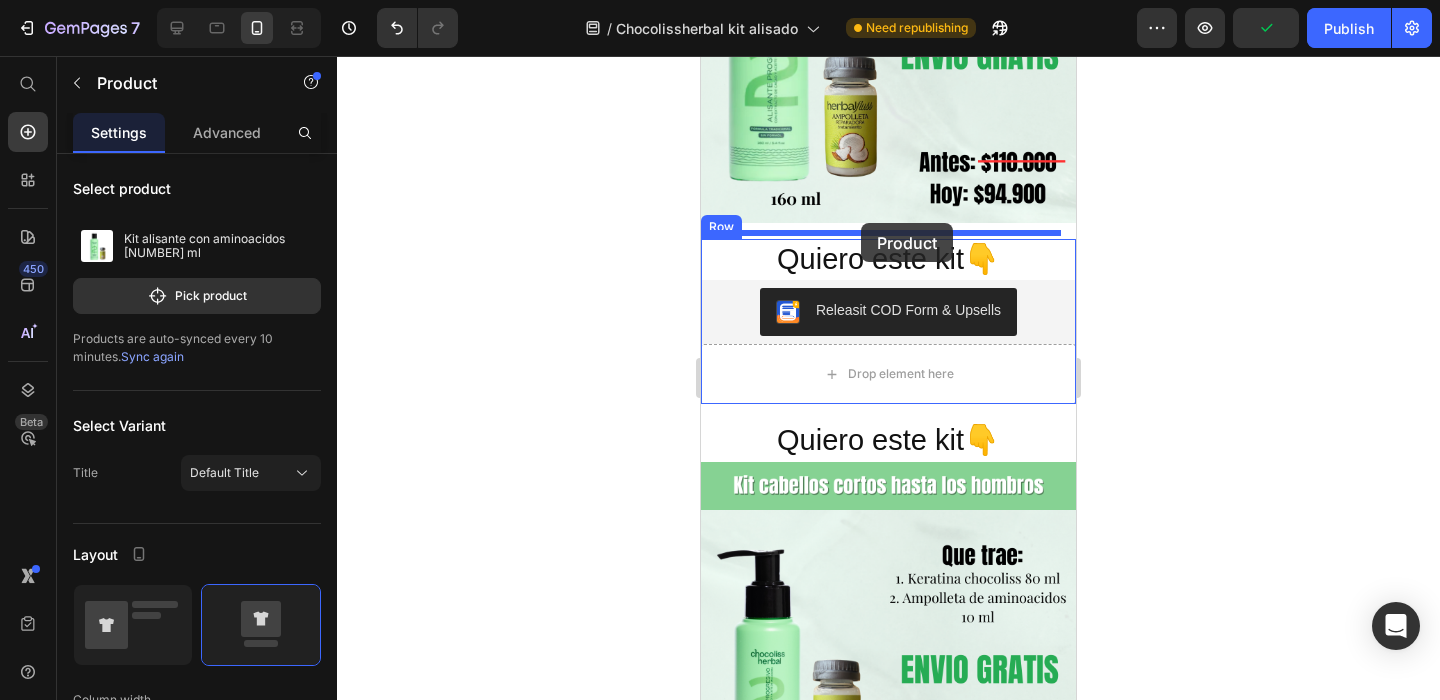 drag, startPoint x: 742, startPoint y: 540, endPoint x: 861, endPoint y: 223, distance: 338.60007 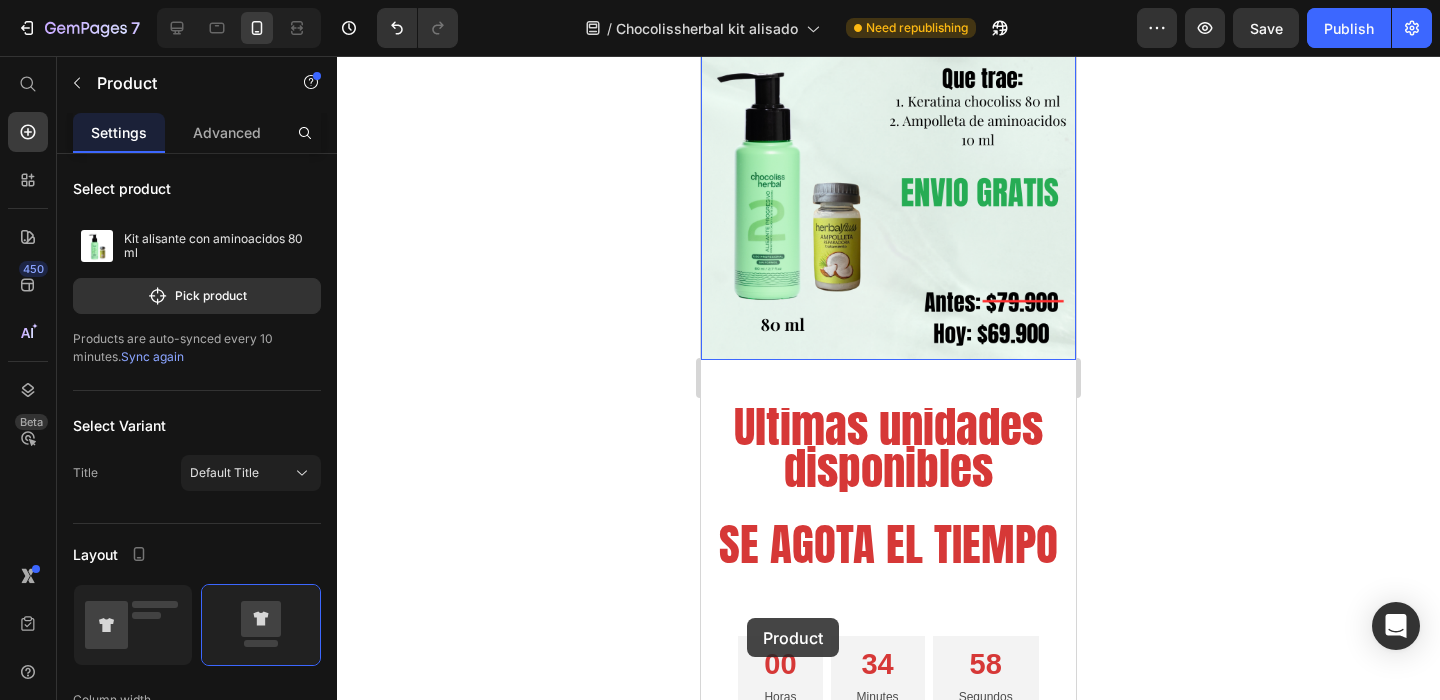 scroll, scrollTop: 6059, scrollLeft: 0, axis: vertical 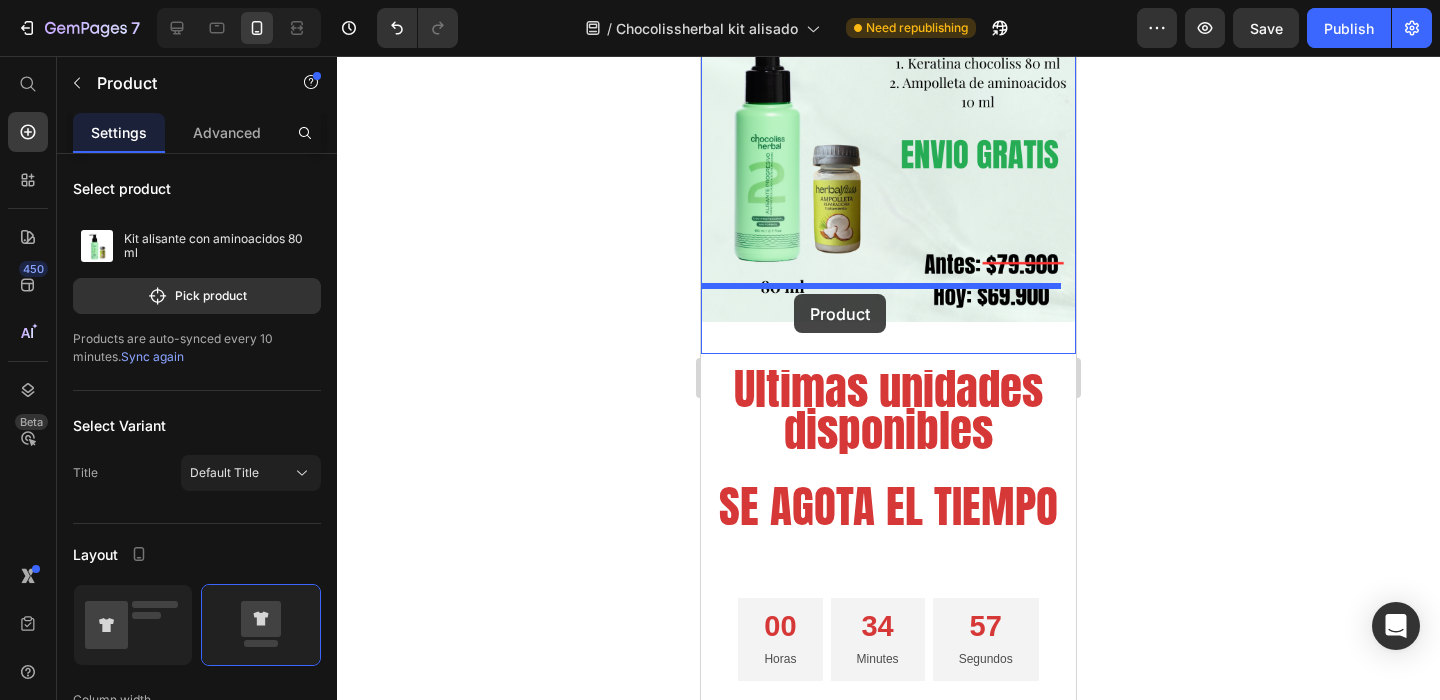 drag, startPoint x: 733, startPoint y: 441, endPoint x: 794, endPoint y: 294, distance: 159.154 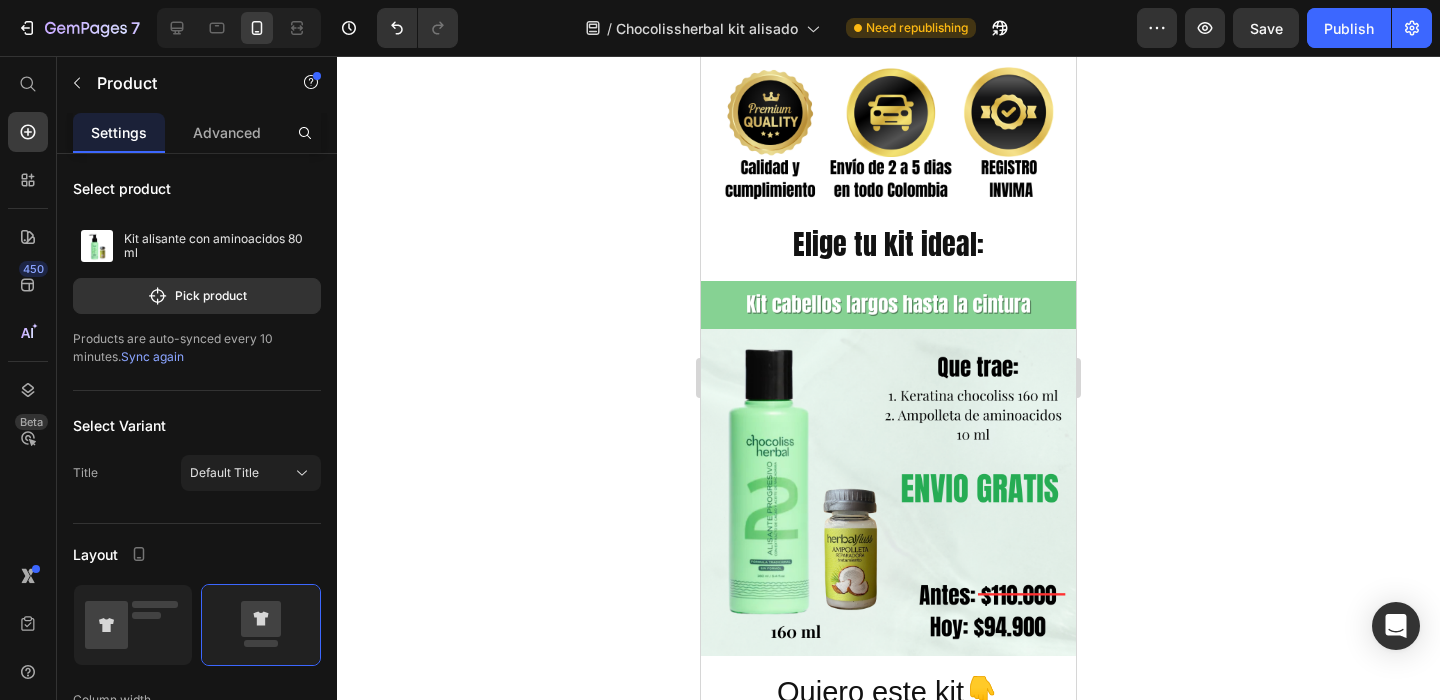 scroll, scrollTop: 4985, scrollLeft: 0, axis: vertical 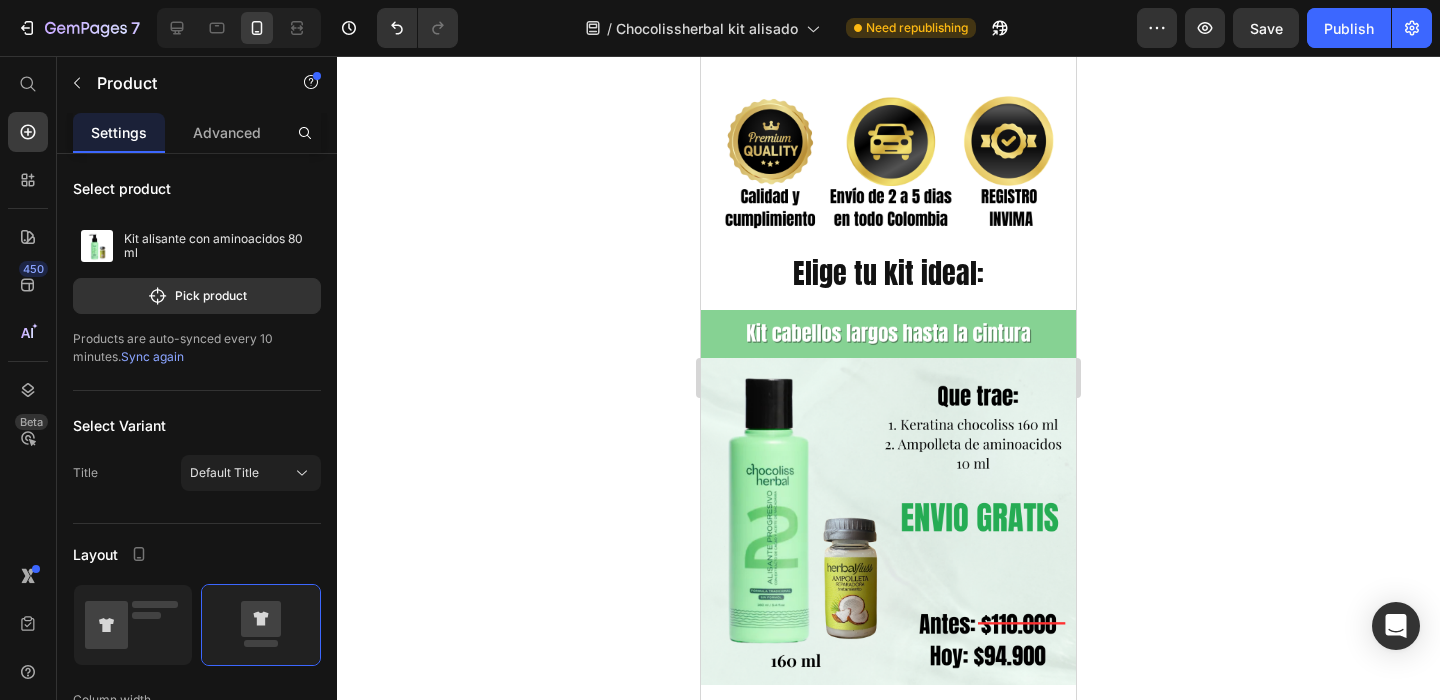 click 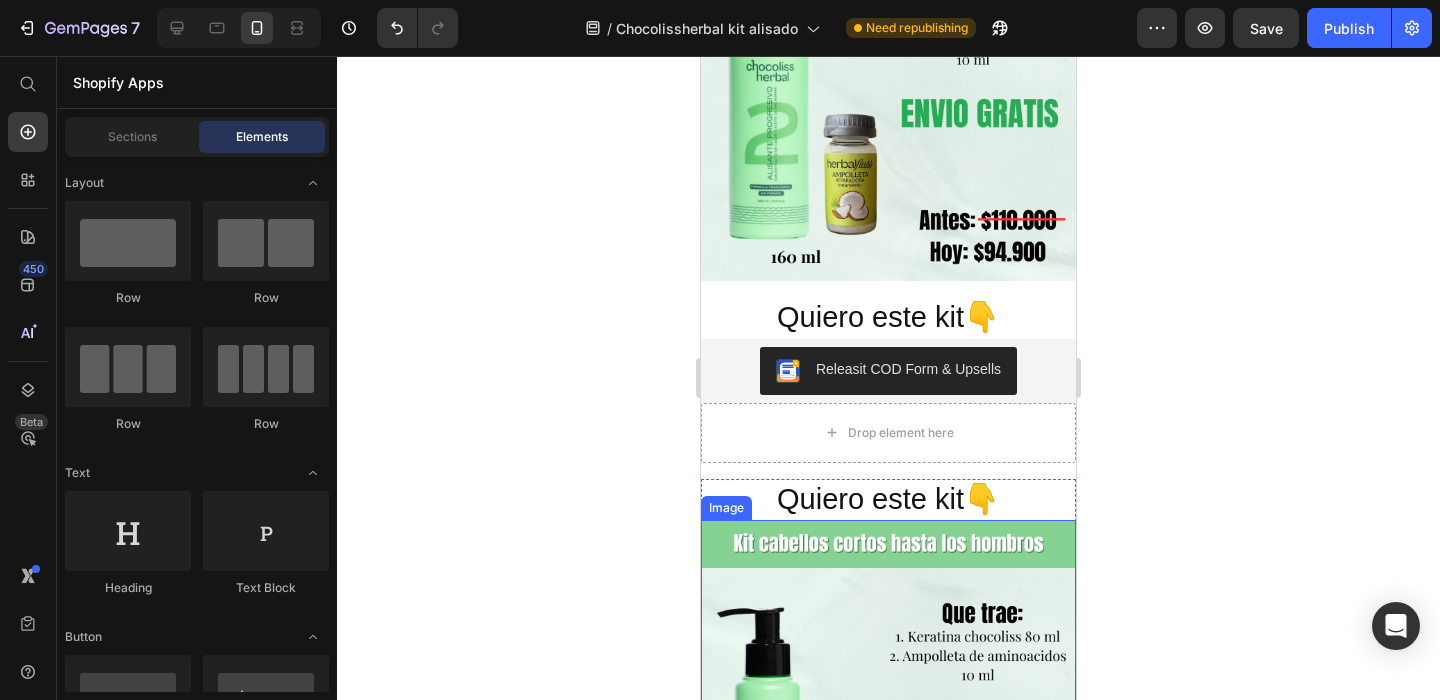 scroll, scrollTop: 5338, scrollLeft: 0, axis: vertical 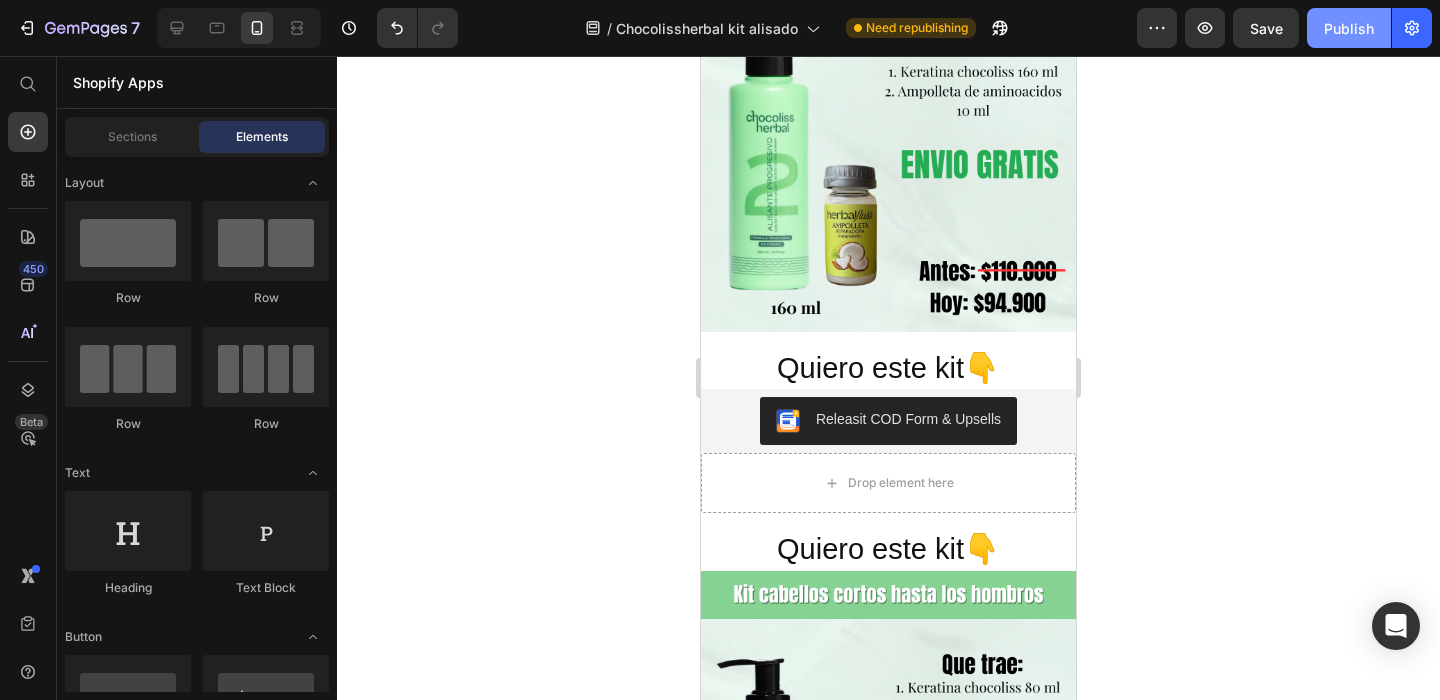 click on "Publish" at bounding box center (1349, 28) 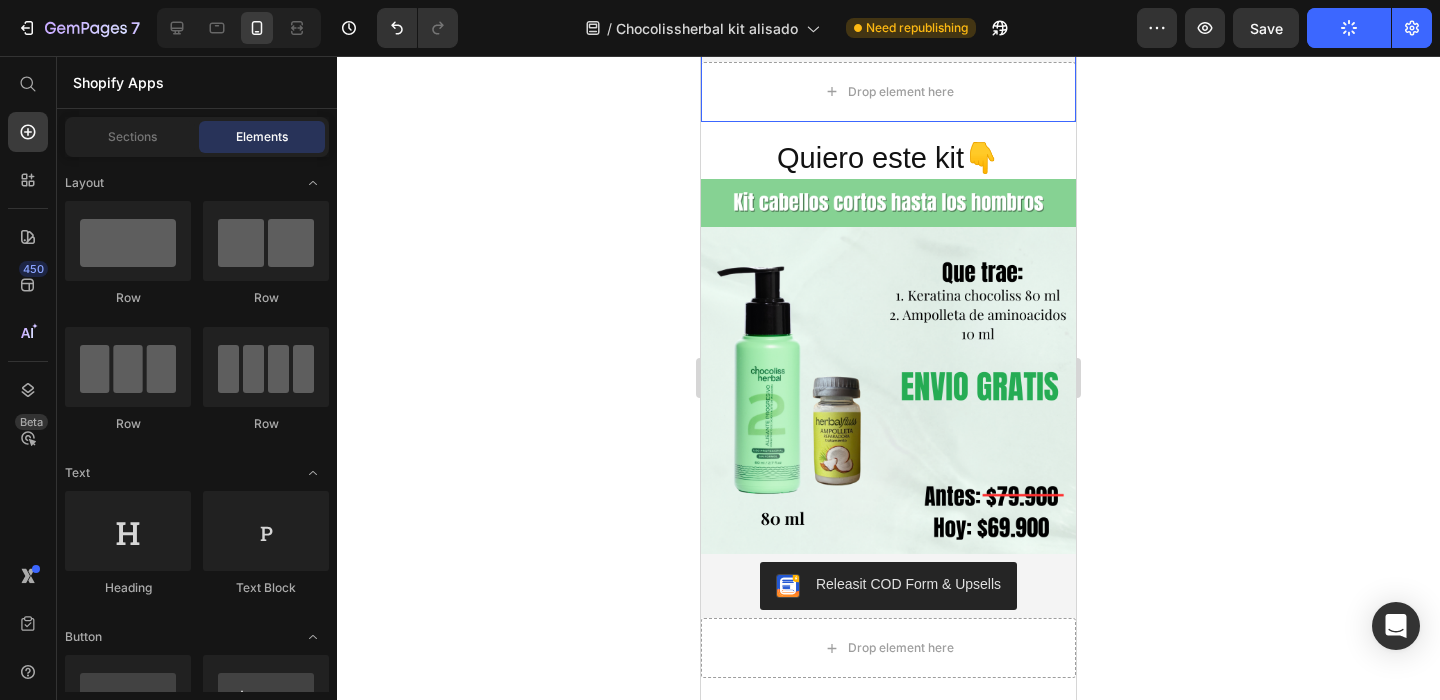 scroll, scrollTop: 5730, scrollLeft: 0, axis: vertical 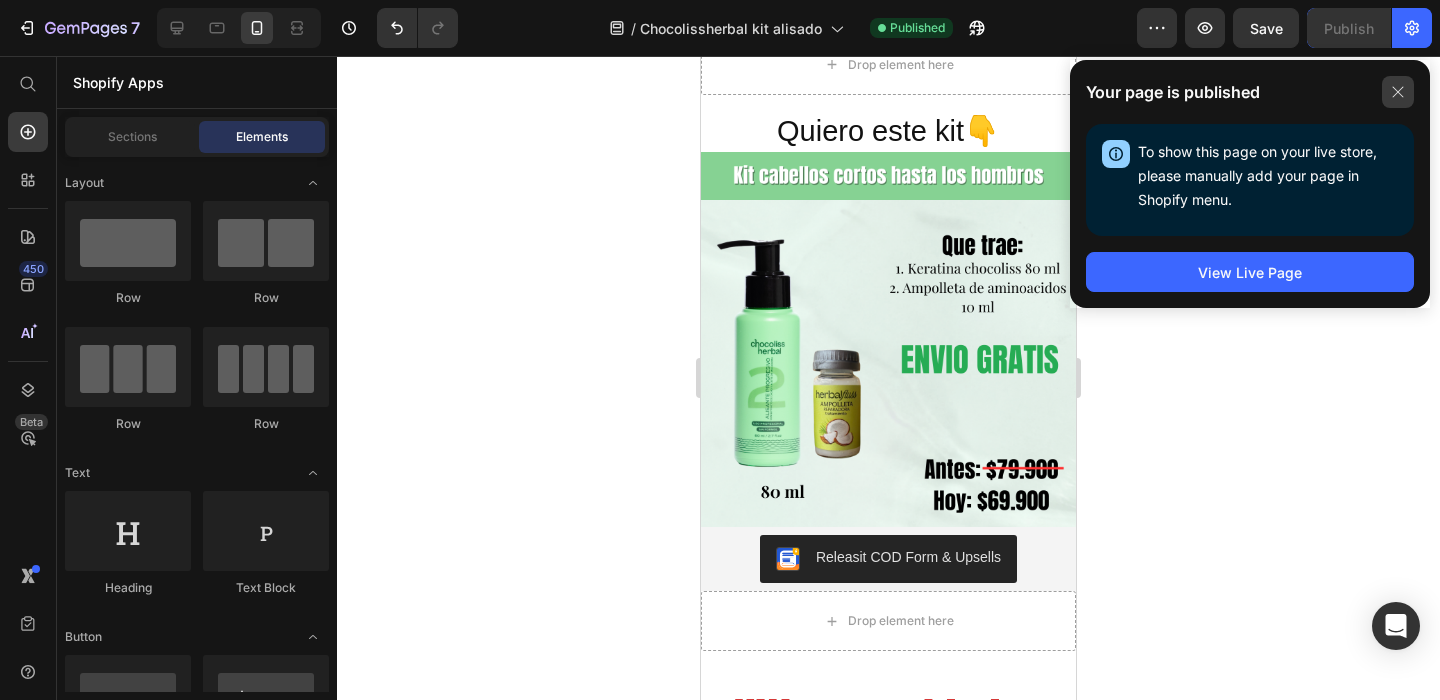 click 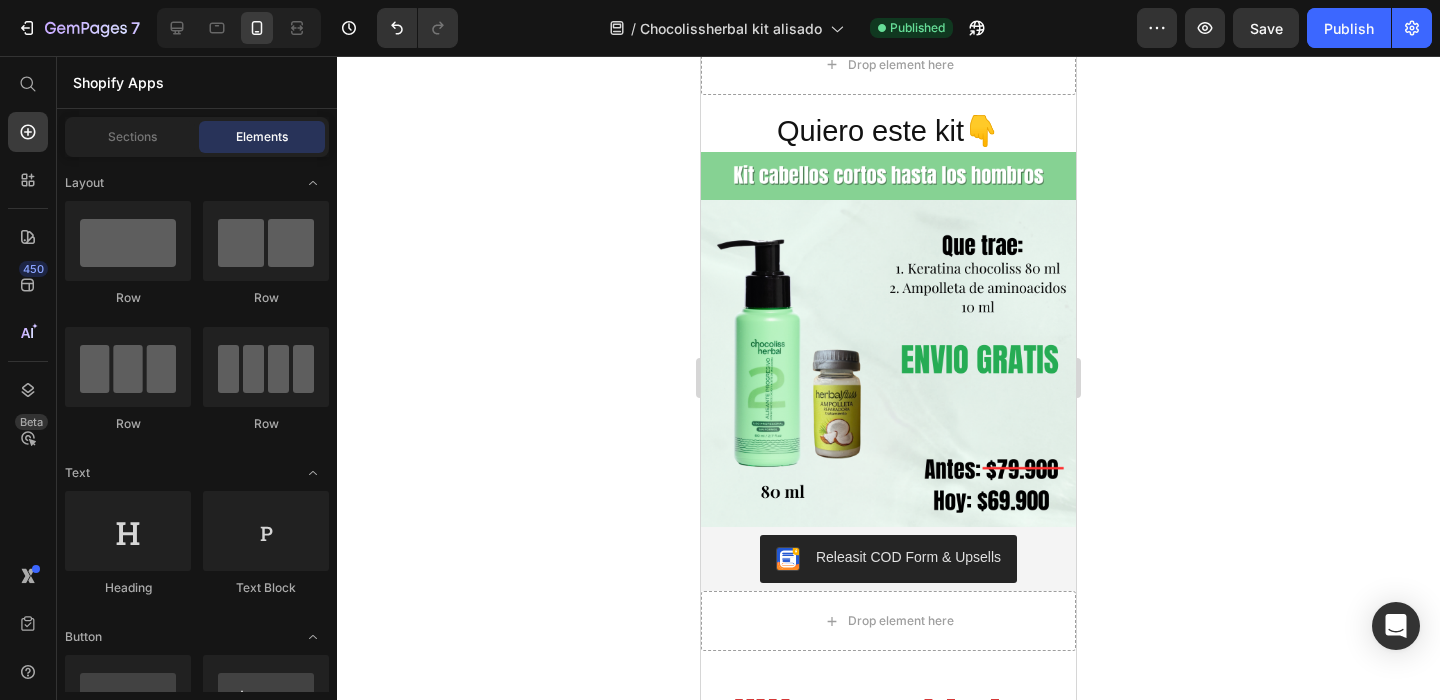 click 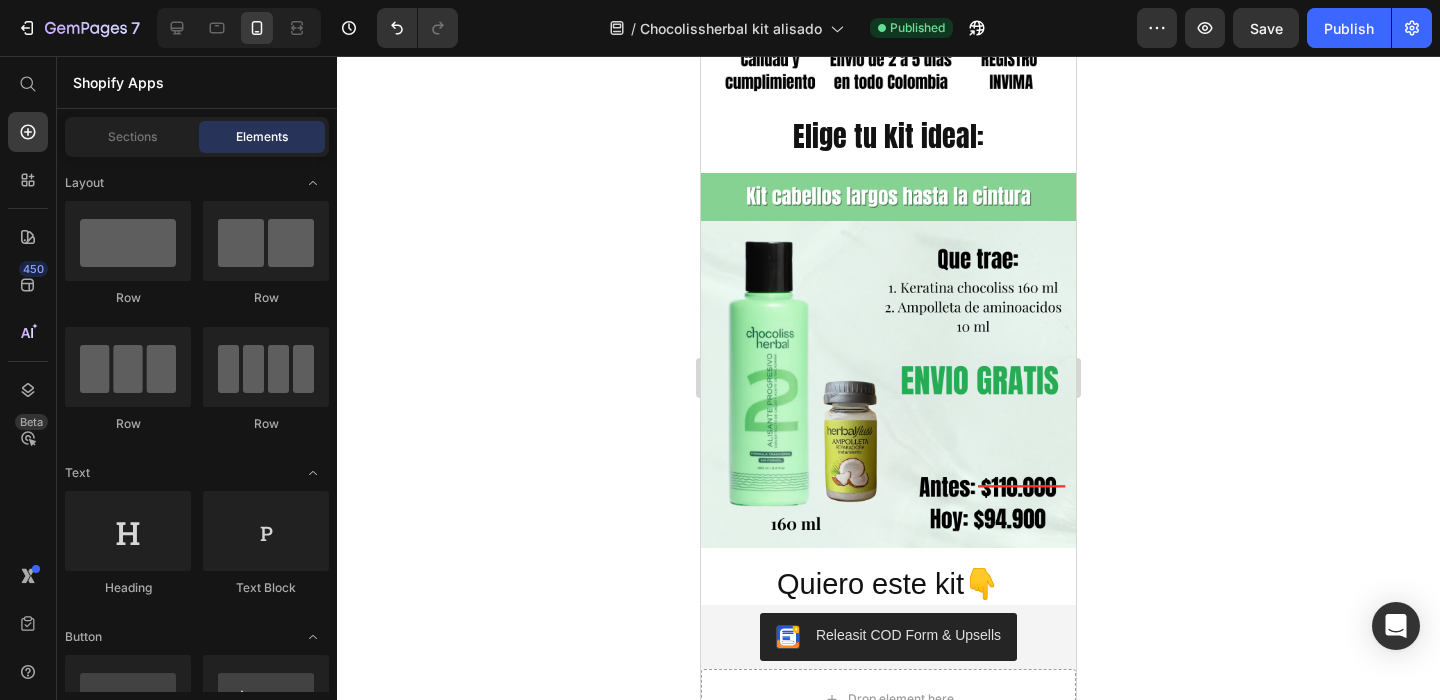 scroll, scrollTop: 5112, scrollLeft: 0, axis: vertical 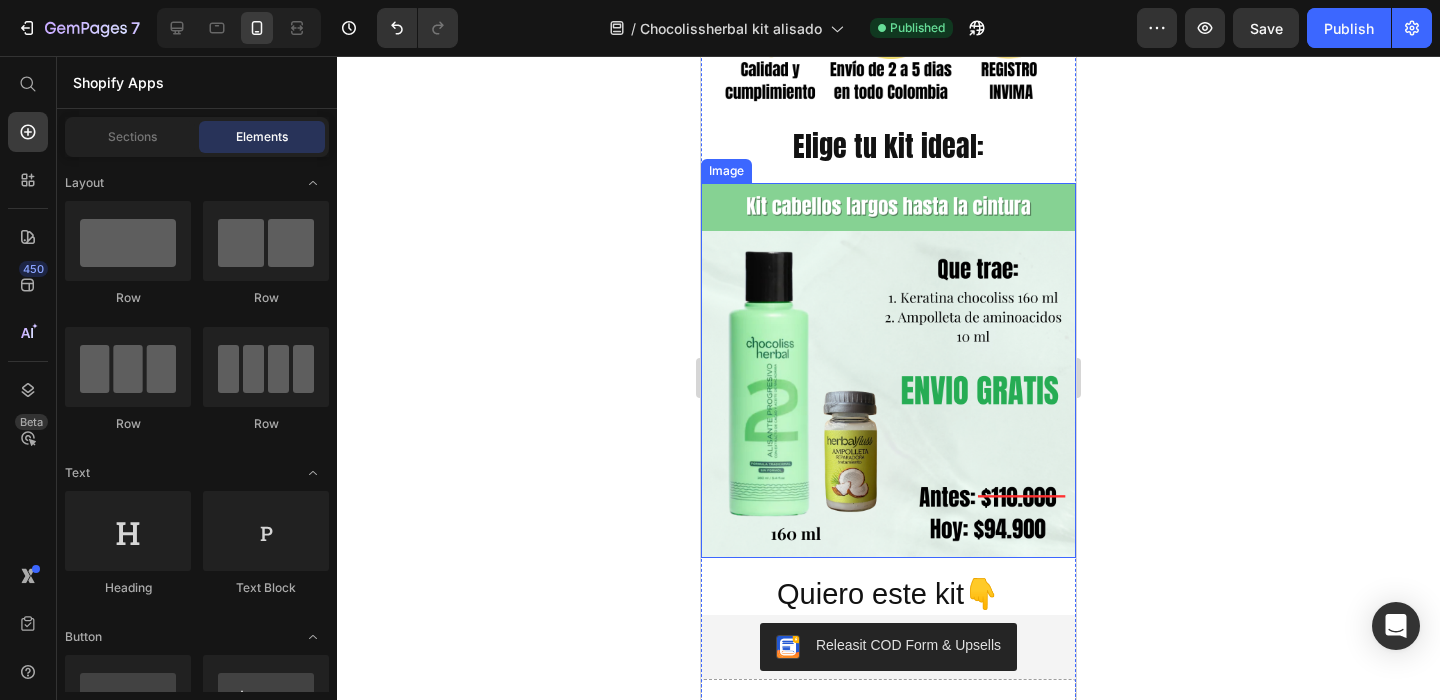 click at bounding box center (888, 370) 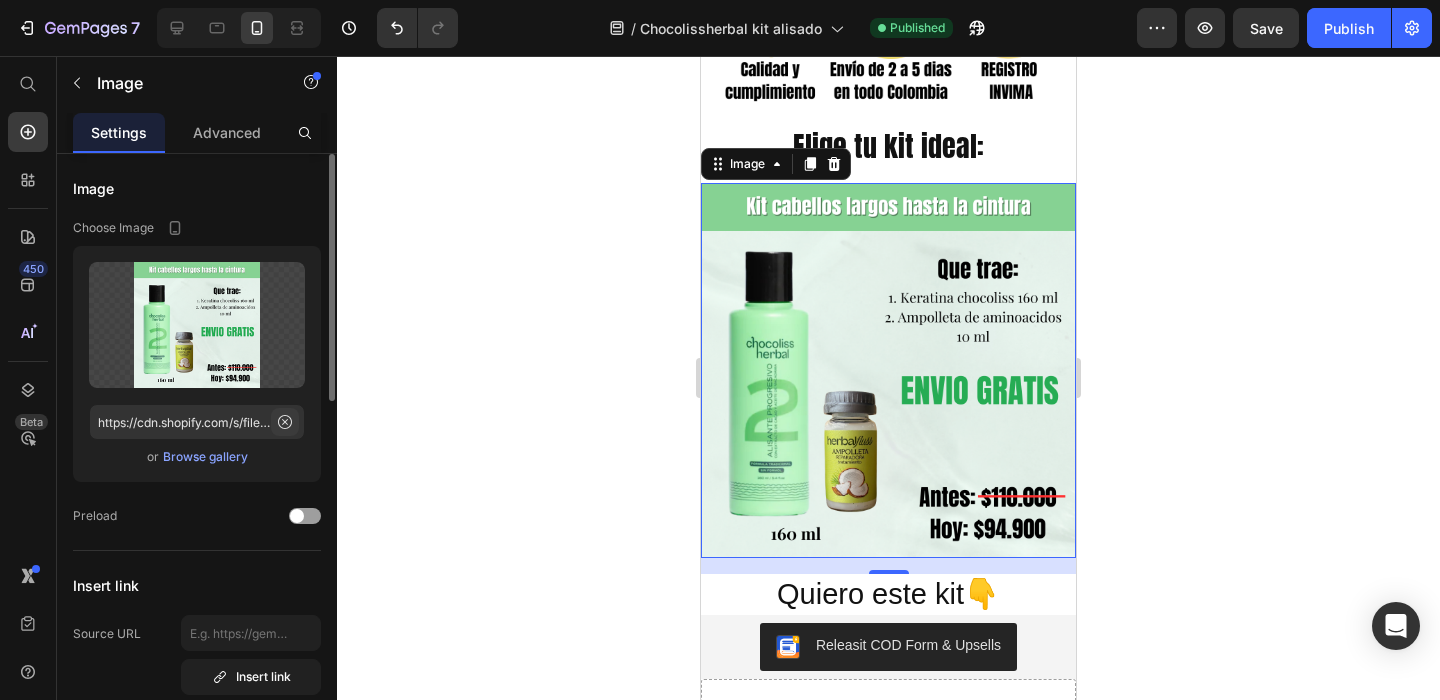 click 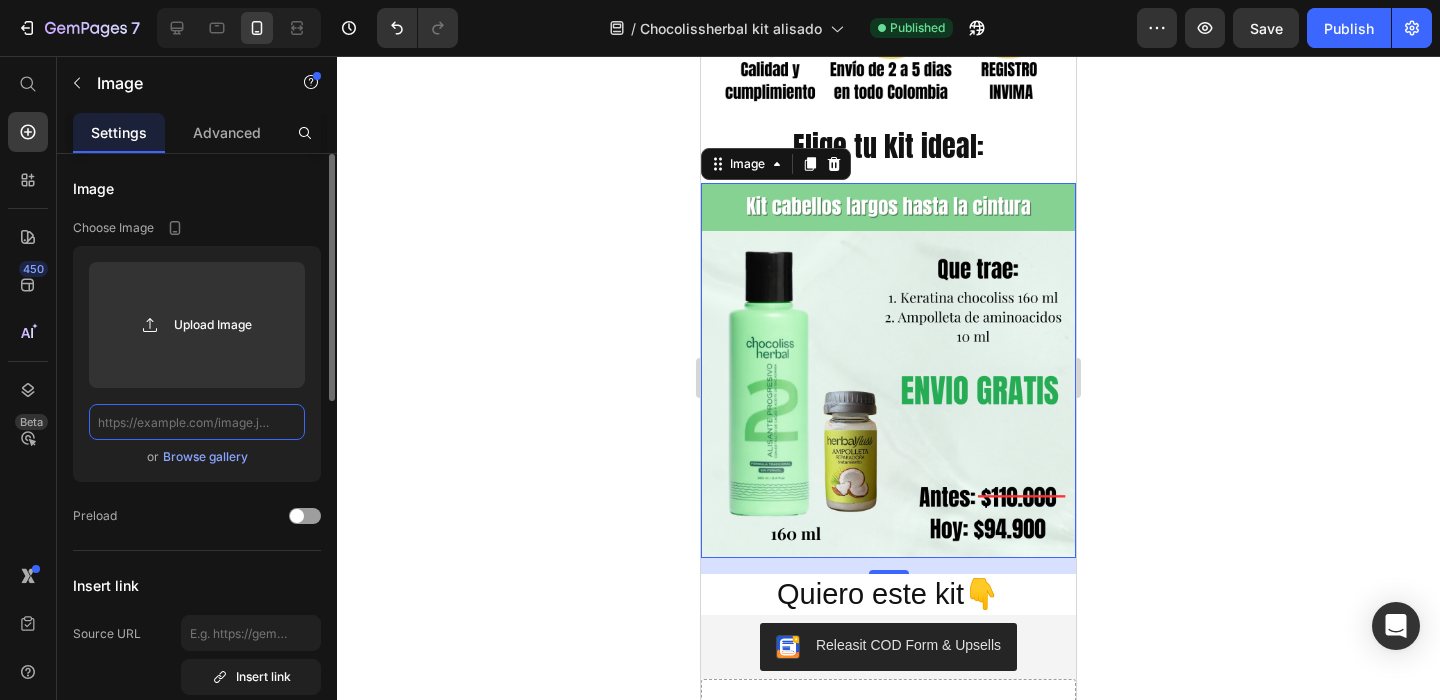scroll, scrollTop: 0, scrollLeft: 0, axis: both 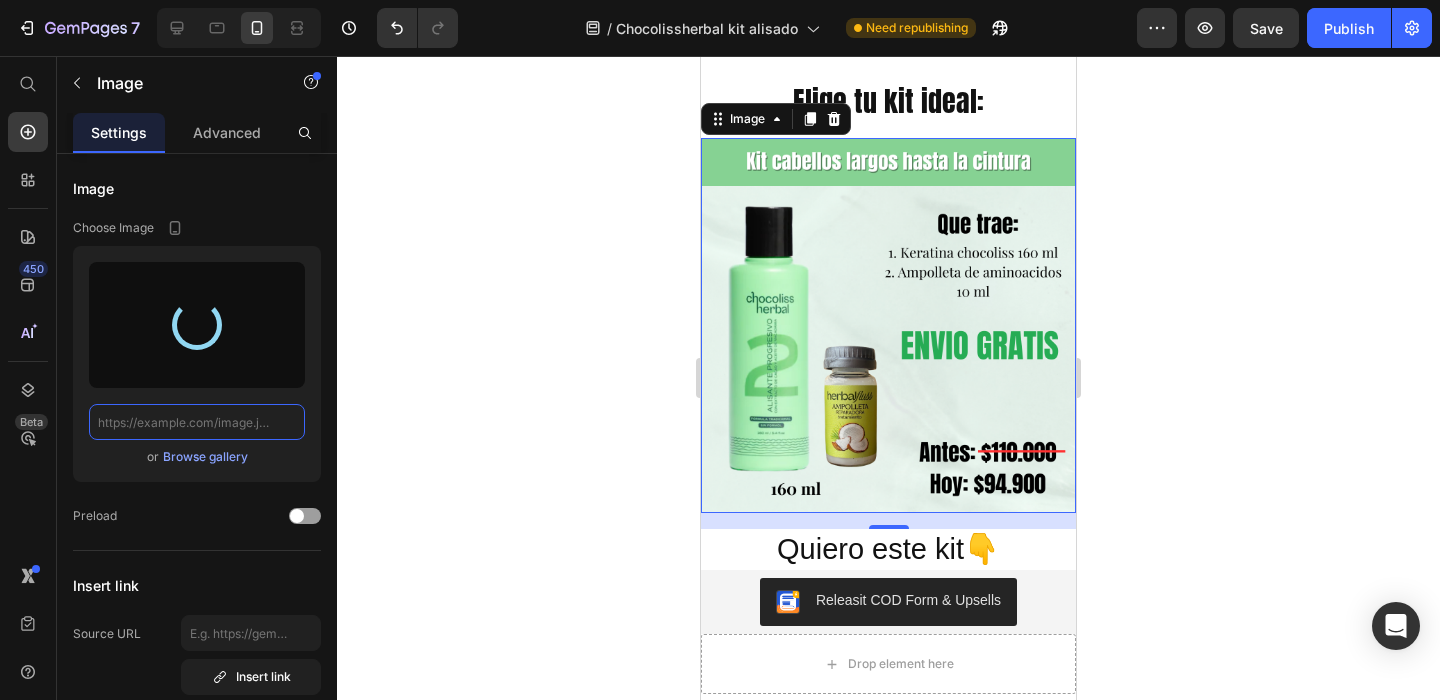 type on "https://cdn.shopify.com/s/files/1/0757/1223/3692/files/gempages_566146973950805202-cc32149a-ee35-48ae-99c2-a611fbb38f81.png" 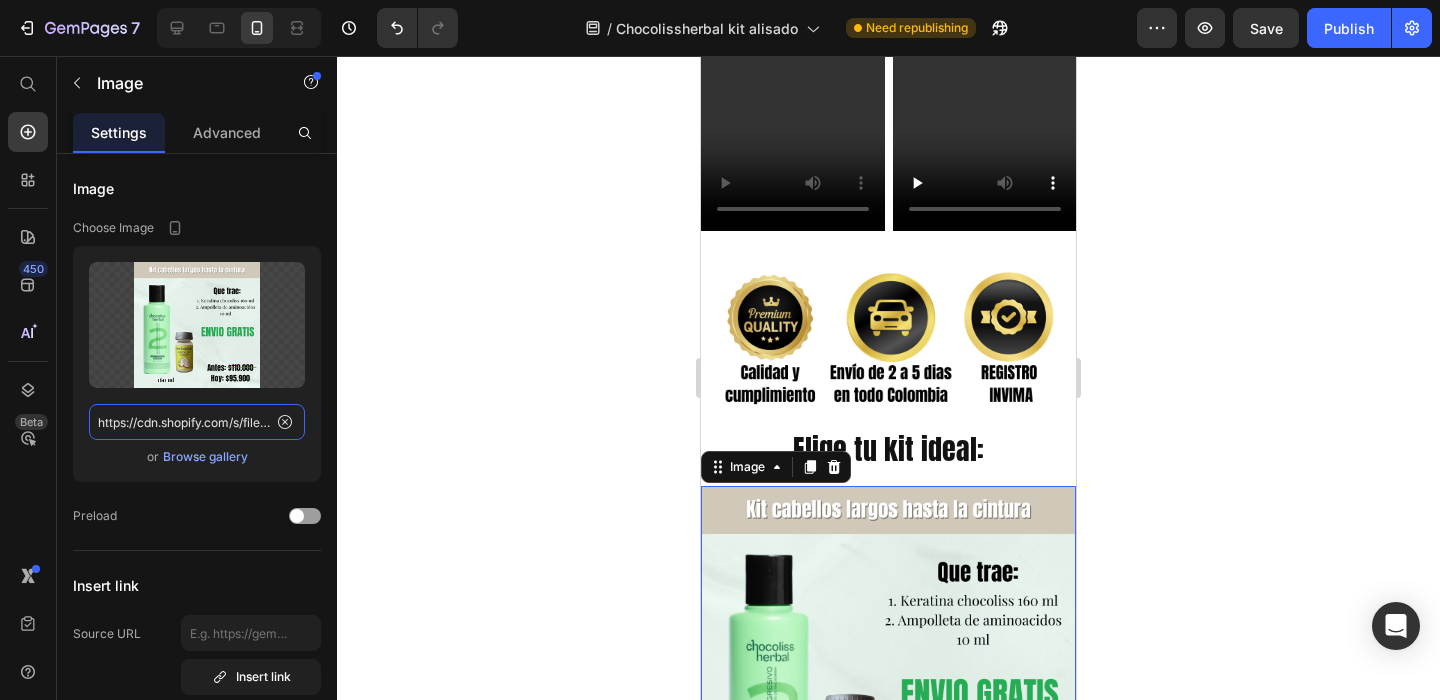 scroll, scrollTop: 4829, scrollLeft: 0, axis: vertical 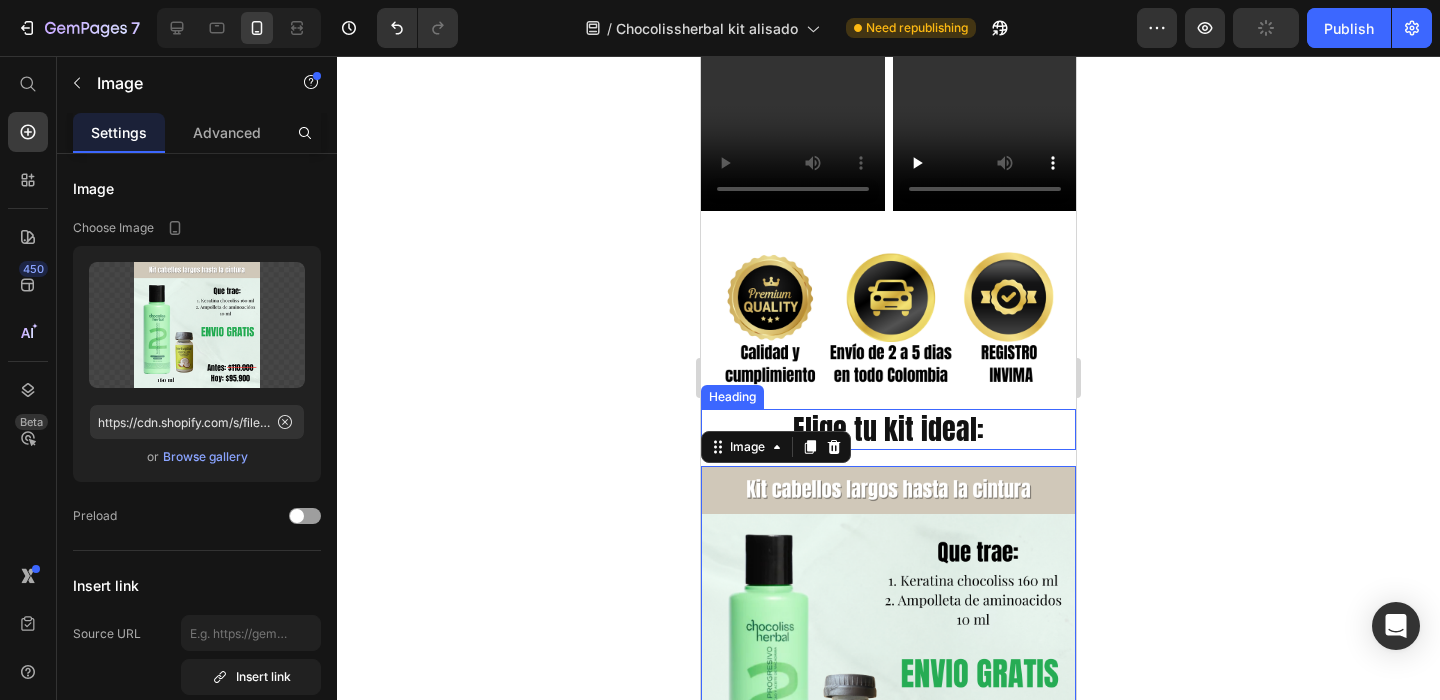 click on "Elige tu kit ideal:" at bounding box center (888, 429) 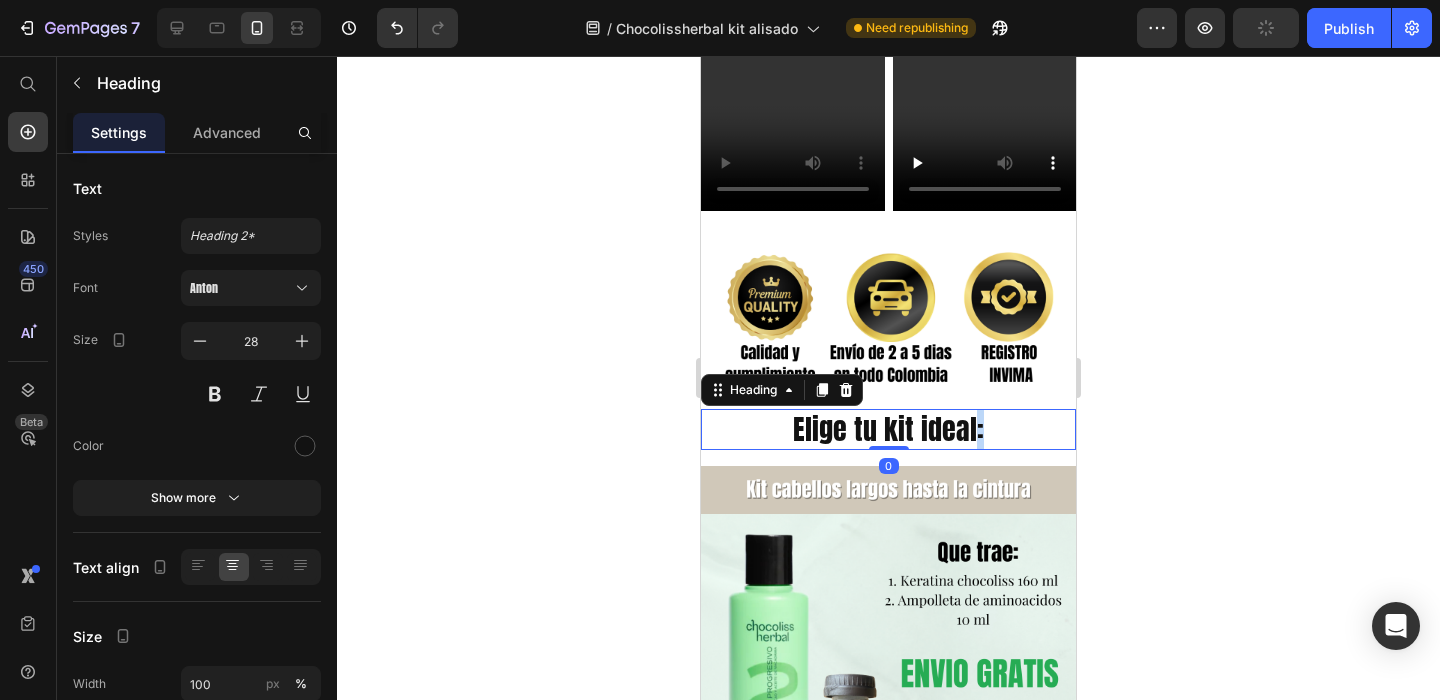 click on "Elige tu kit ideal:" at bounding box center (888, 429) 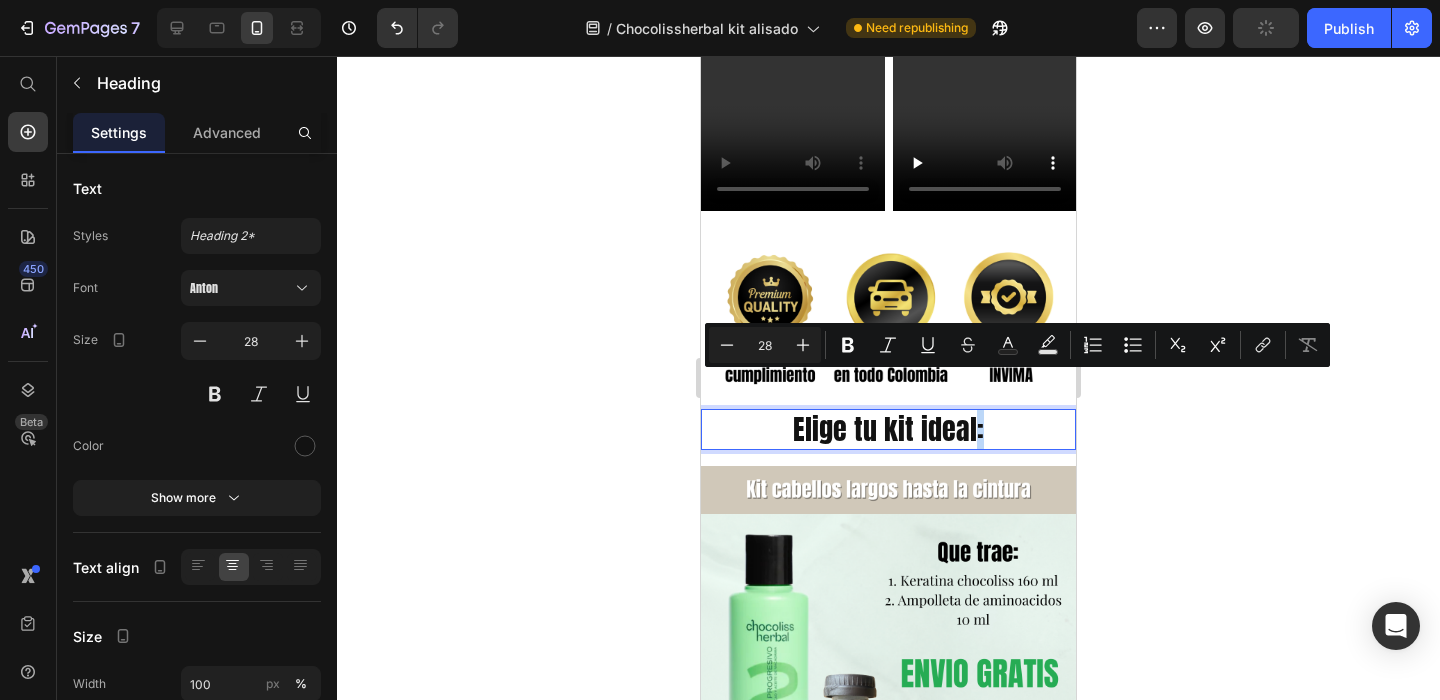 click on "Elige tu kit ideal:" at bounding box center (888, 429) 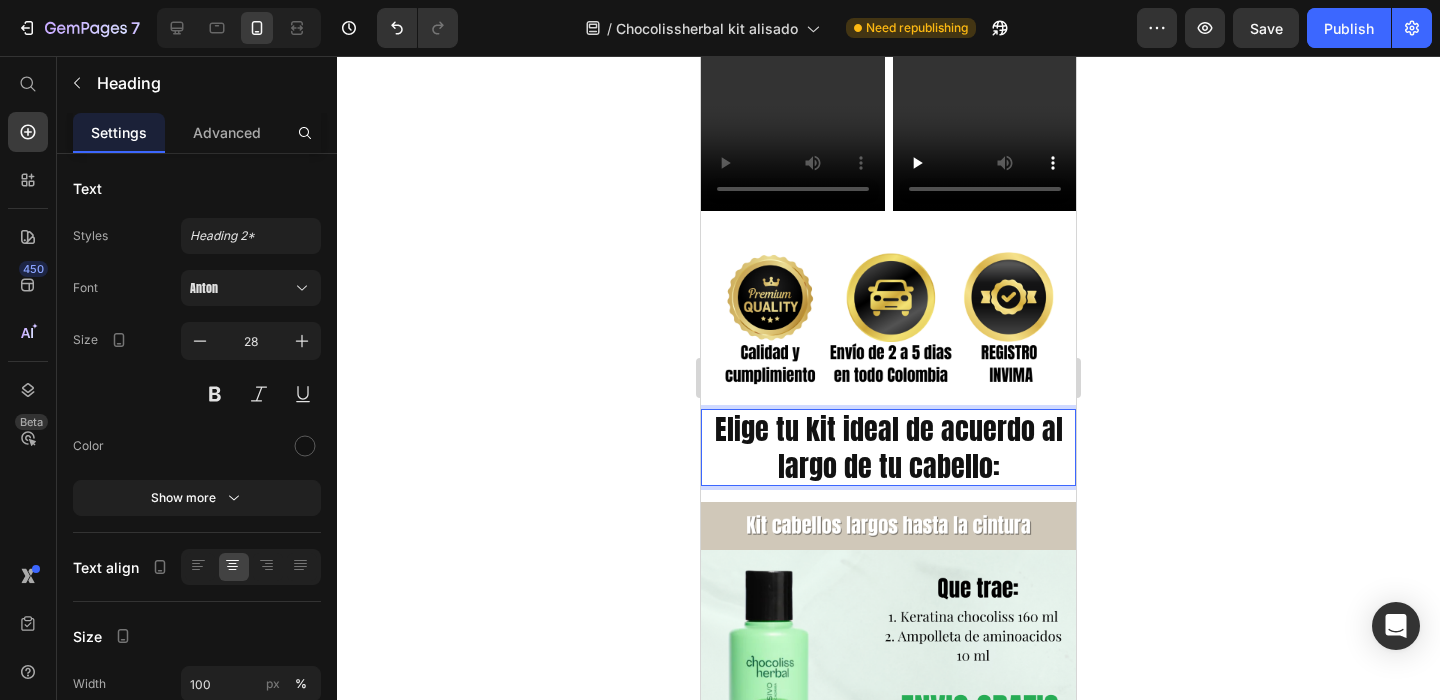 click 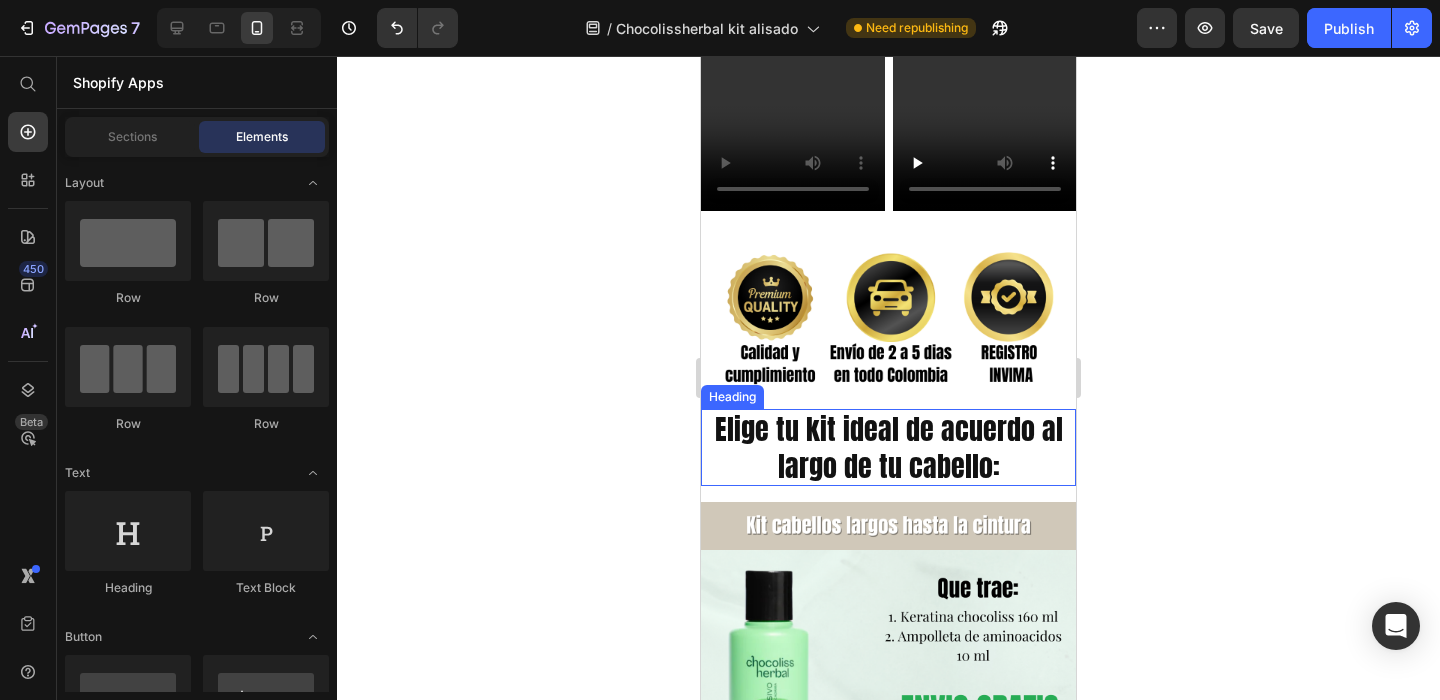 click on "Elige tu kit ideal de acuerdo al largo de tu cabello:" at bounding box center [888, 447] 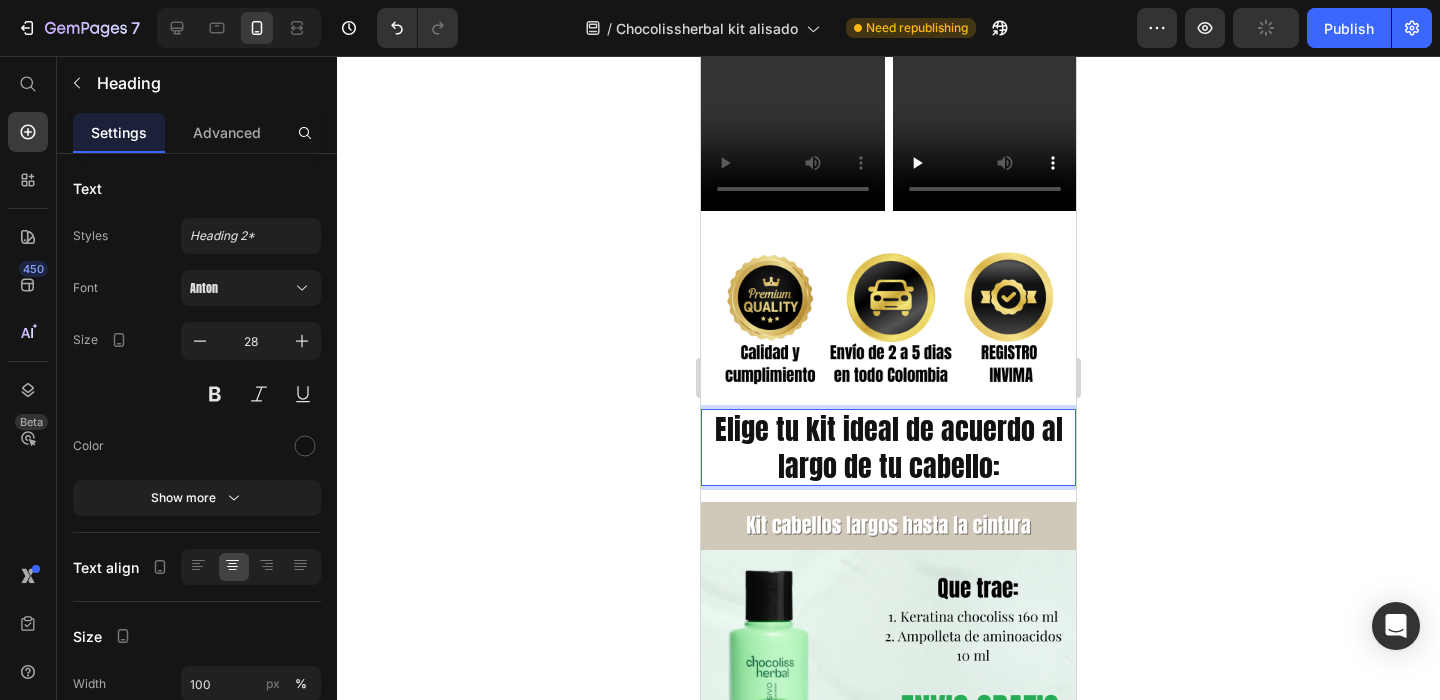 click on "Elige tu kit ideal de acuerdo al largo de tu cabello:" at bounding box center (888, 447) 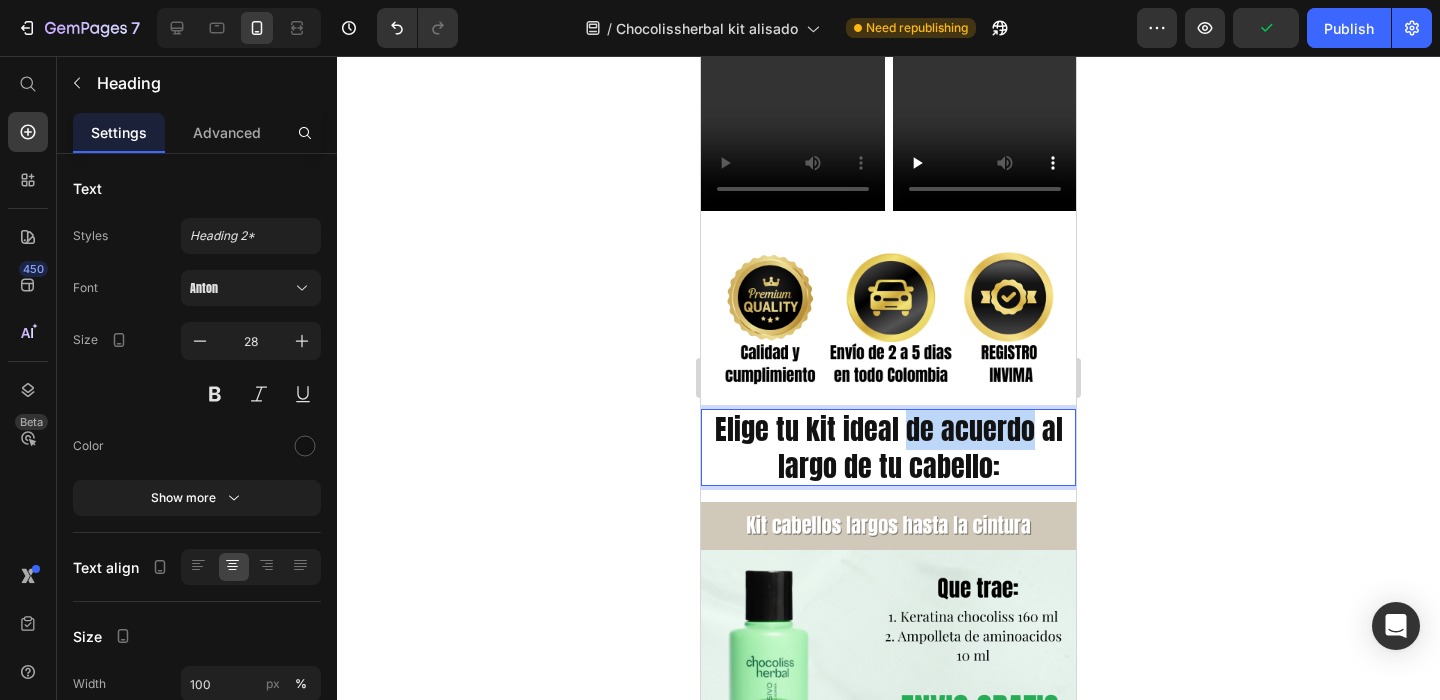 drag, startPoint x: 1021, startPoint y: 395, endPoint x: 898, endPoint y: 401, distance: 123.146255 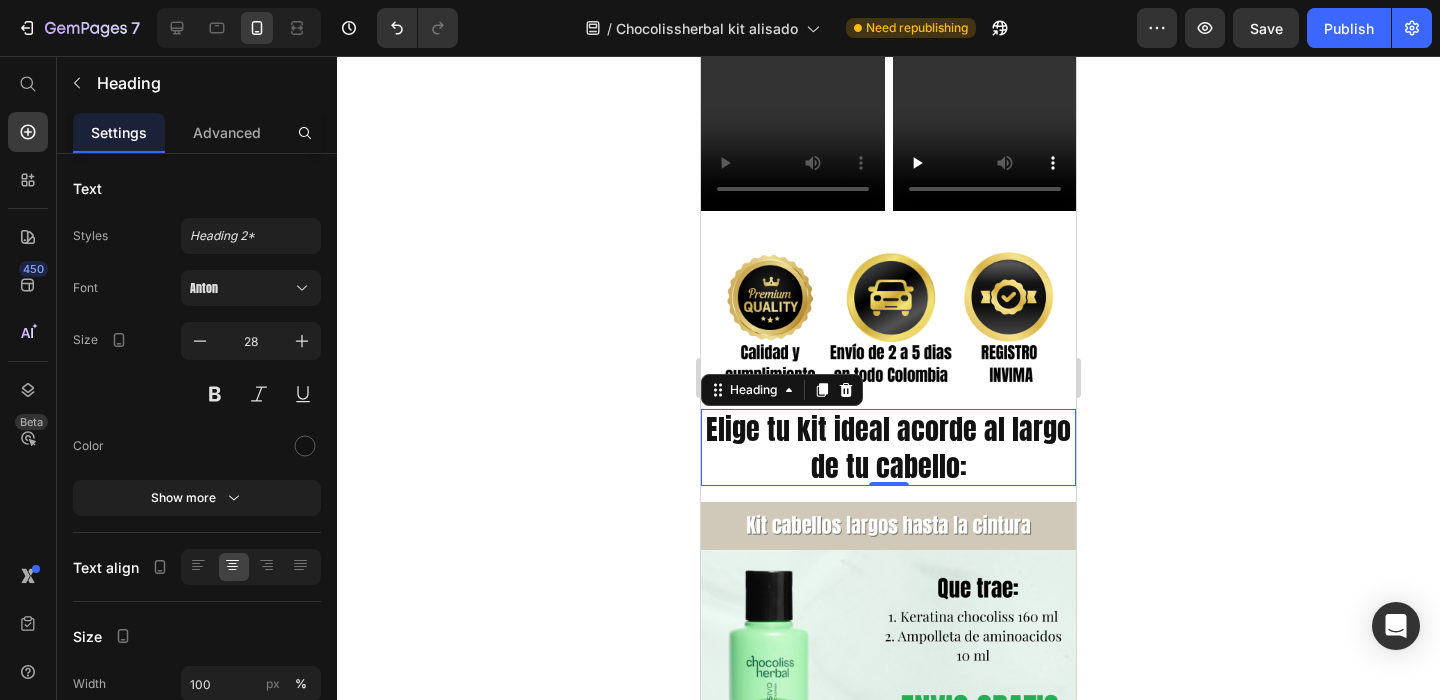click 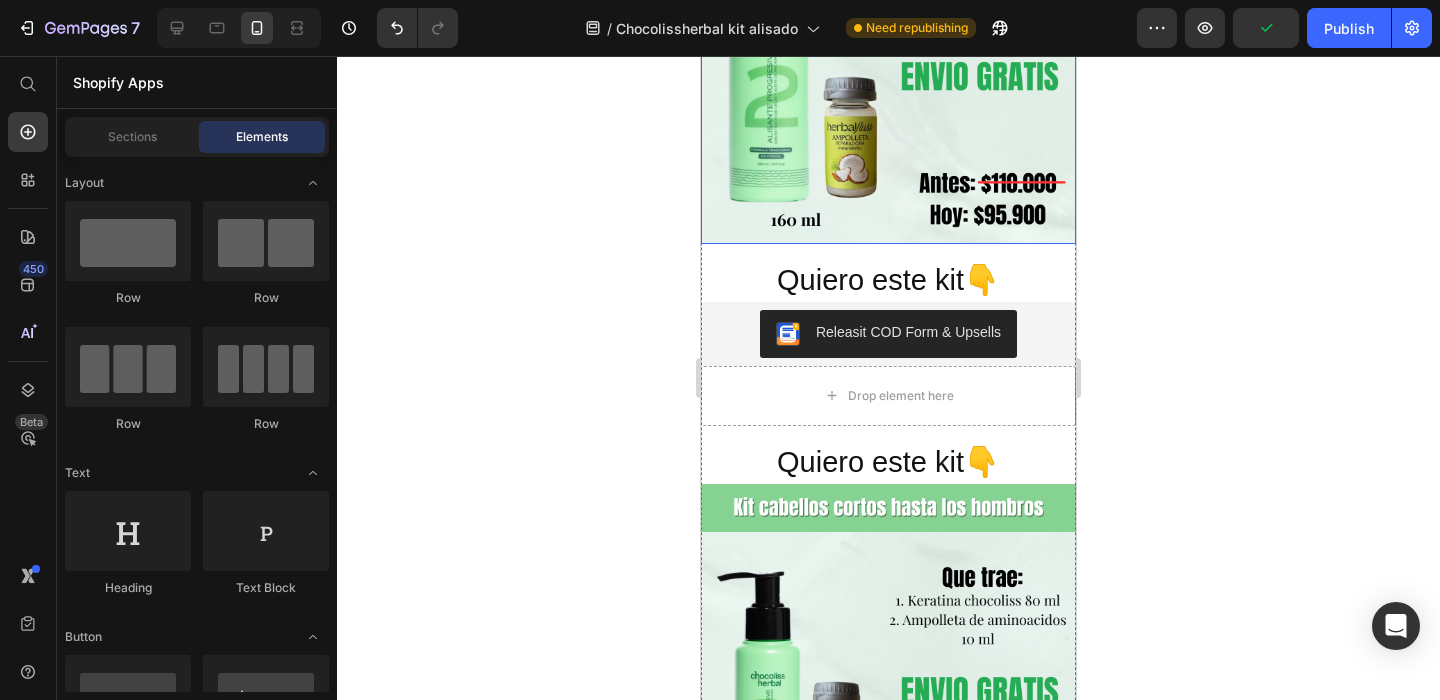 scroll, scrollTop: 5531, scrollLeft: 0, axis: vertical 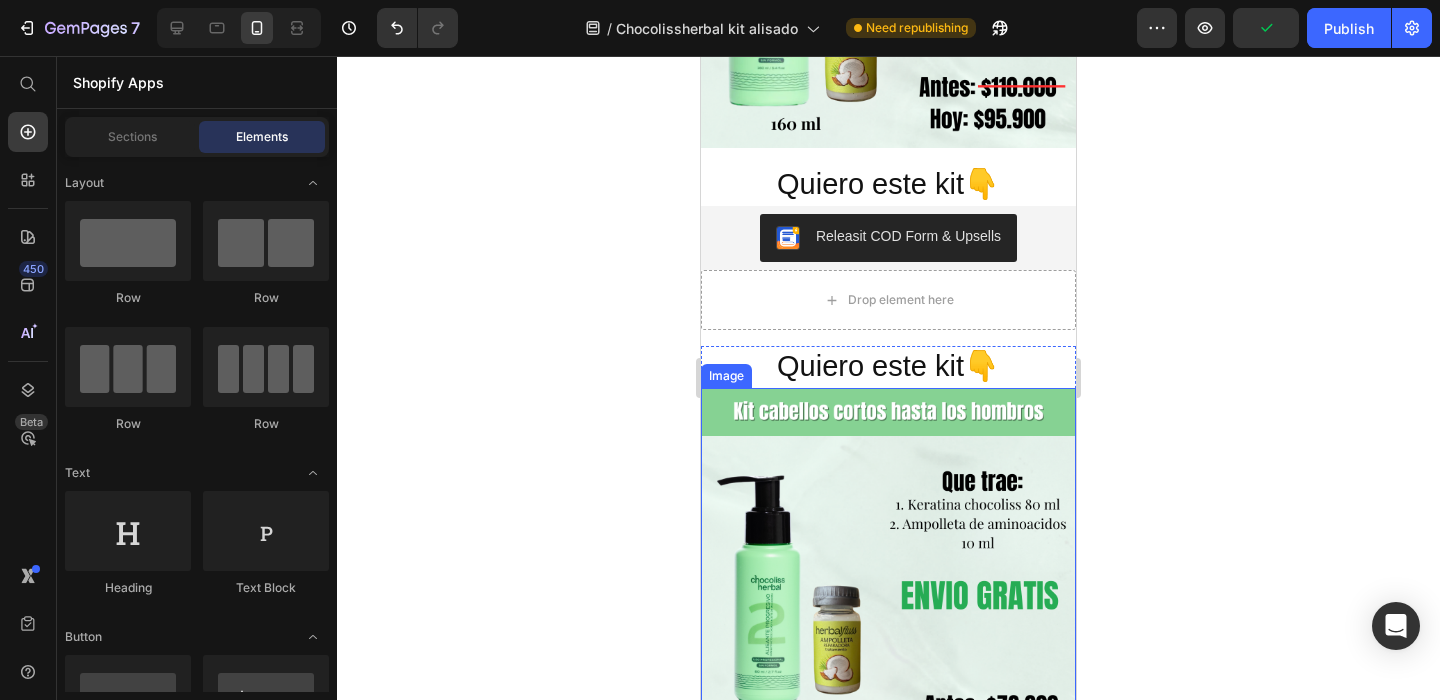 click at bounding box center [888, 575] 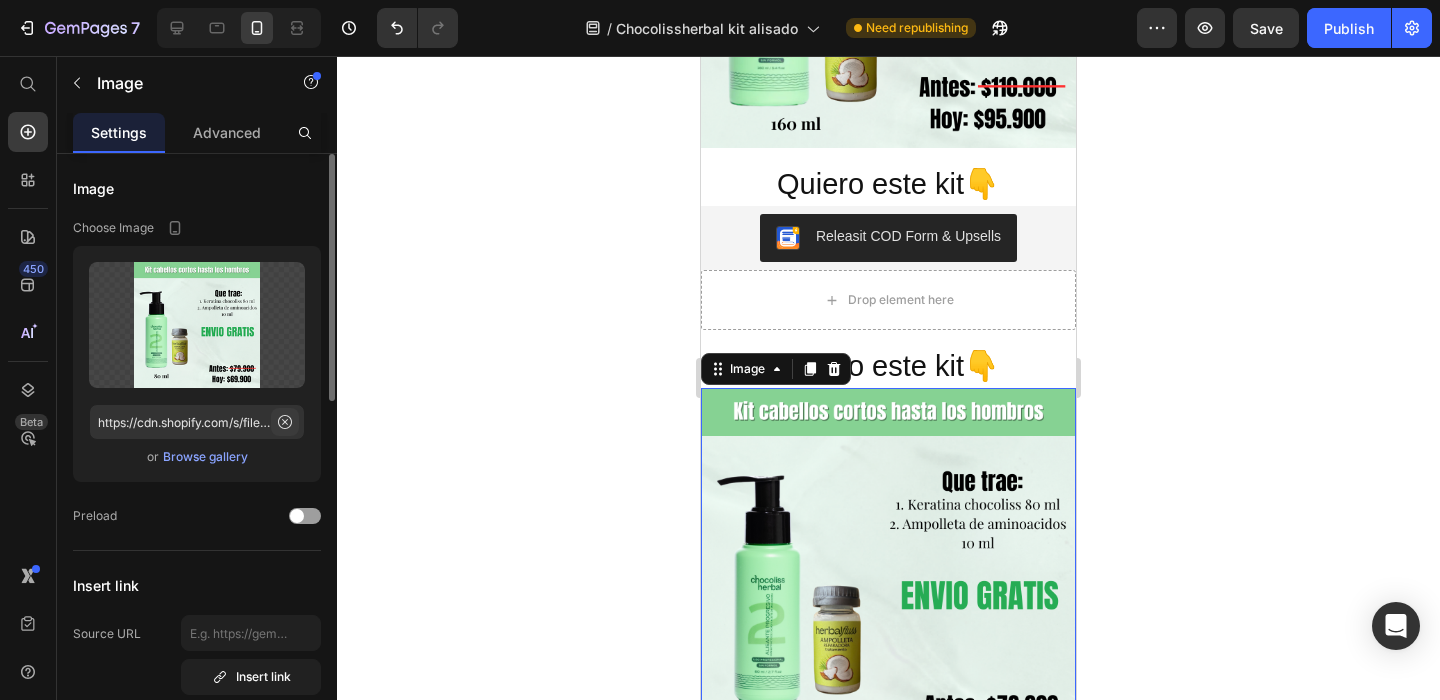click 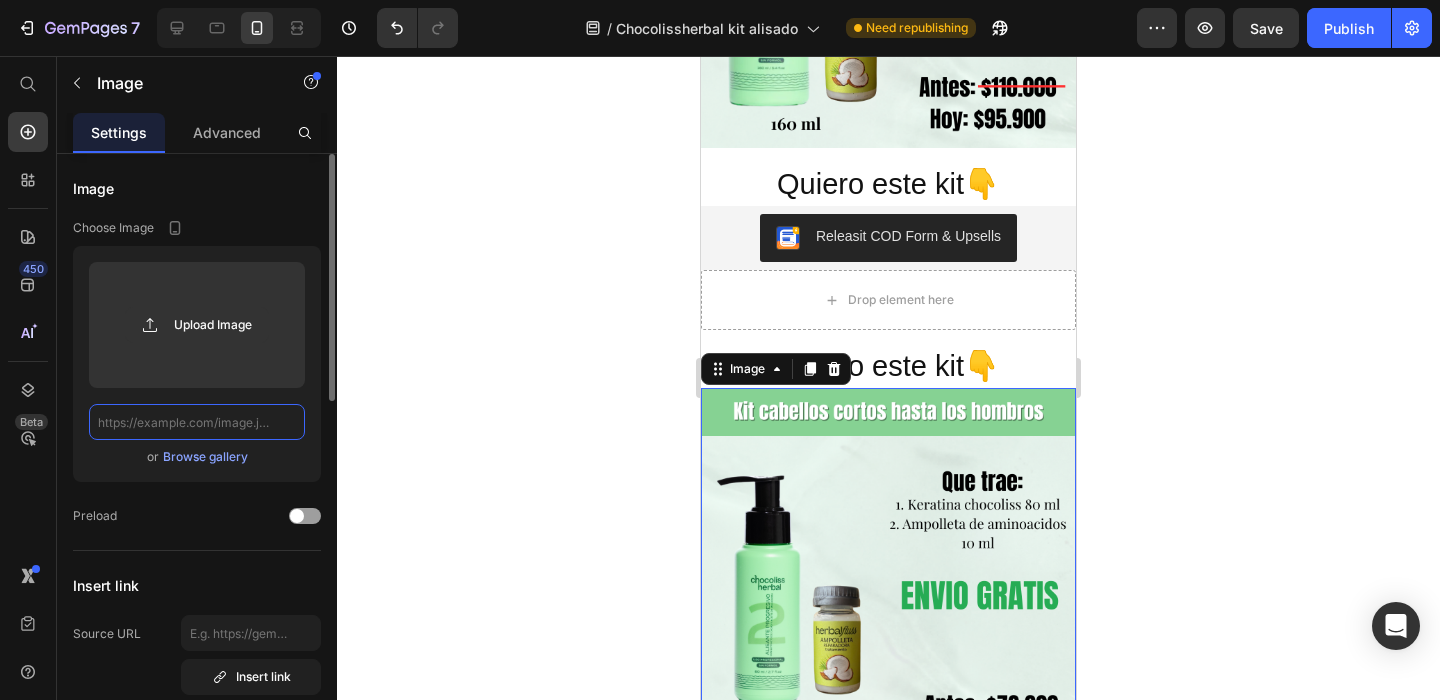 scroll, scrollTop: 0, scrollLeft: 0, axis: both 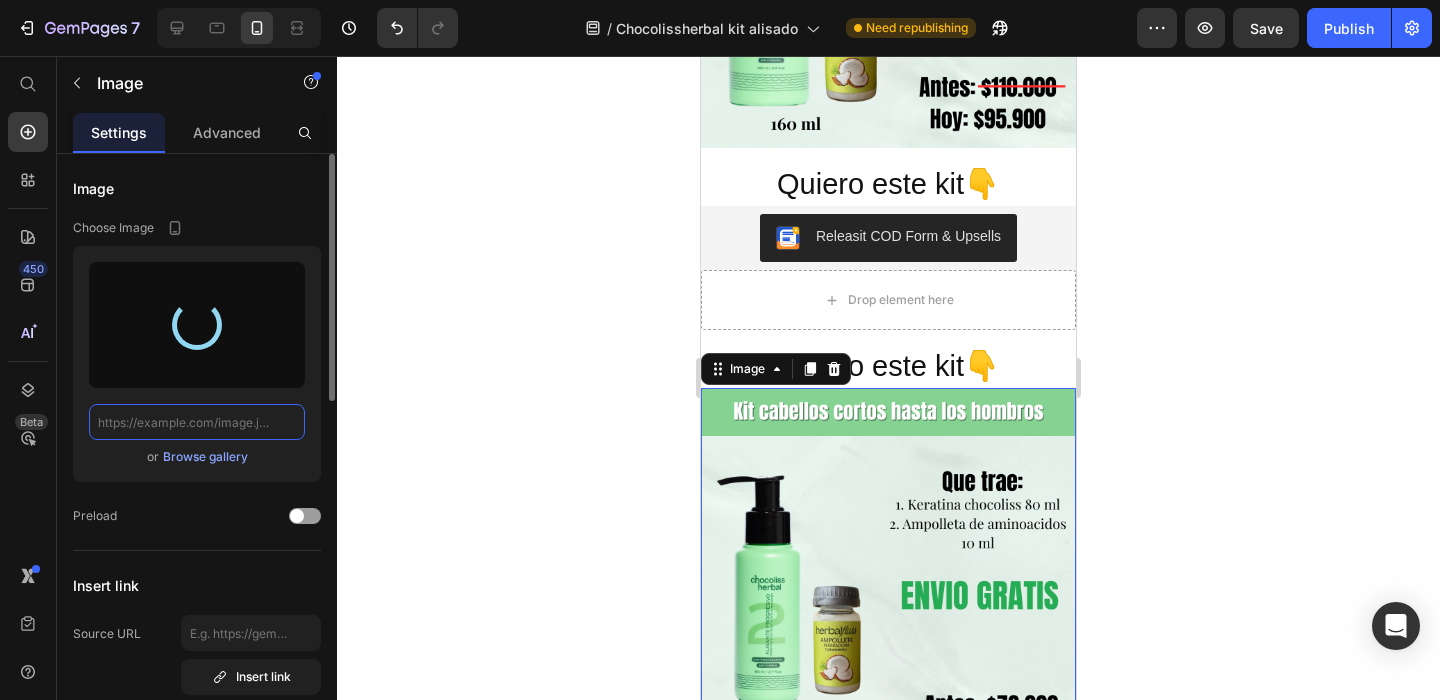 type on "https://cdn.shopify.com/s/files/1/0757/1223/3692/files/gempages_566146973950805202-80674967-b035-4667-9a99-36cc5b1c97da.png" 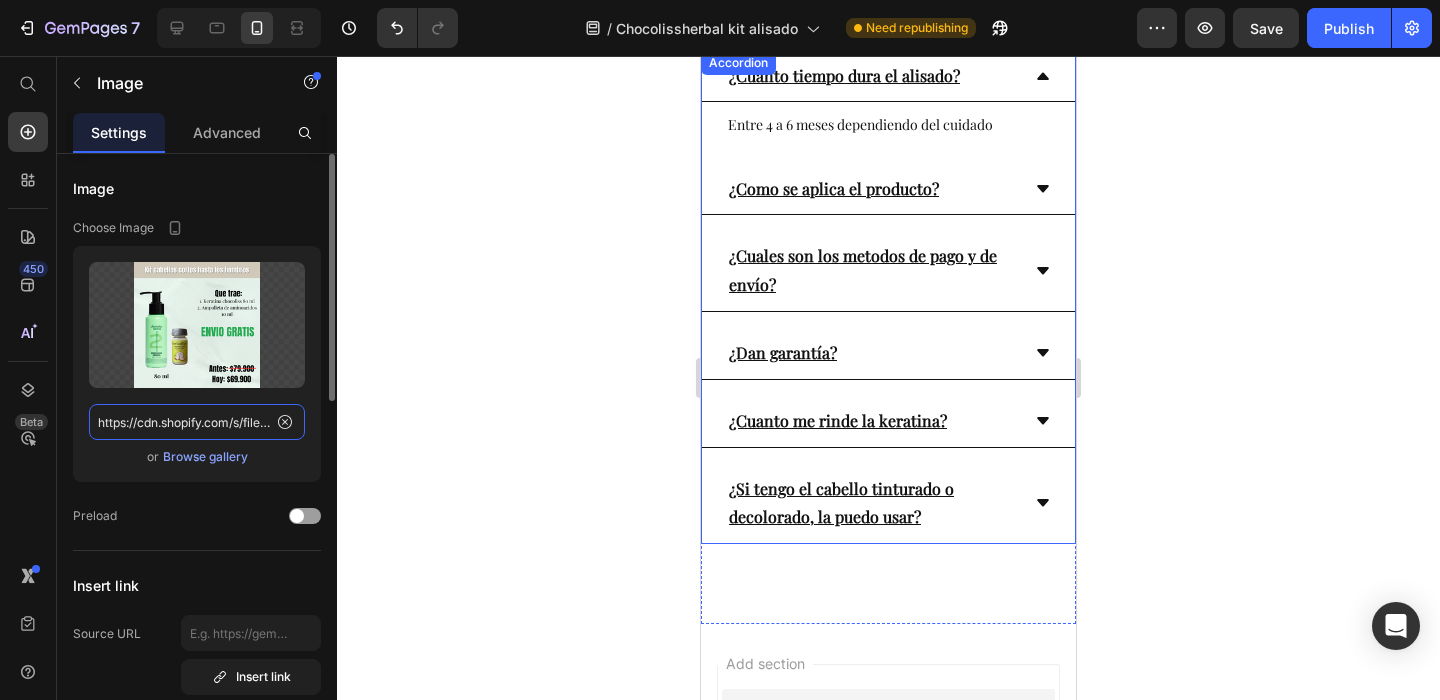 scroll, scrollTop: 7714, scrollLeft: 0, axis: vertical 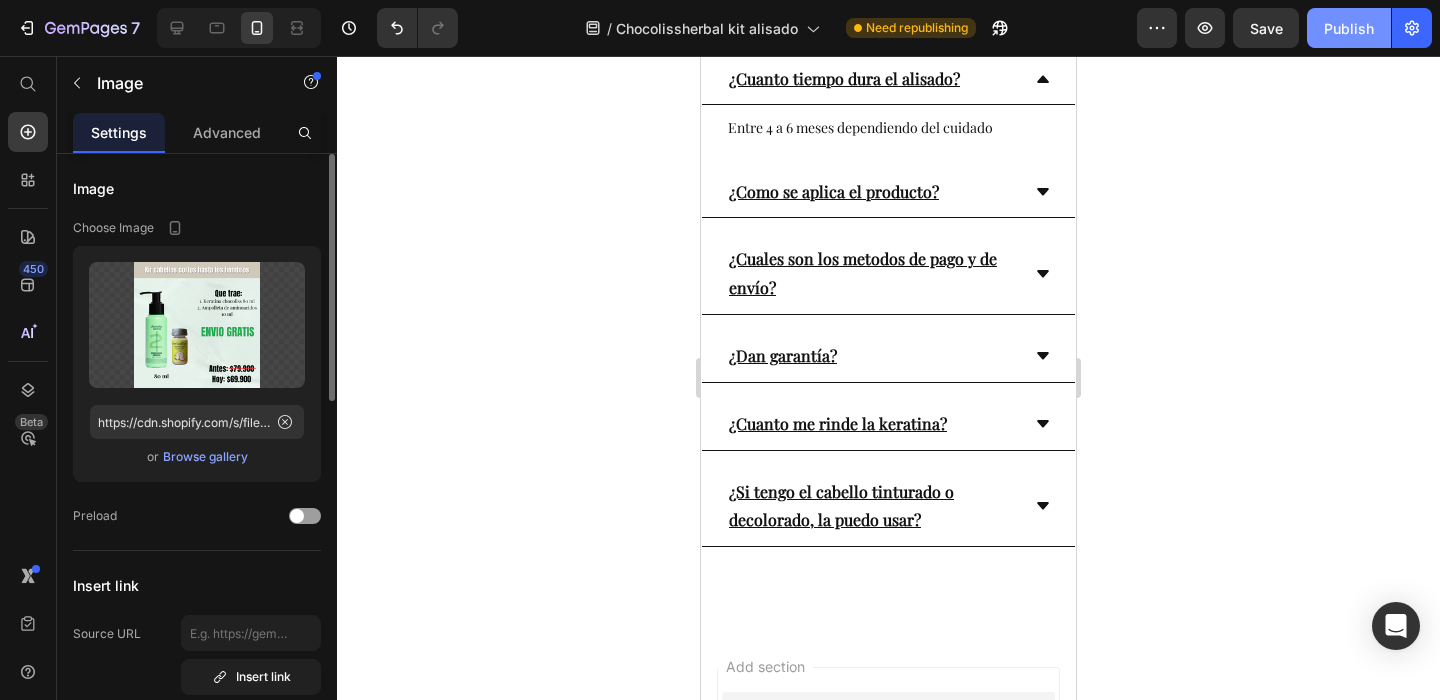 click on "Publish" at bounding box center [1349, 28] 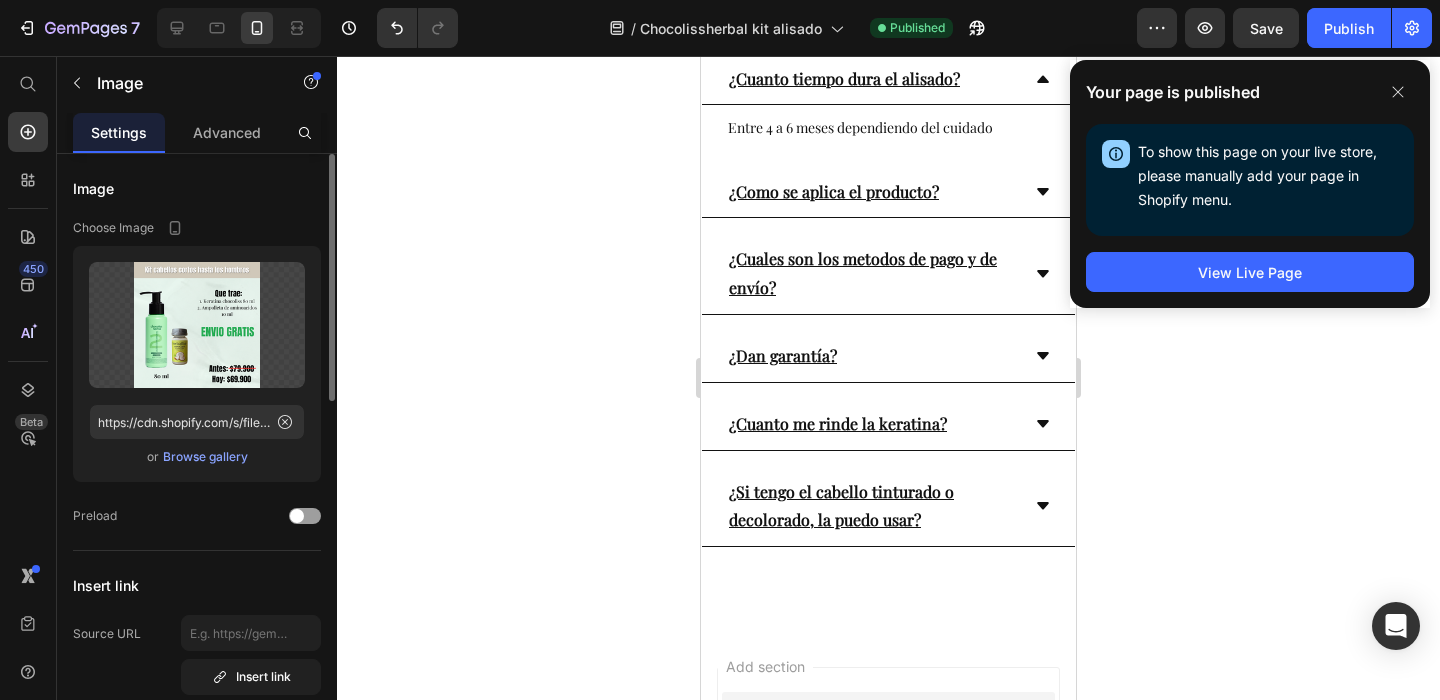 click 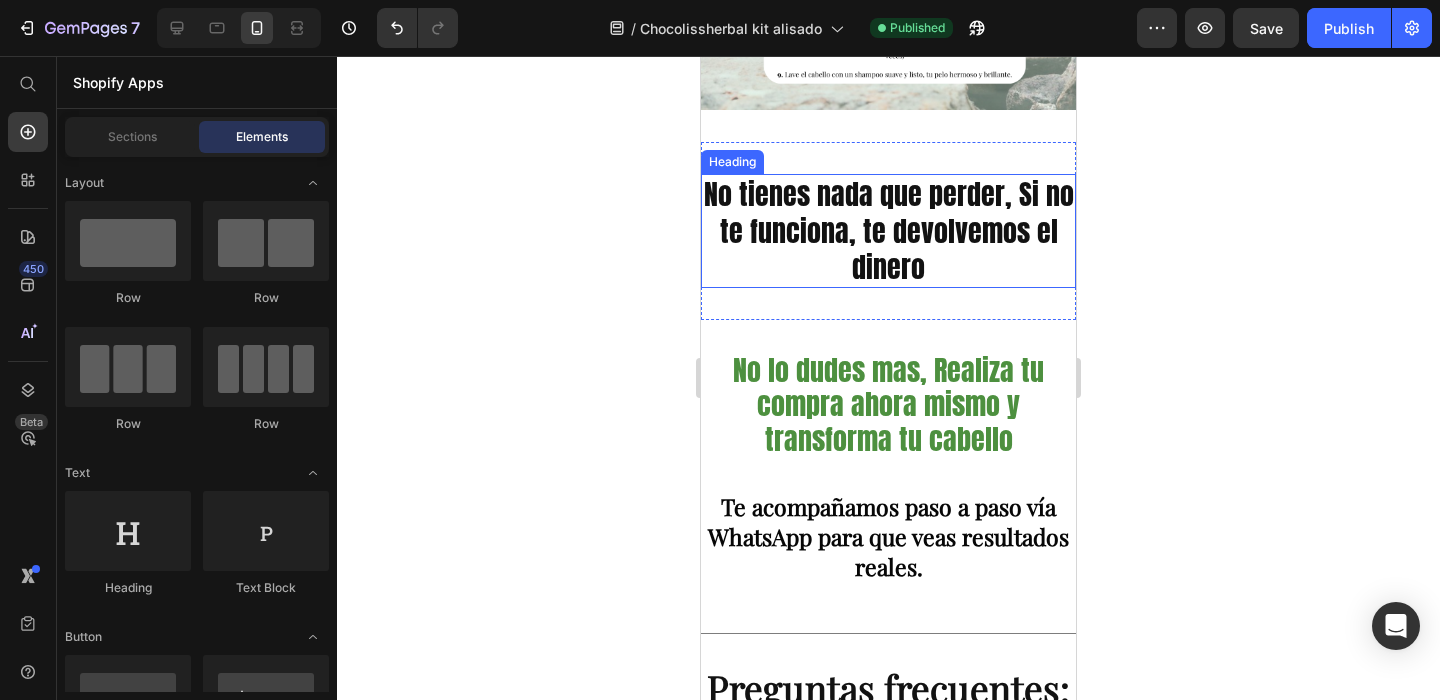 scroll, scrollTop: 6729, scrollLeft: 0, axis: vertical 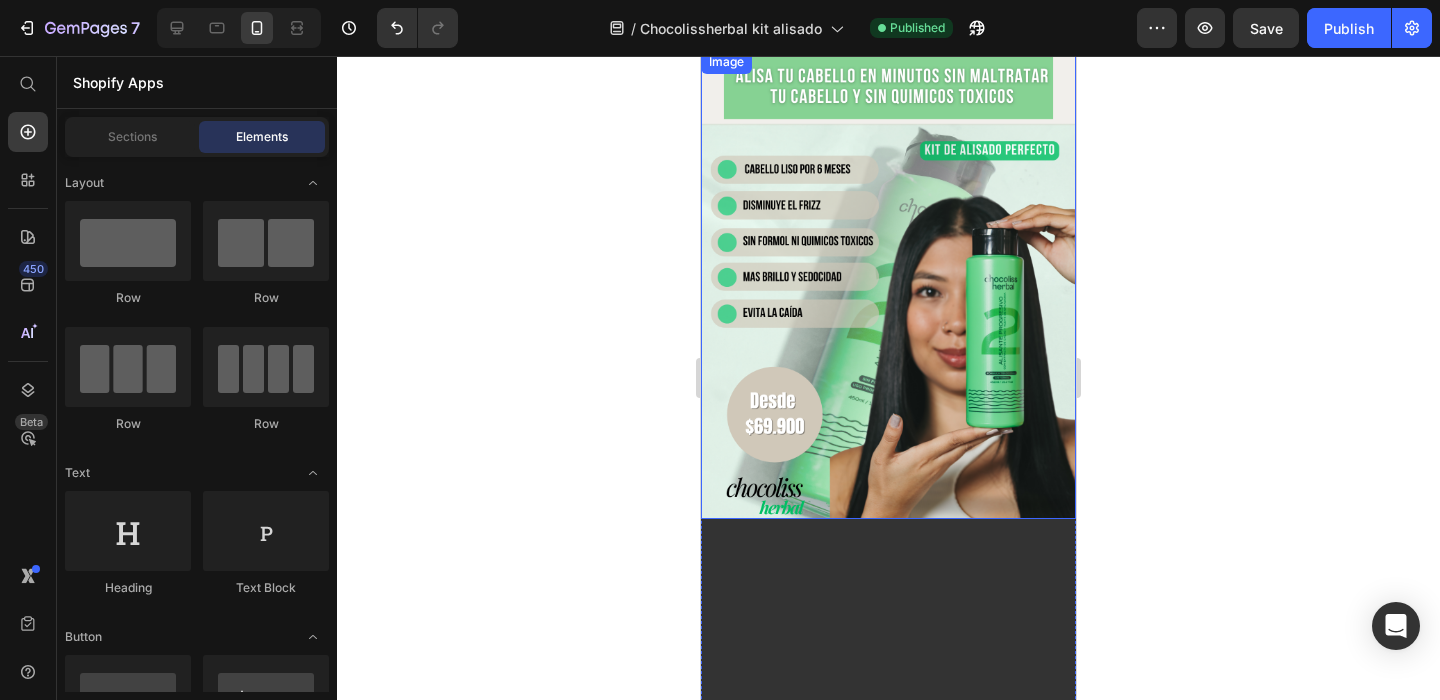click at bounding box center (888, 284) 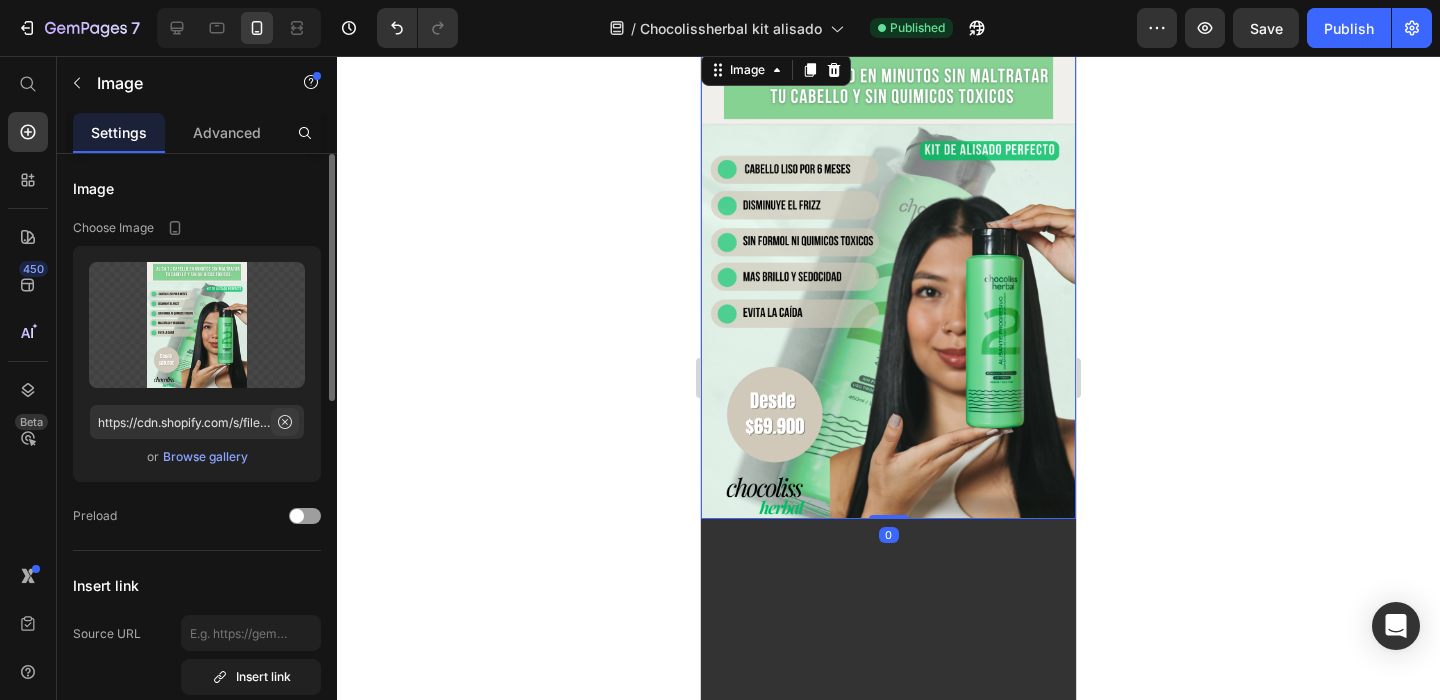 click 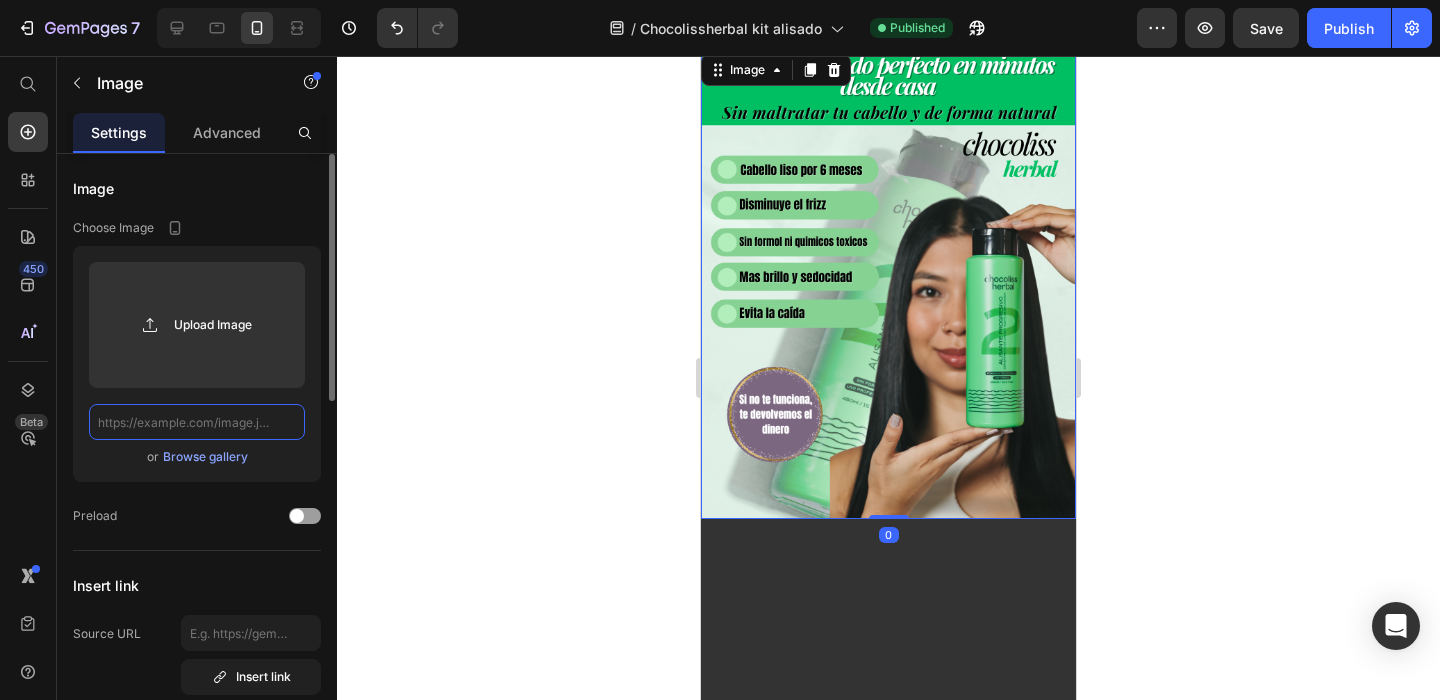 scroll, scrollTop: 0, scrollLeft: 0, axis: both 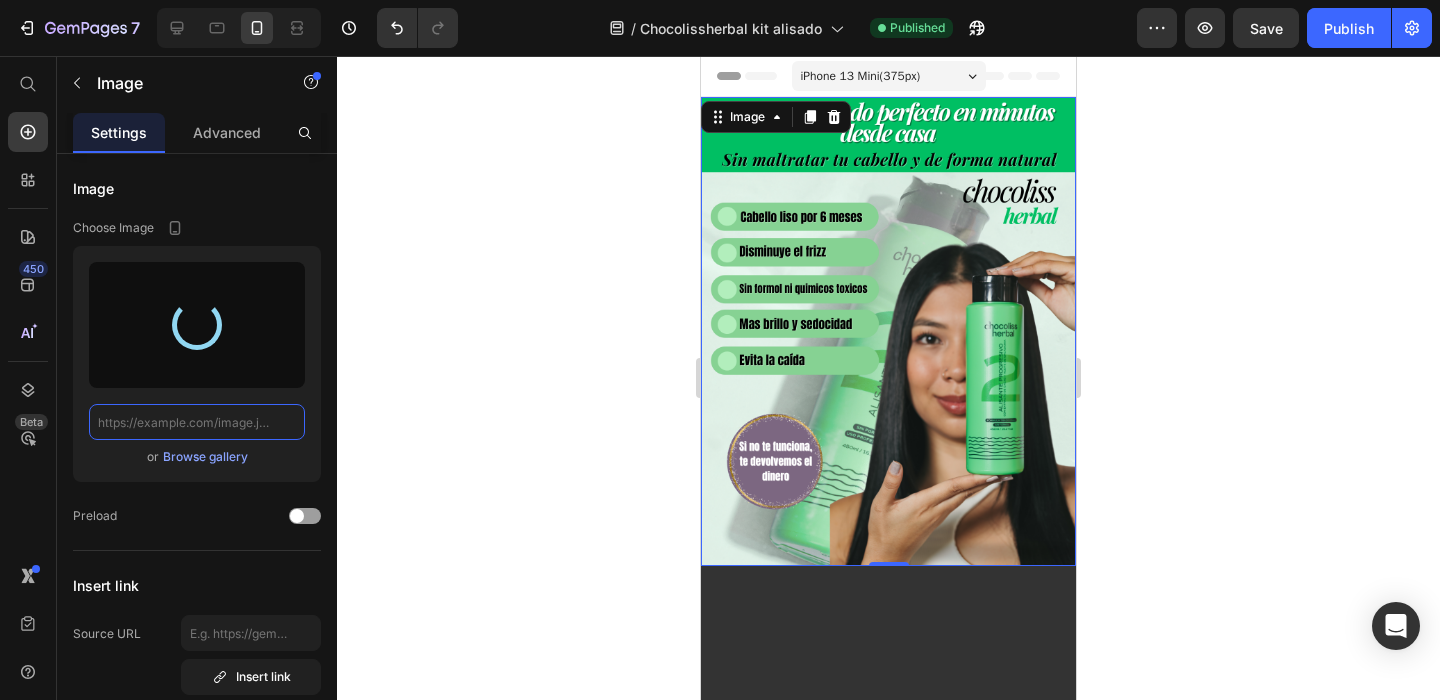 type on "https://cdn.shopify.com/s/files/1/0757/1223/3692/files/gempages_566146973950805202-2ed94462-a4cf-404d-8c97-e03bd06f750c.png" 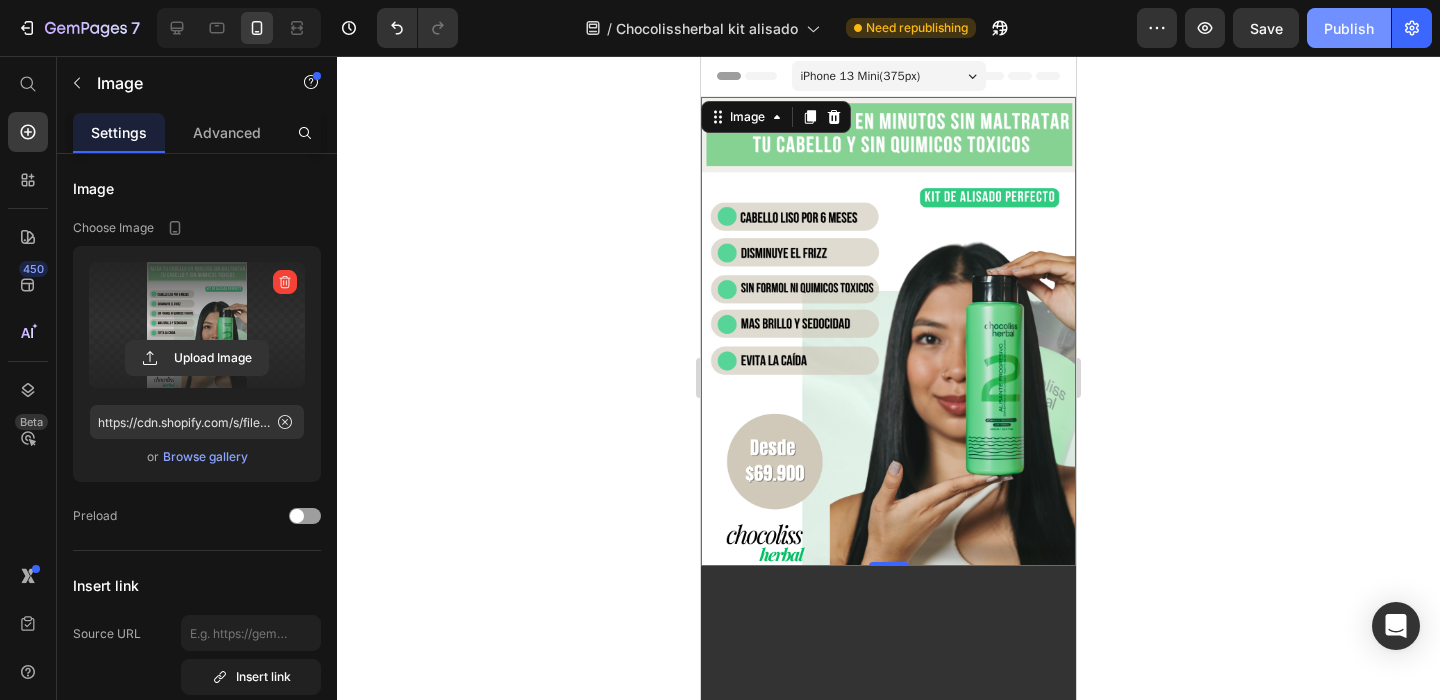 click on "Publish" 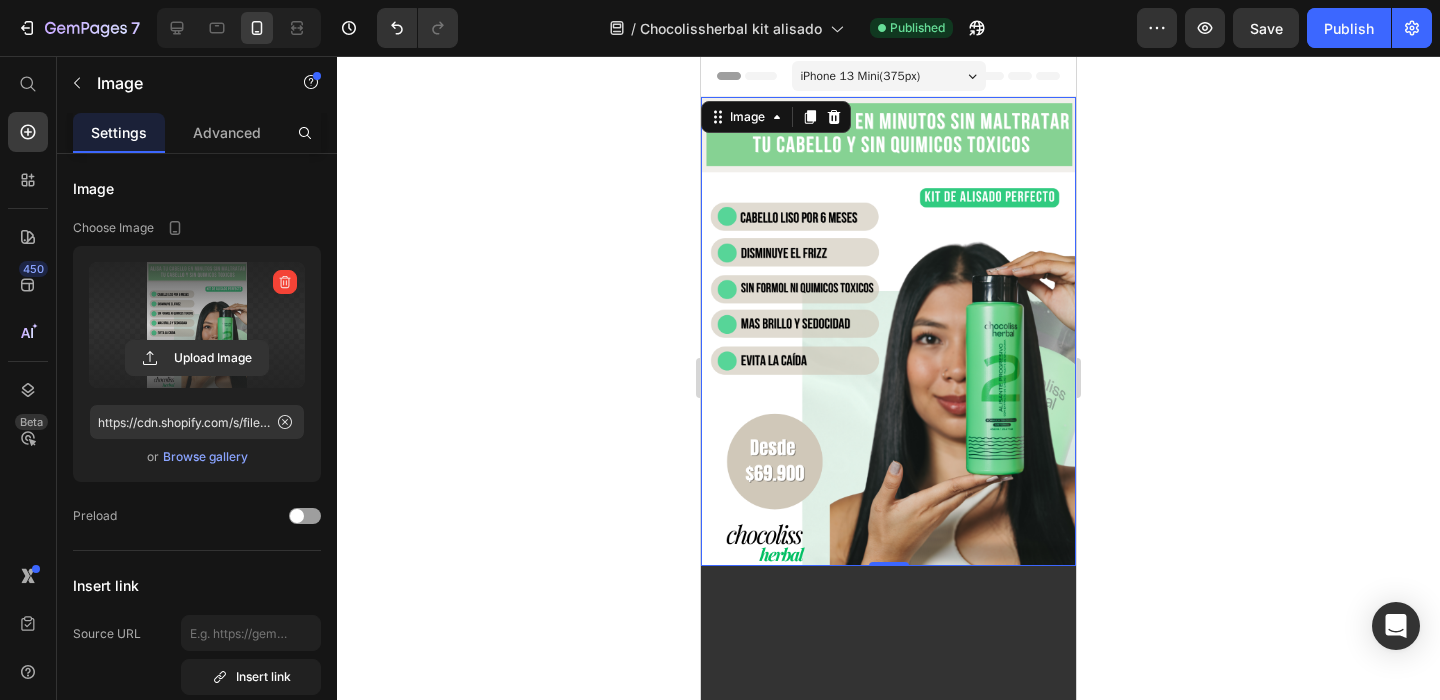 click 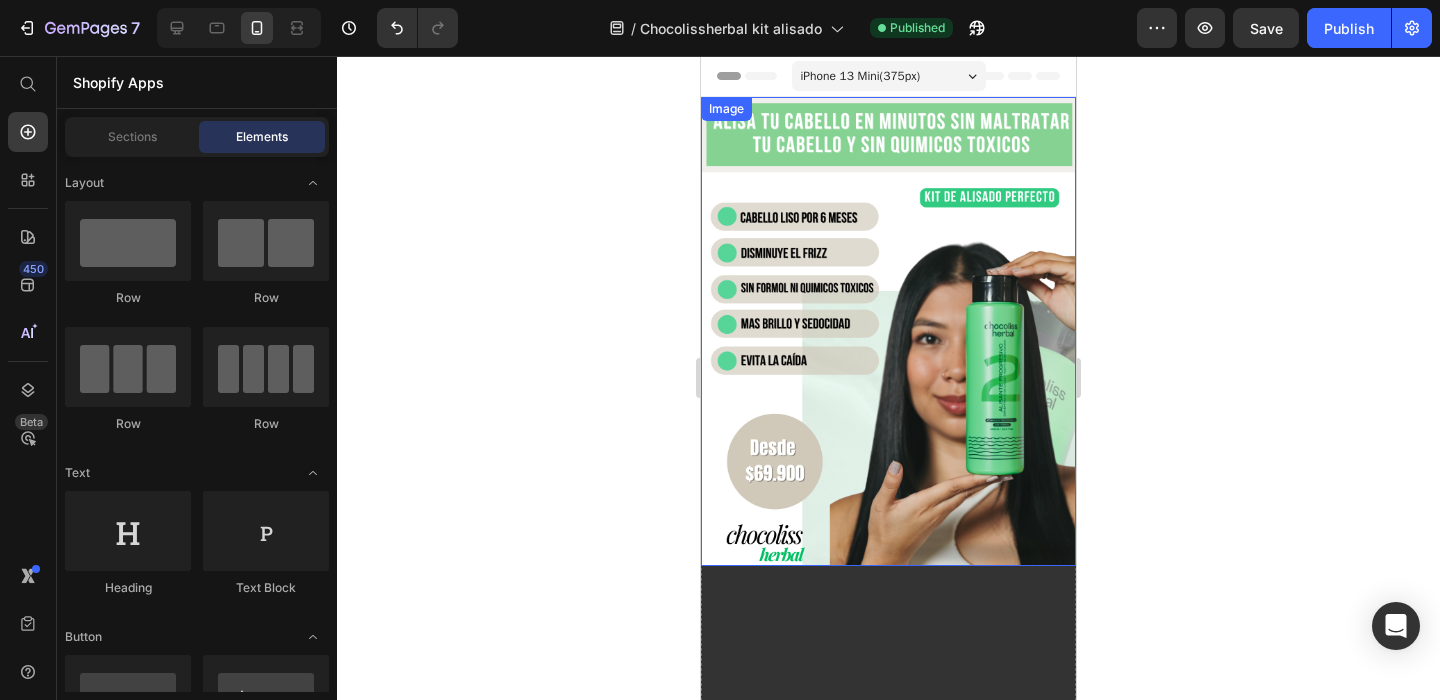click at bounding box center [888, 331] 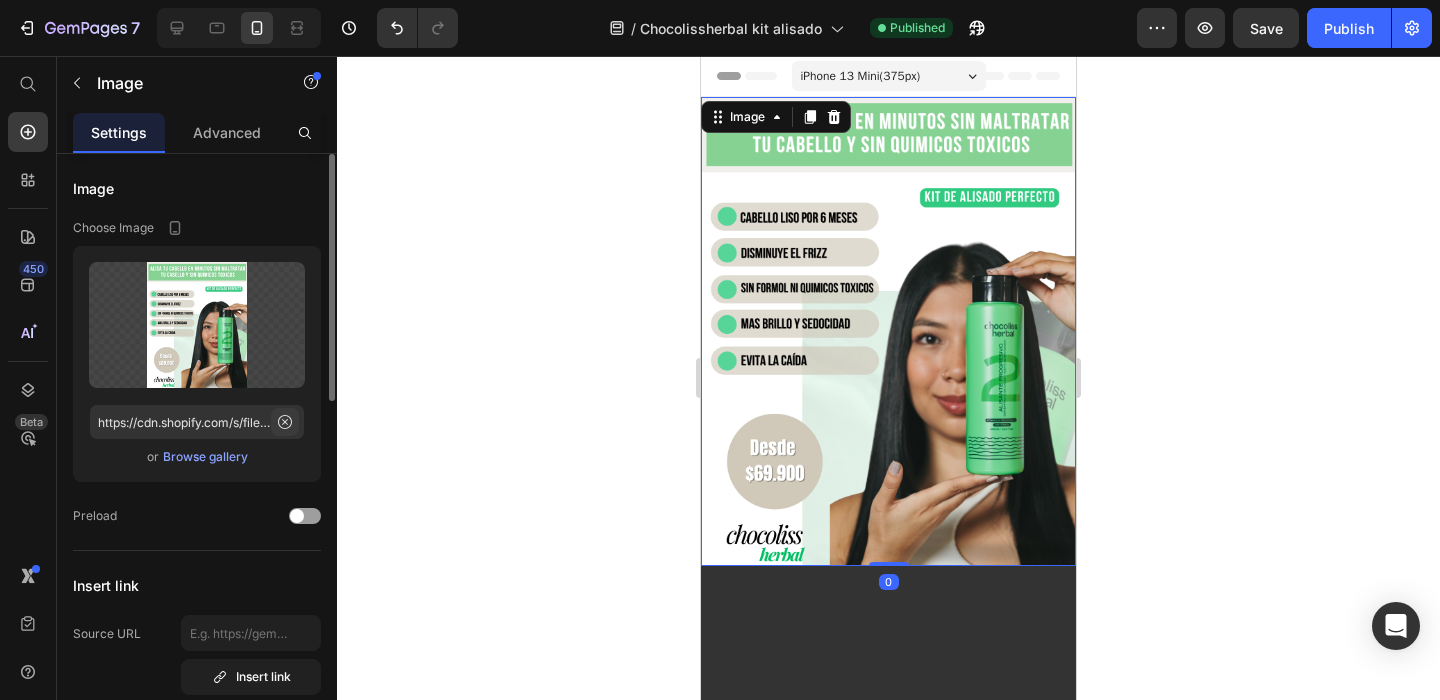 click 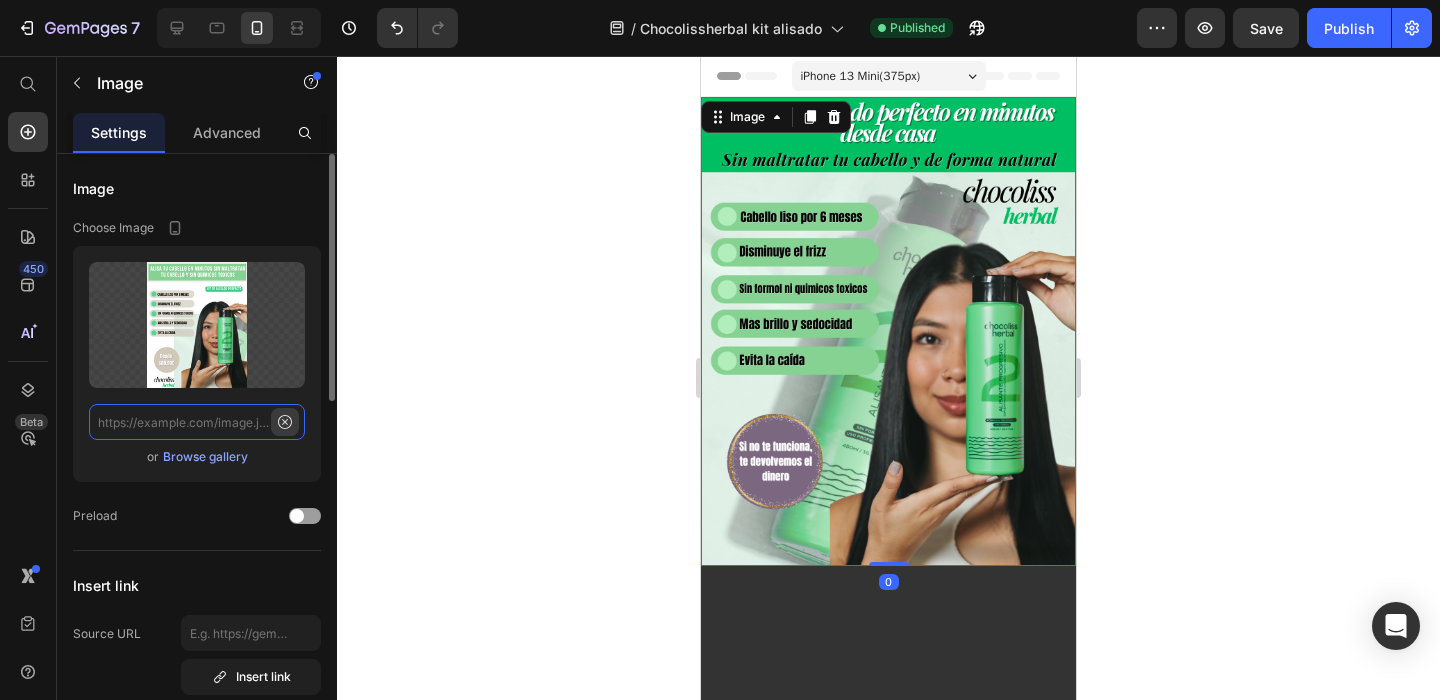 scroll, scrollTop: 0, scrollLeft: 0, axis: both 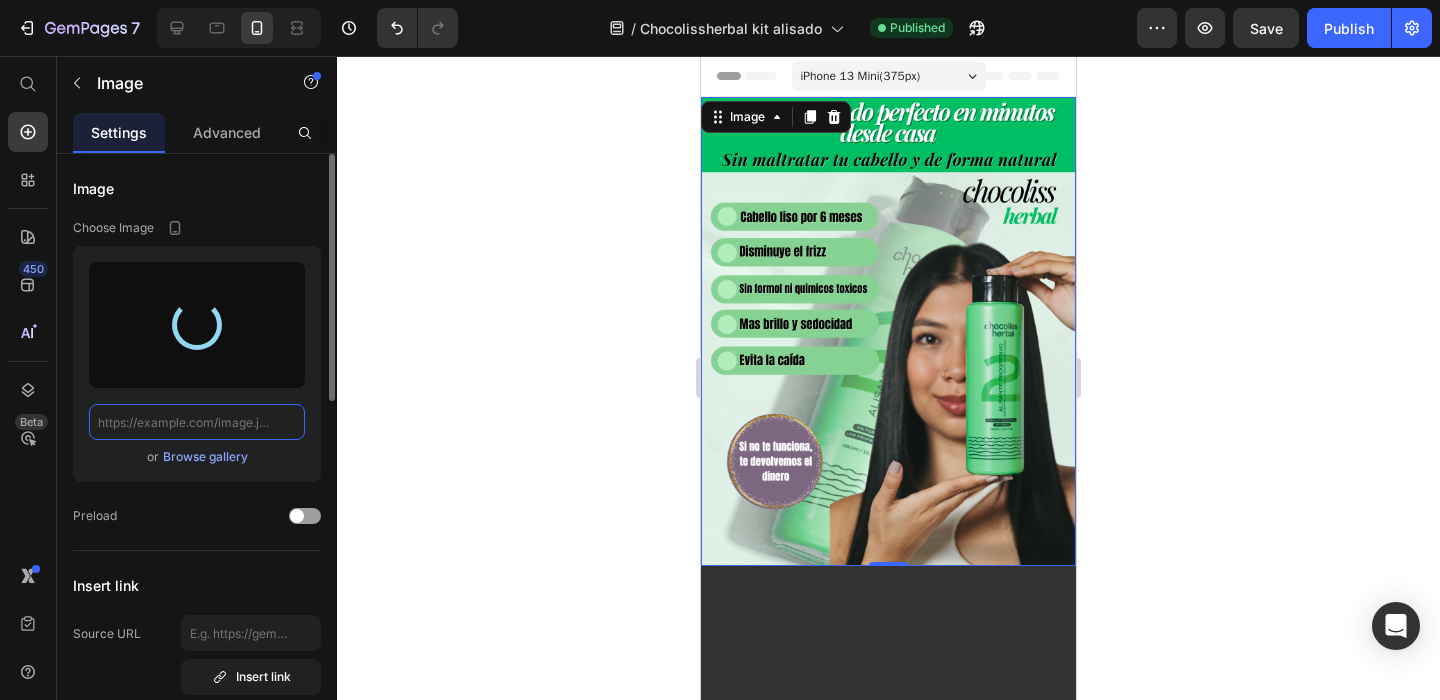 type on "https://cdn.shopify.com/s/files/1/0757/1223/3692/files/gempages_566146973950805202-2731b99b-3360-47f5-9ccd-80c2c95e5e83.png" 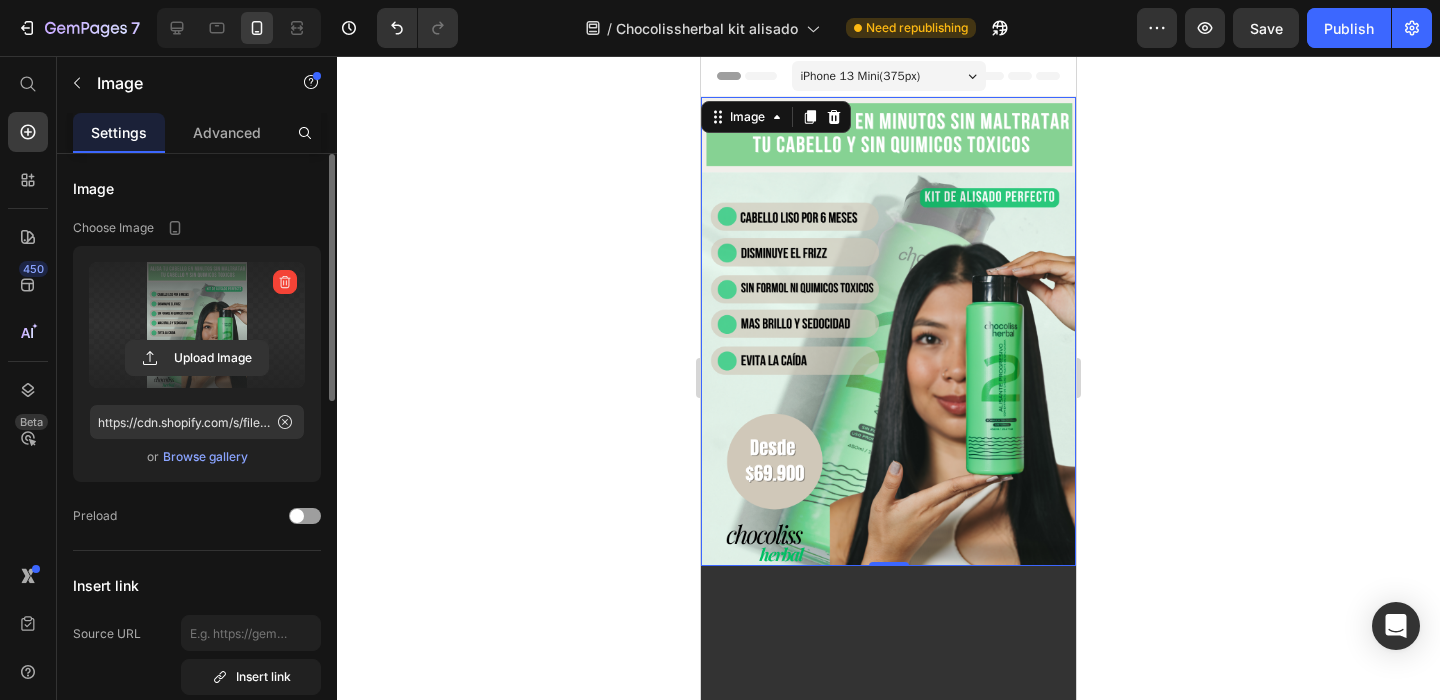 click on "[NUMBER] / Chocolissherbal kit alisado Need republishing Preview Save Publish" 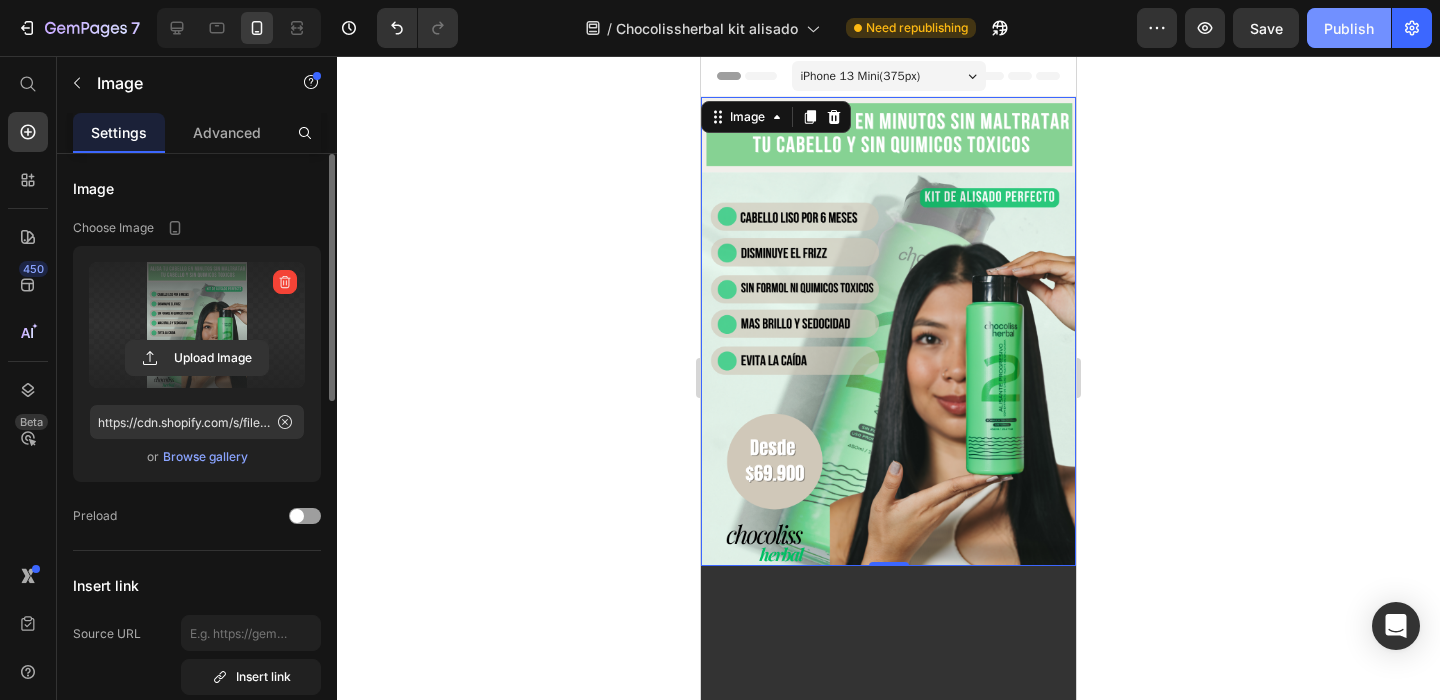 click on "Publish" at bounding box center (1349, 28) 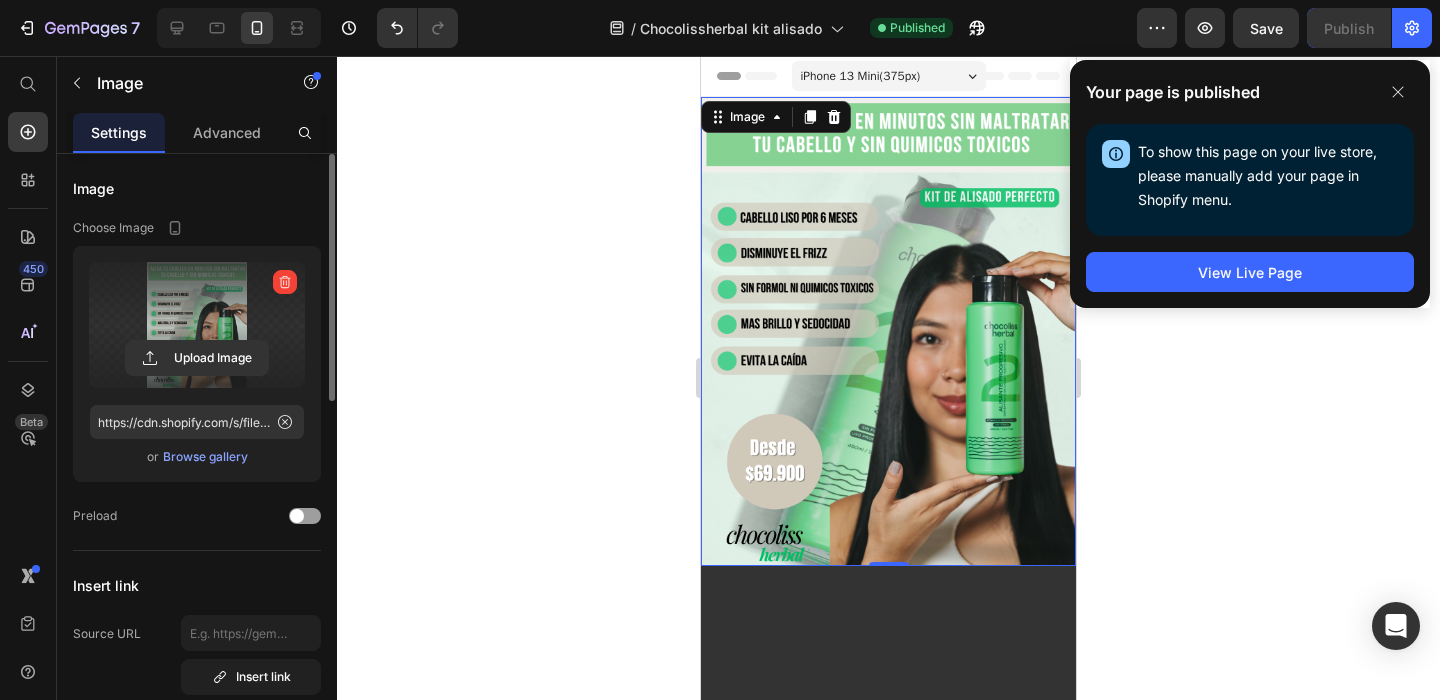 click 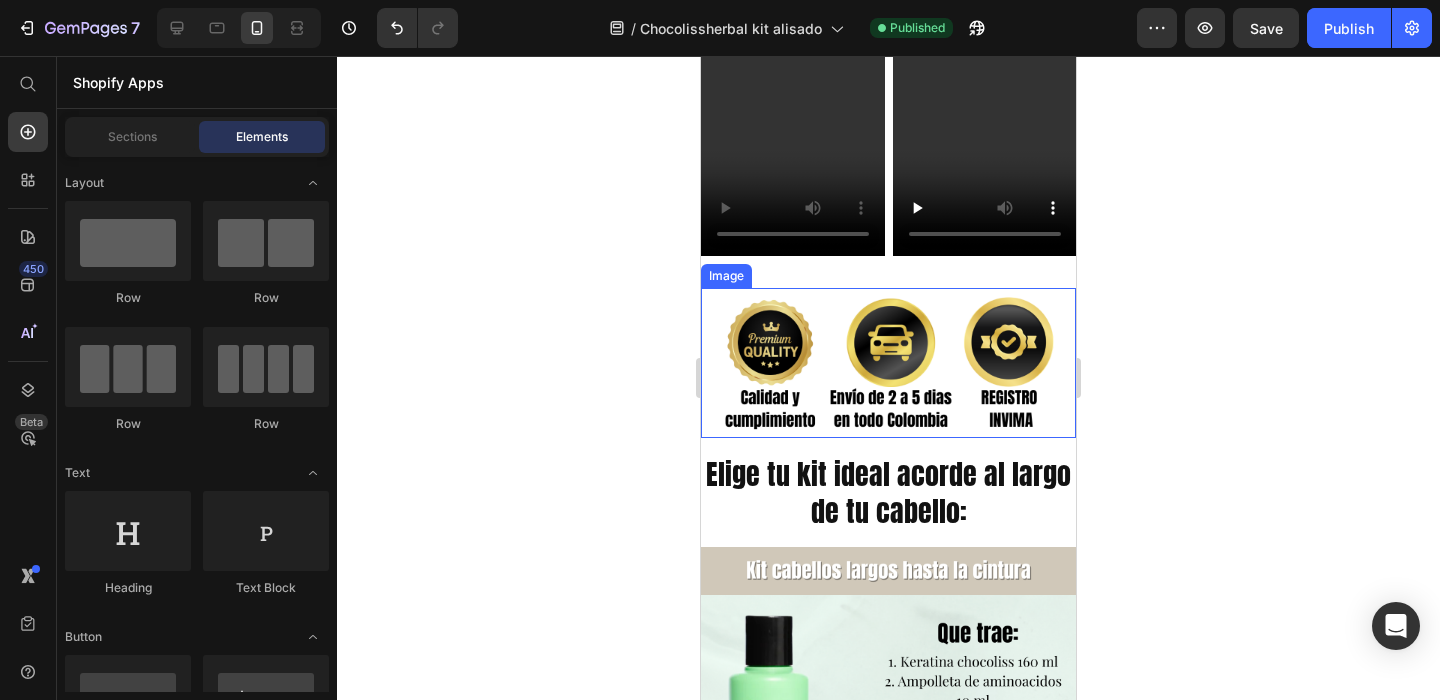 scroll, scrollTop: 4780, scrollLeft: 0, axis: vertical 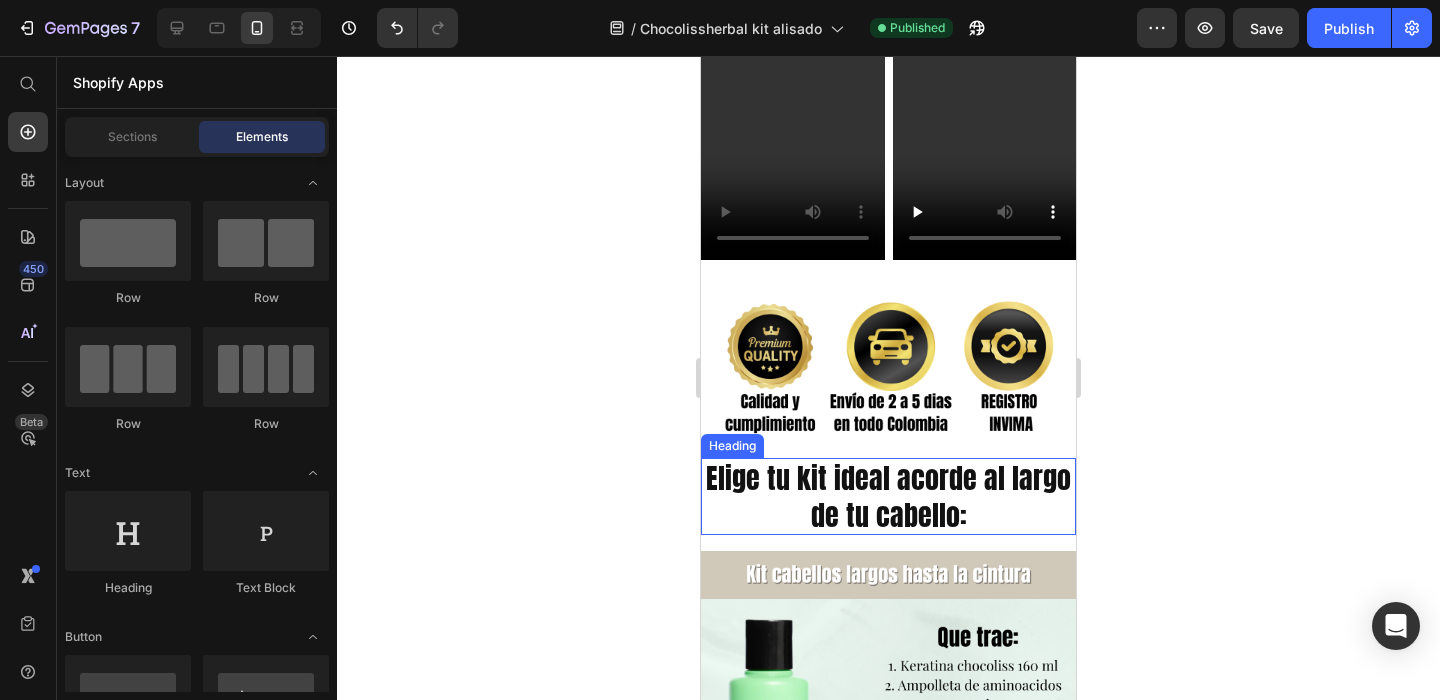 click on "Elige tu kit ideal acorde al largo de tu cabello:" at bounding box center [888, 496] 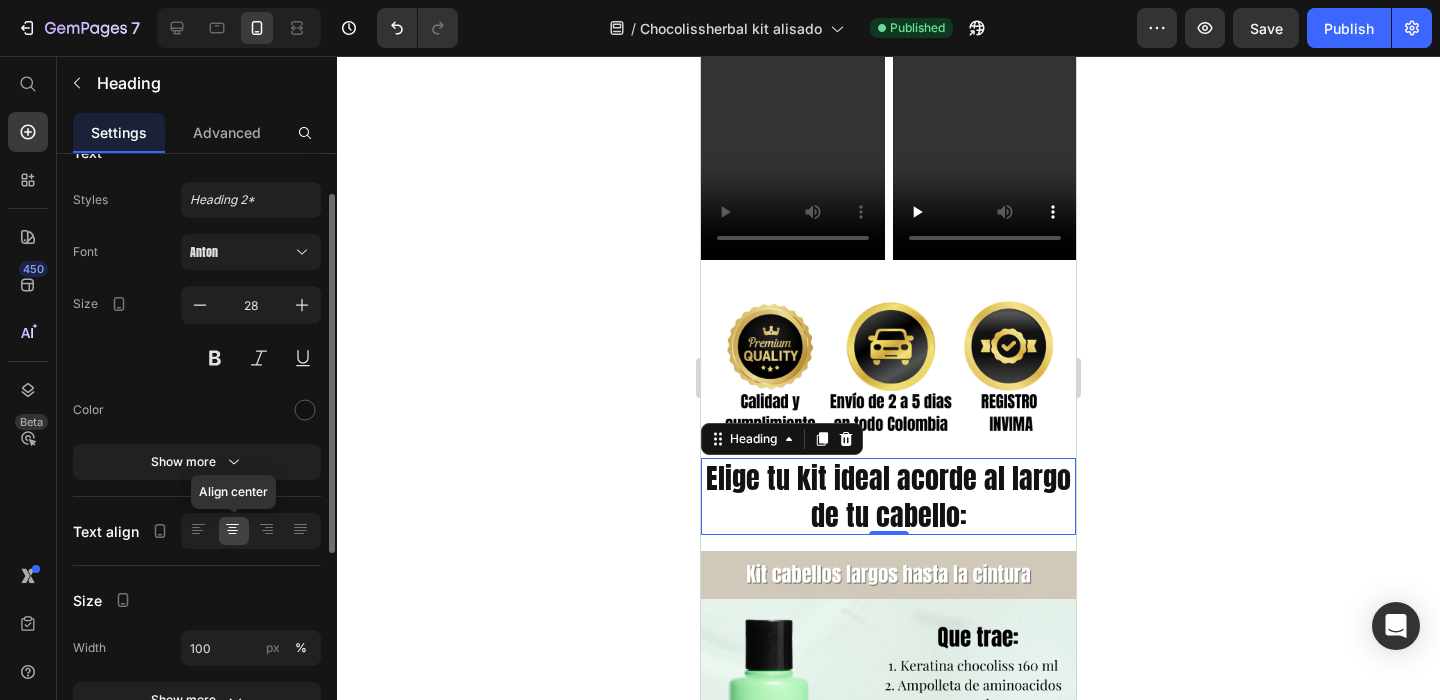 scroll, scrollTop: 0, scrollLeft: 0, axis: both 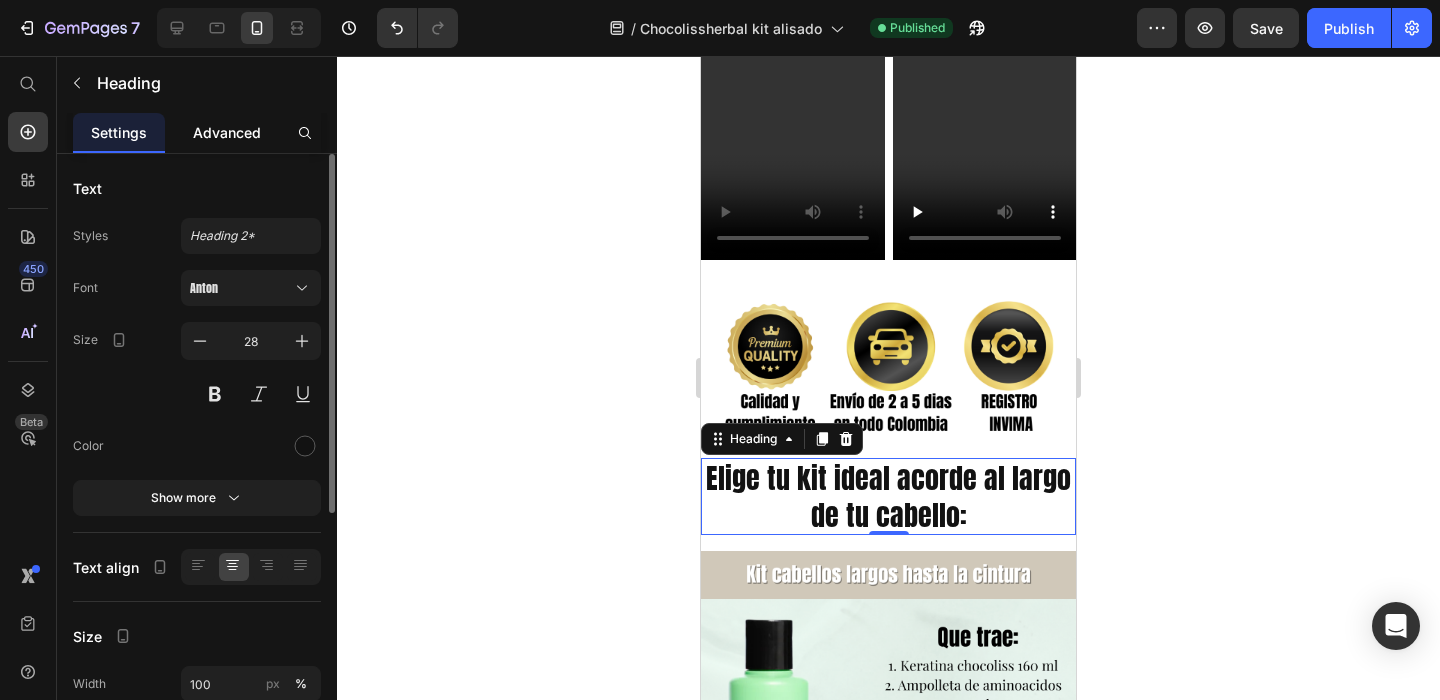 click on "Advanced" at bounding box center [227, 132] 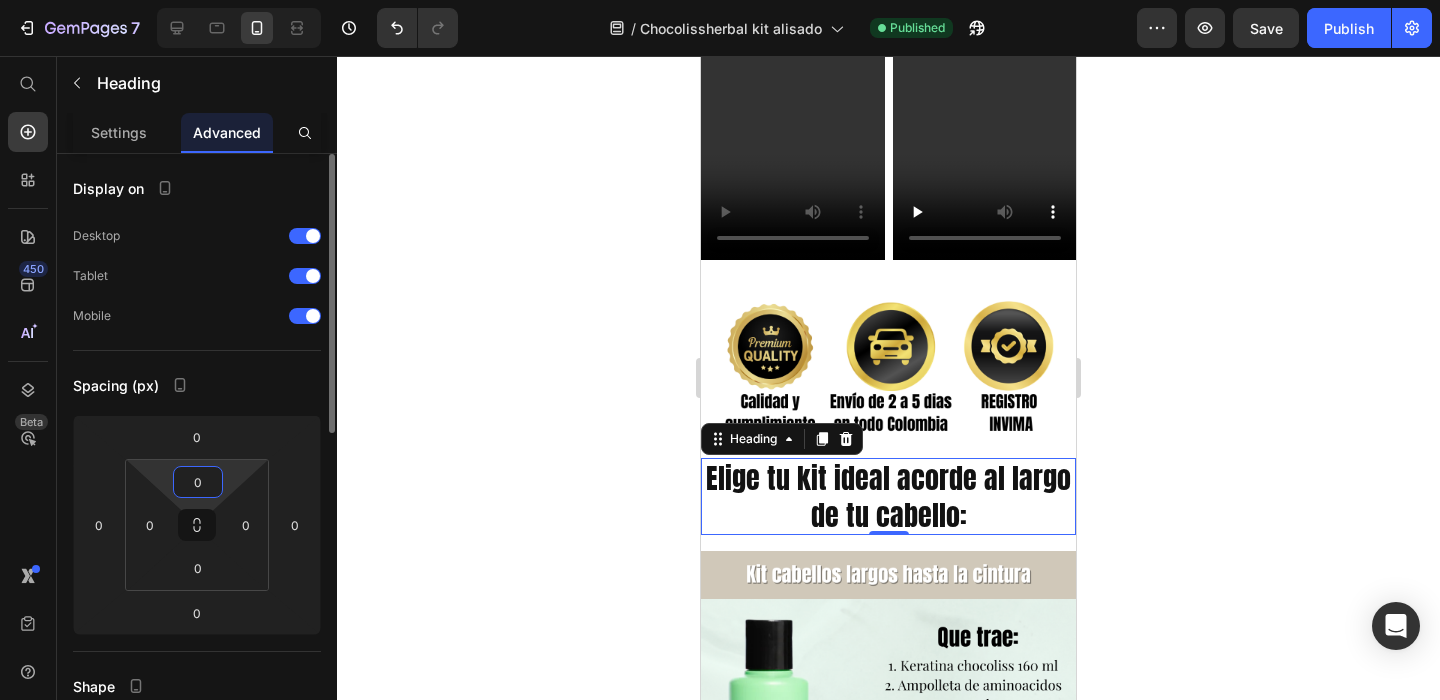 click on "0" at bounding box center [198, 482] 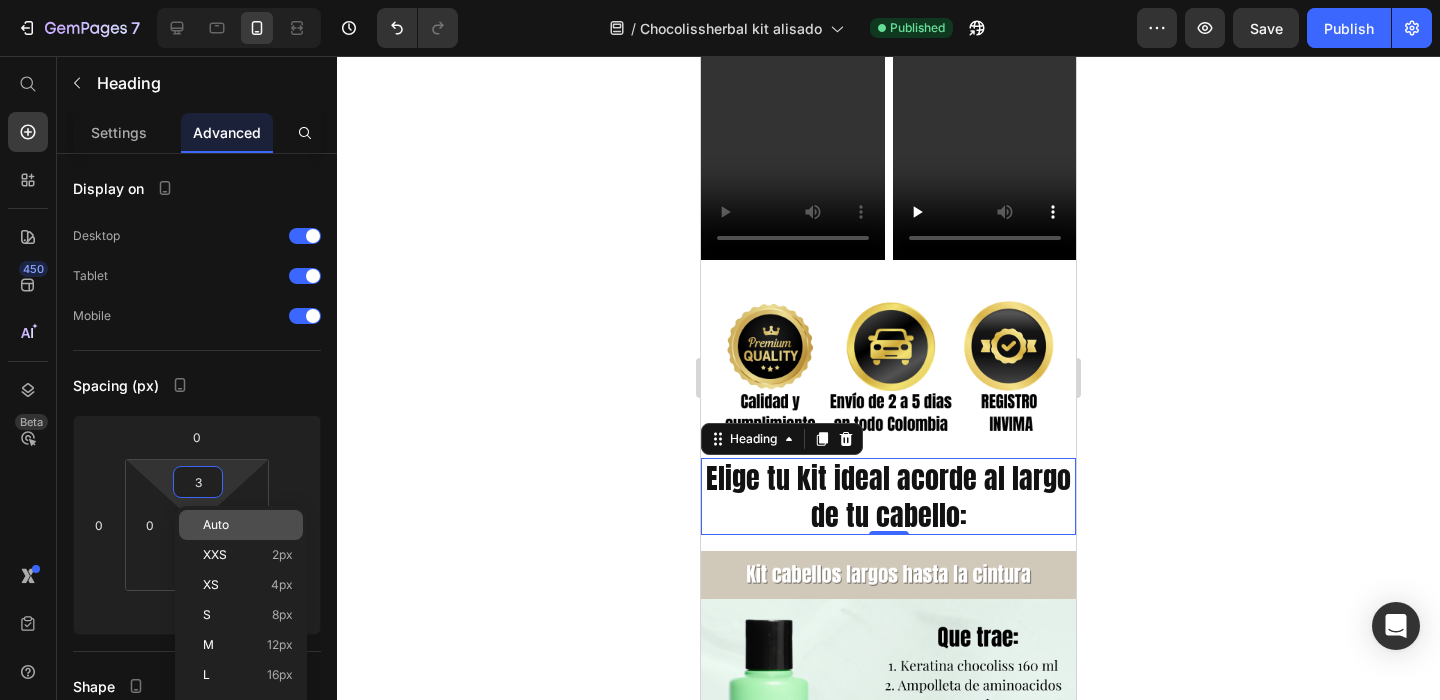 type on "30" 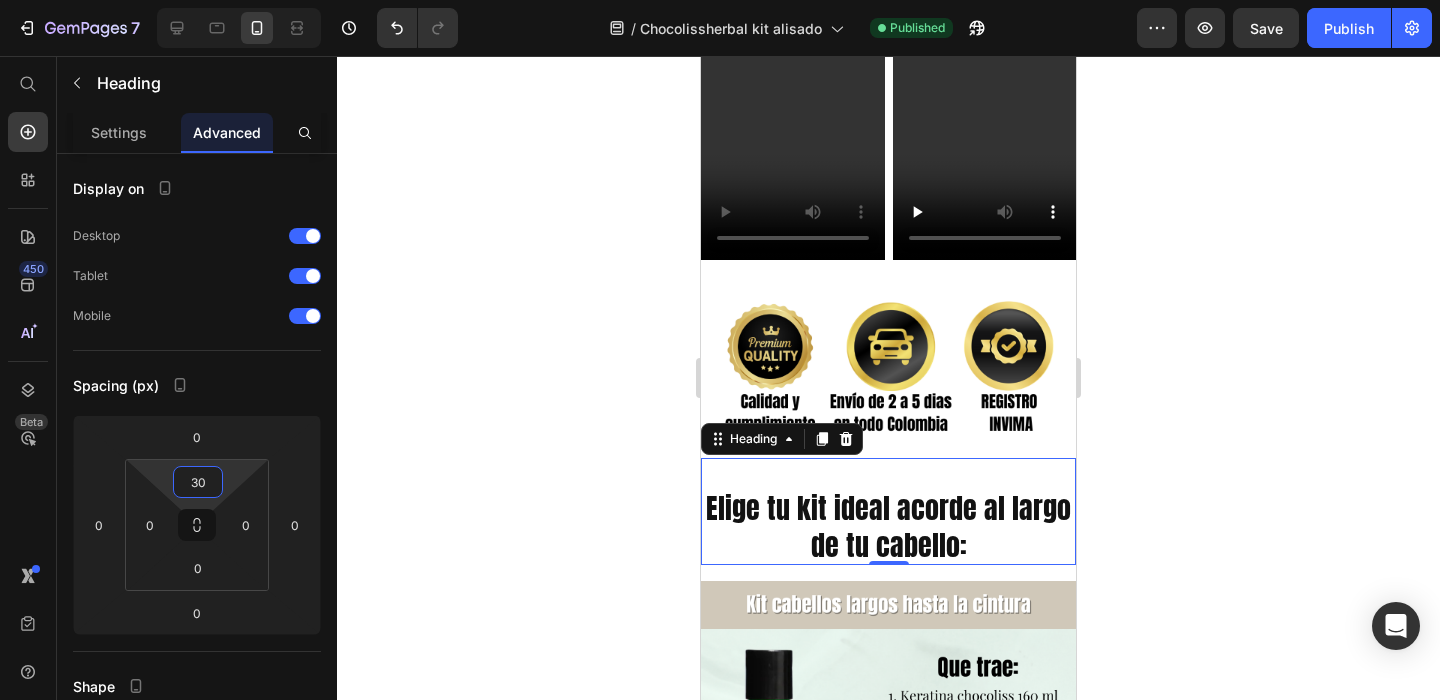 click 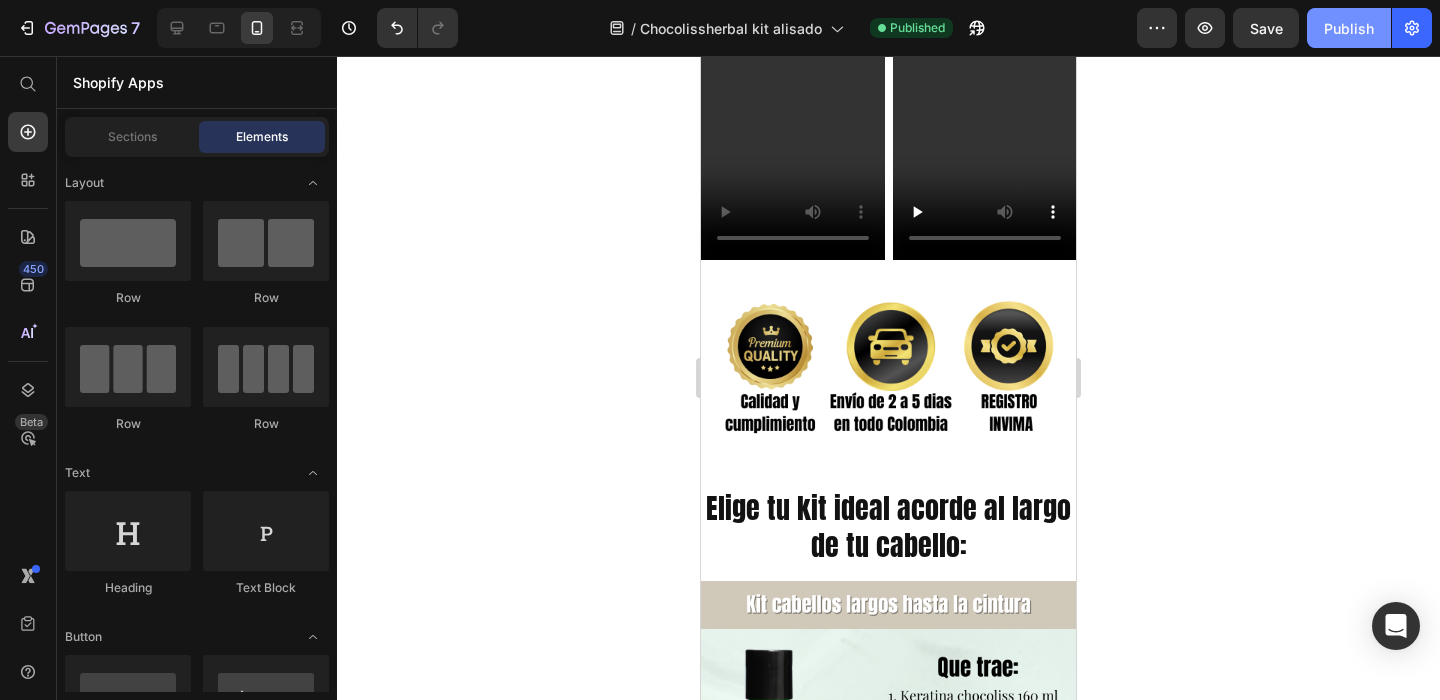 click on "Publish" at bounding box center (1349, 28) 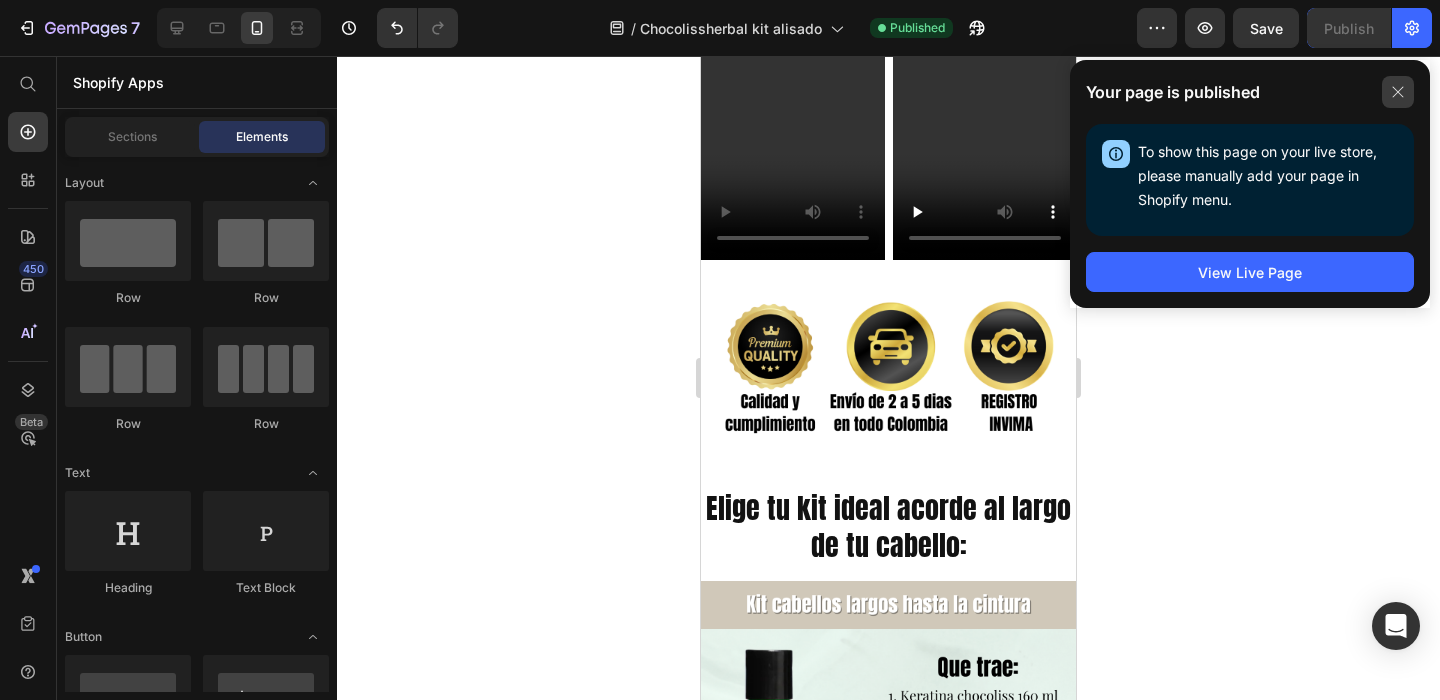 click 